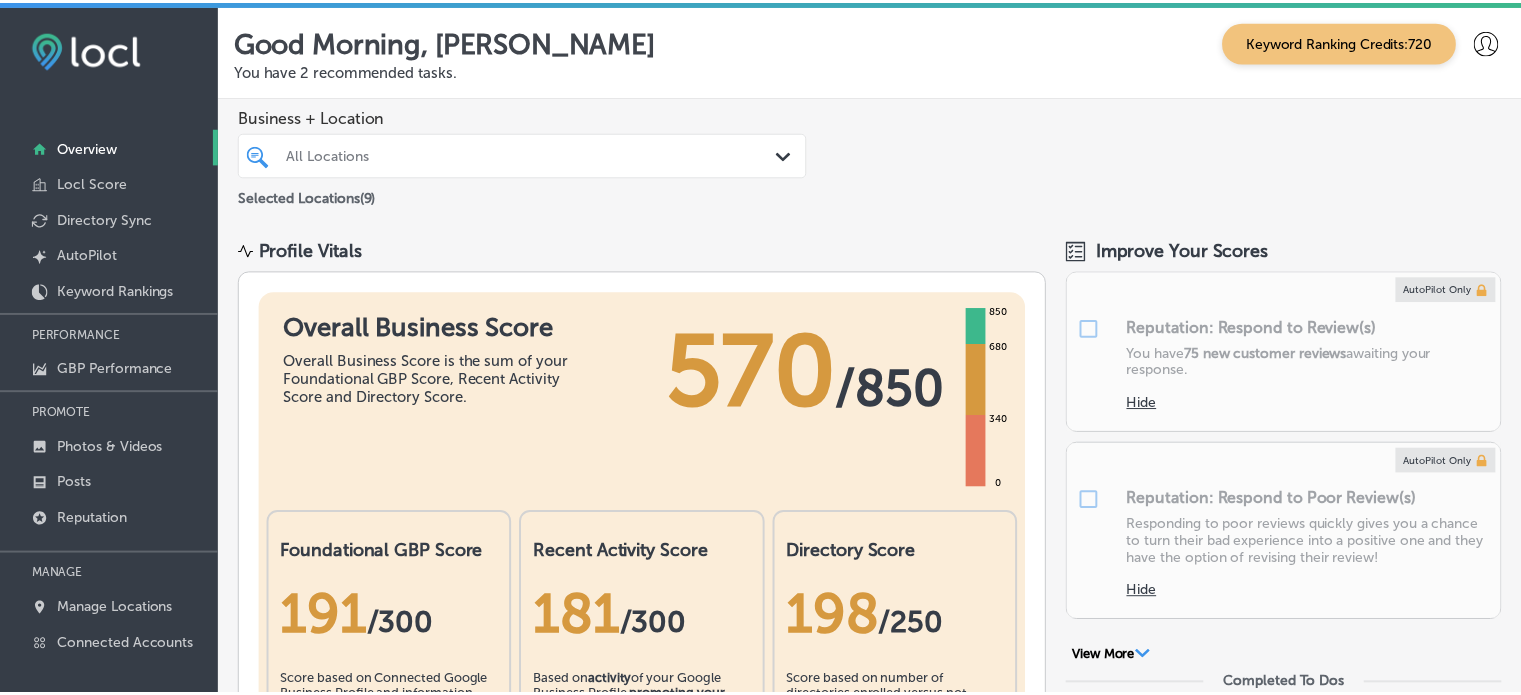 scroll, scrollTop: 0, scrollLeft: 0, axis: both 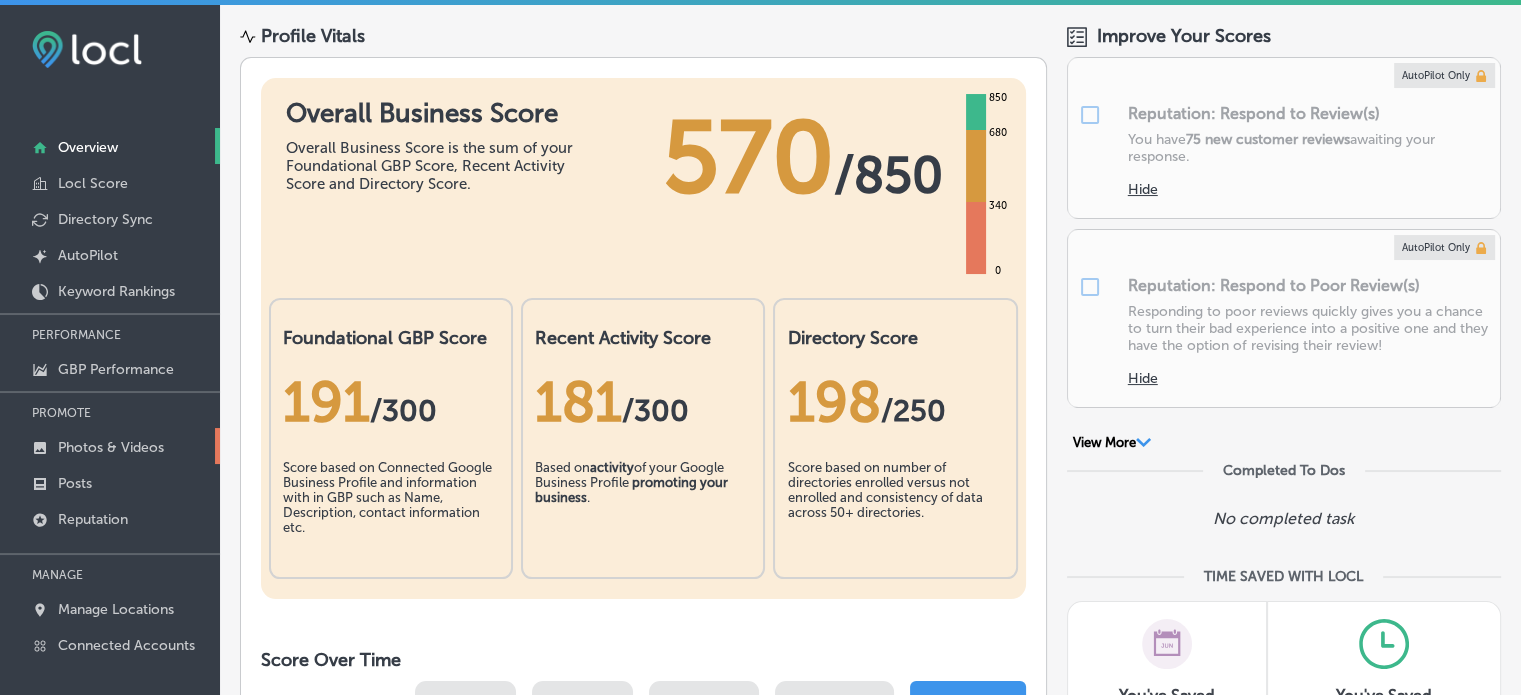 click on "Photos & Videos" at bounding box center (111, 447) 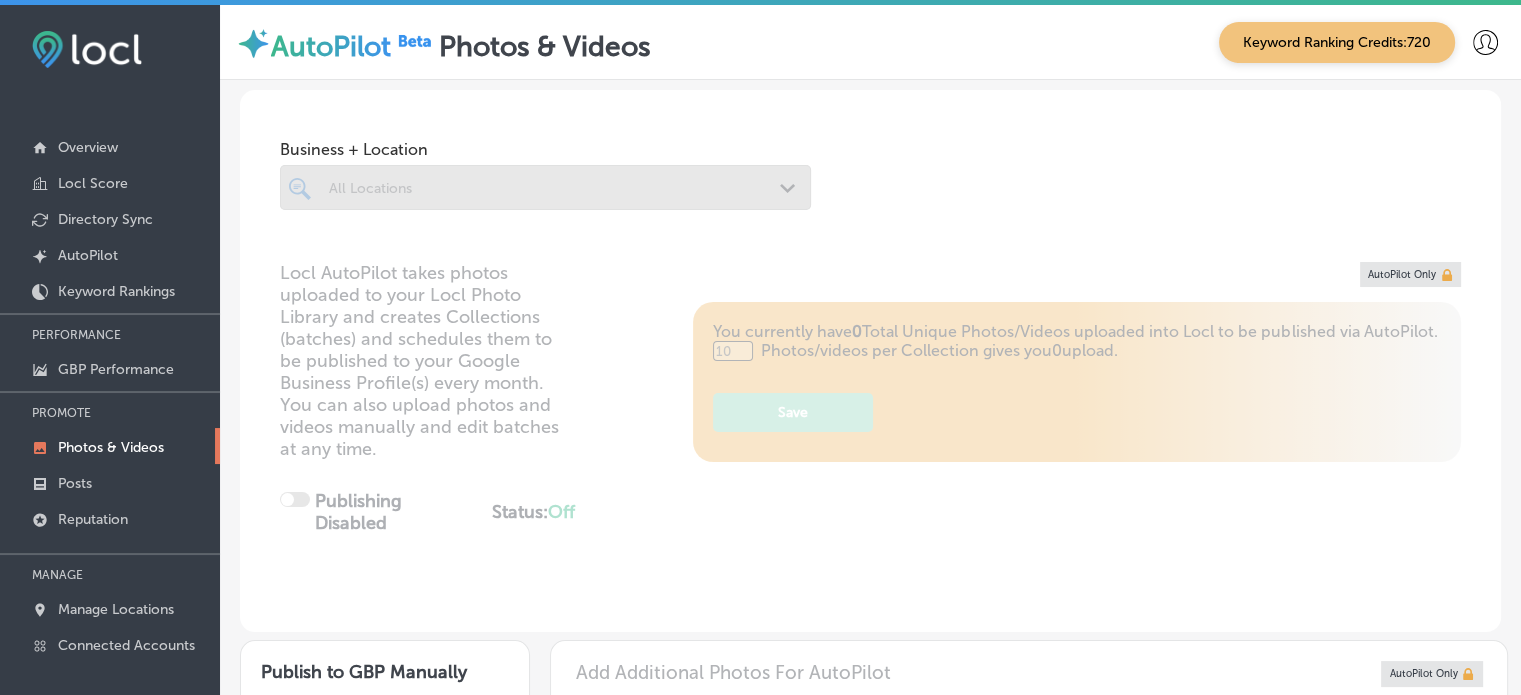 scroll, scrollTop: 4, scrollLeft: 0, axis: vertical 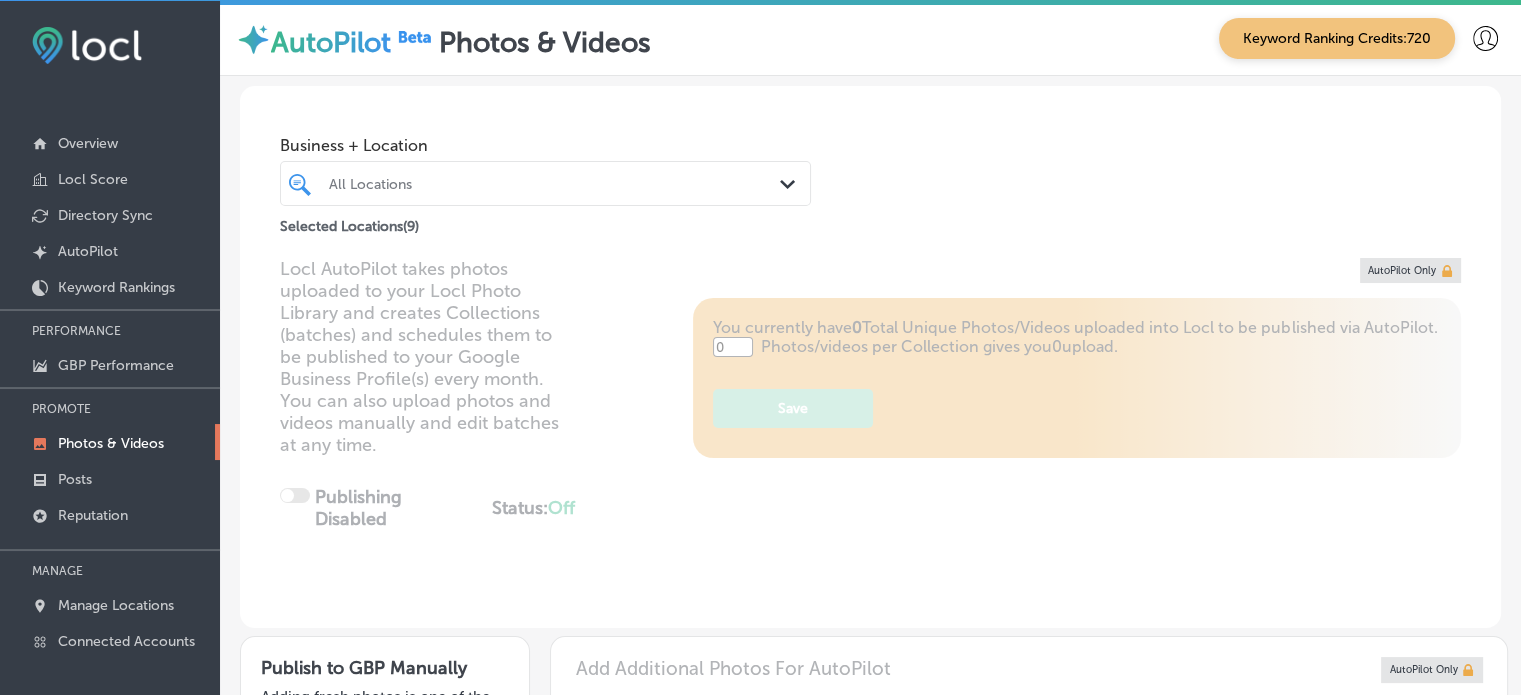 type on "5" 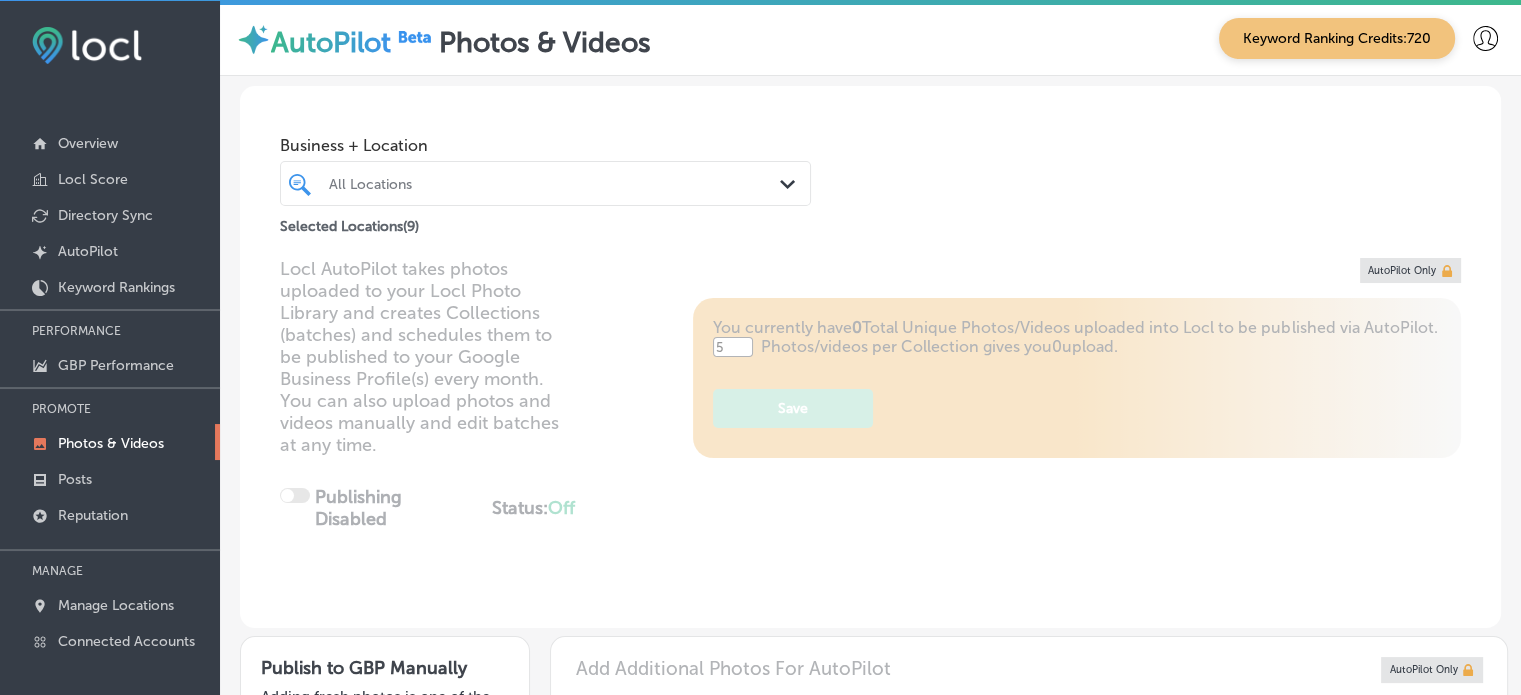 click on "All Locations" at bounding box center [555, 183] 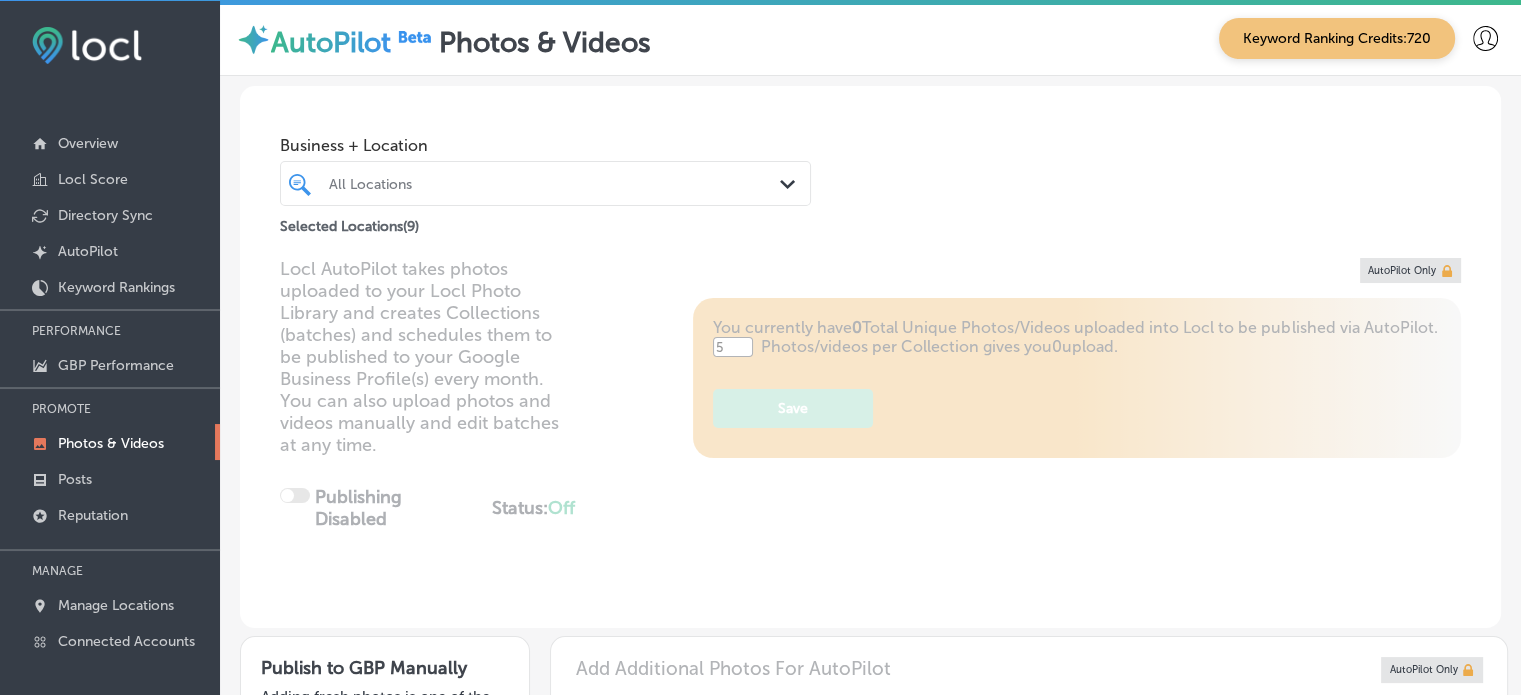 click on "Business + Location
All Locations
Path
Created with Sketch.
Selected Locations  ( 9 )" at bounding box center [870, 162] 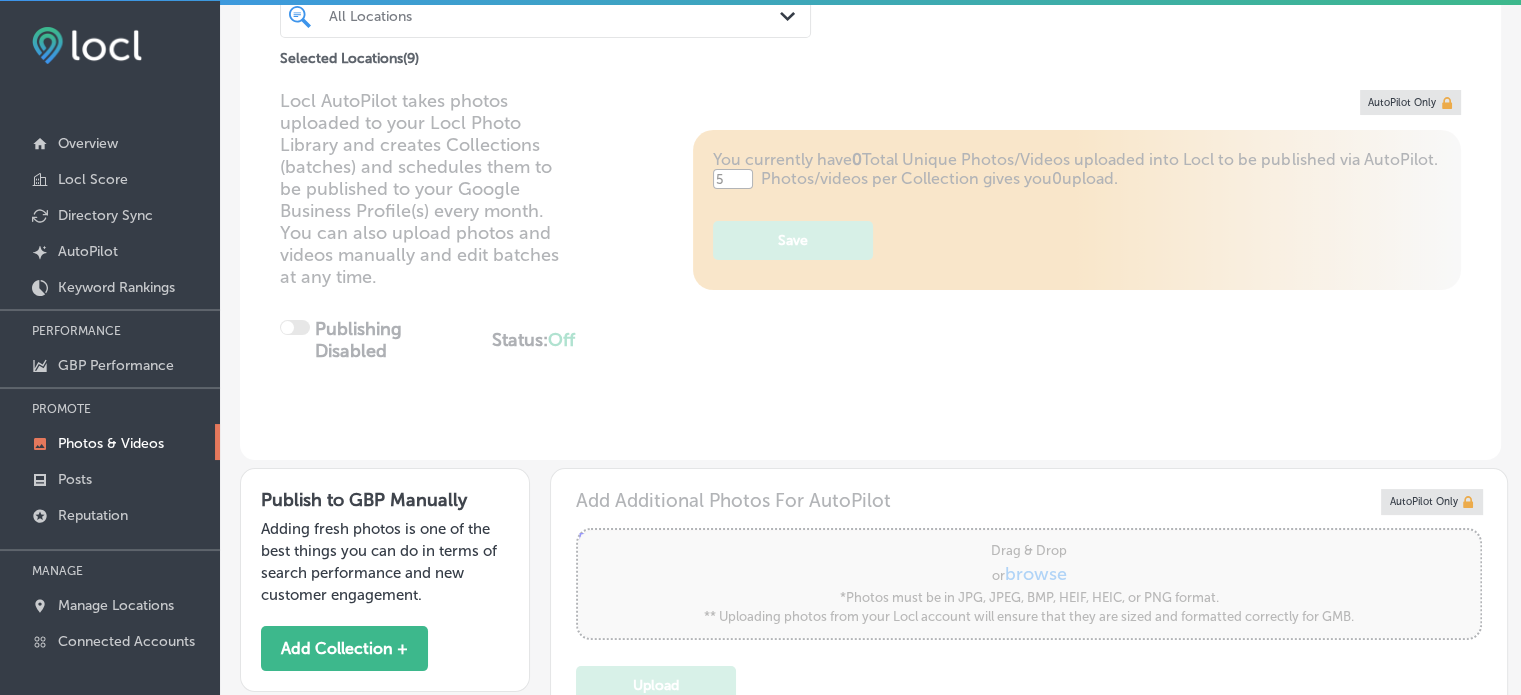 scroll, scrollTop: 0, scrollLeft: 0, axis: both 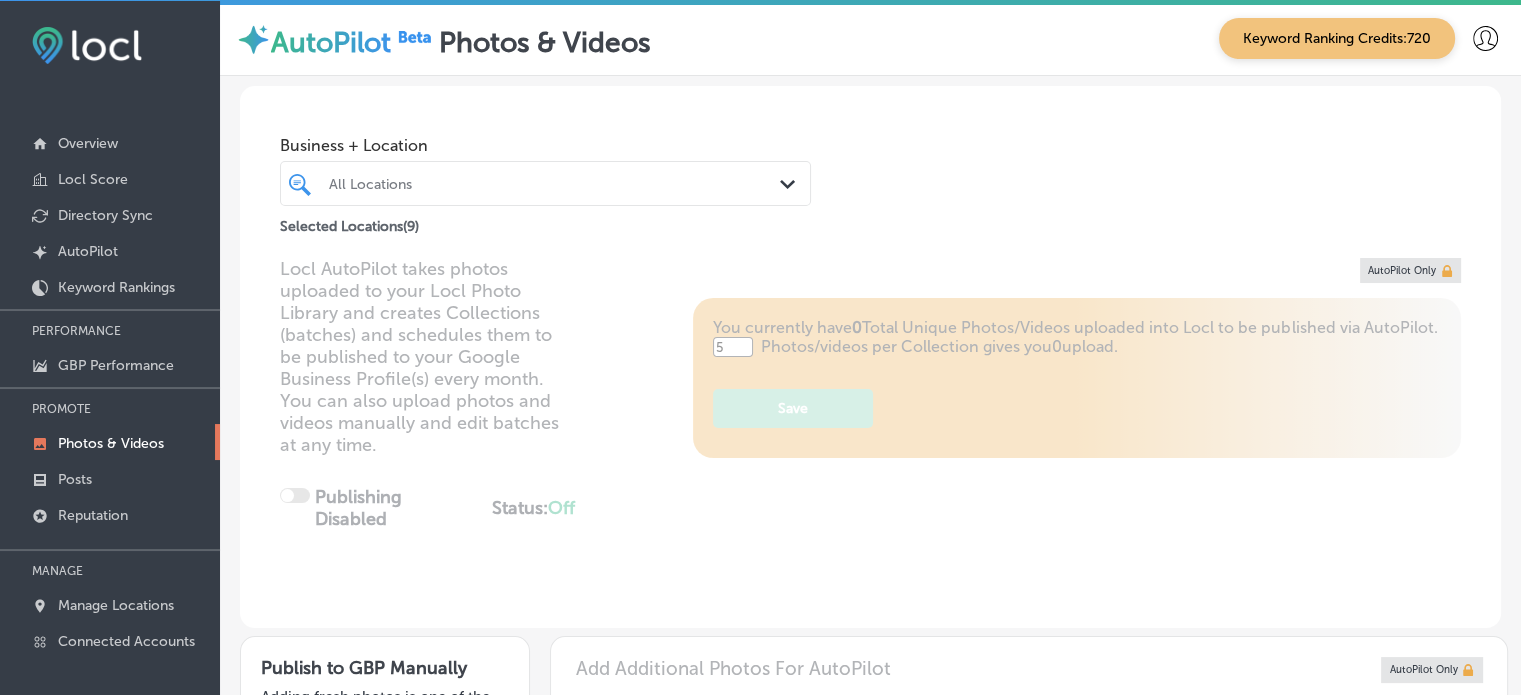 click at bounding box center (524, 183) 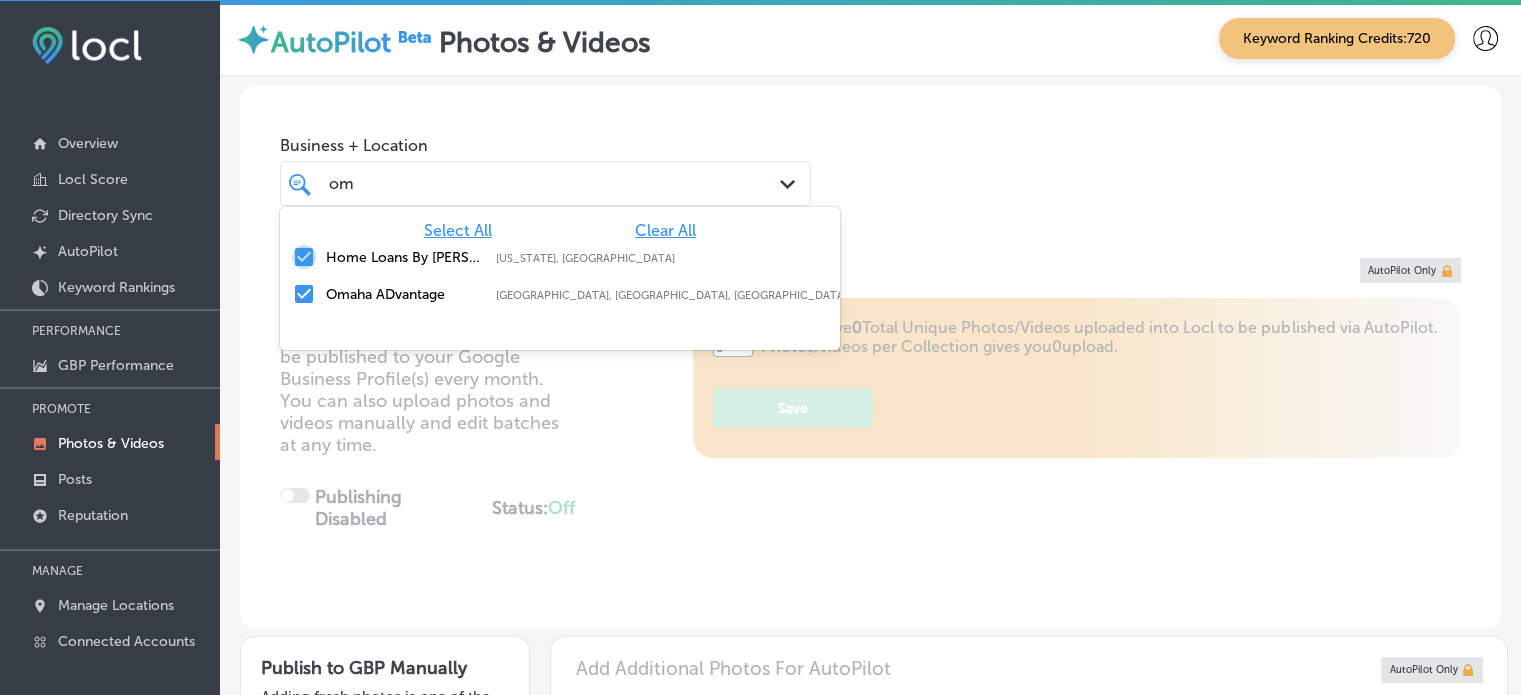 click at bounding box center [304, 257] 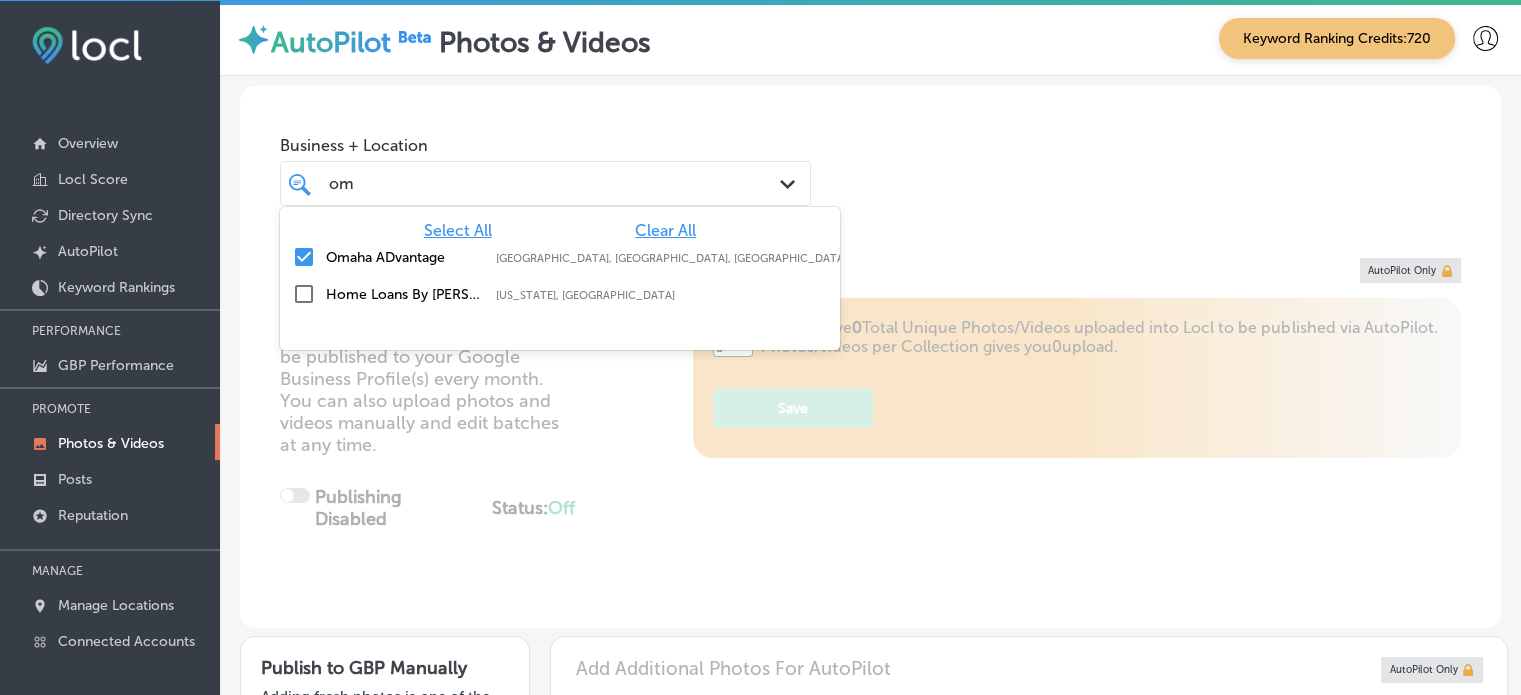 click on "Omaha ADvantage" at bounding box center (406, 257) 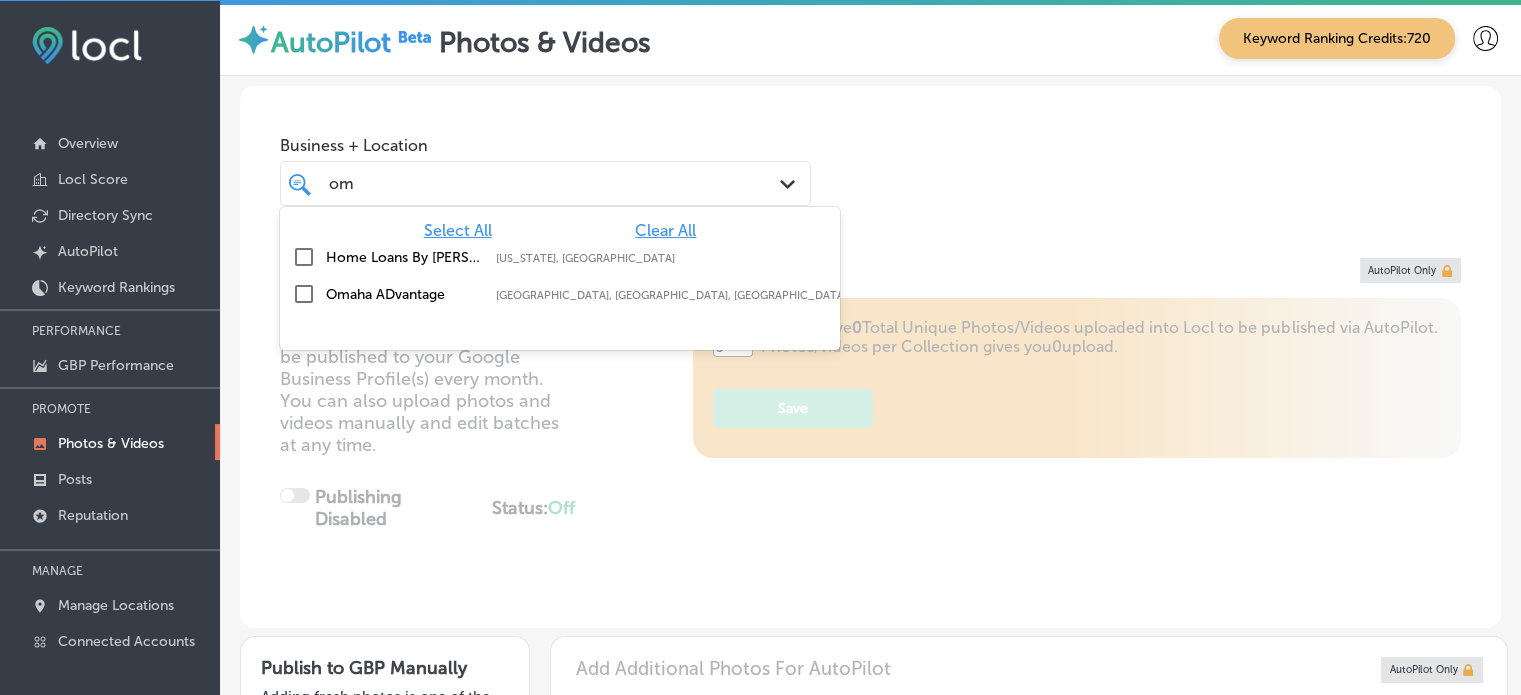 click on "Clear All" at bounding box center [665, 230] 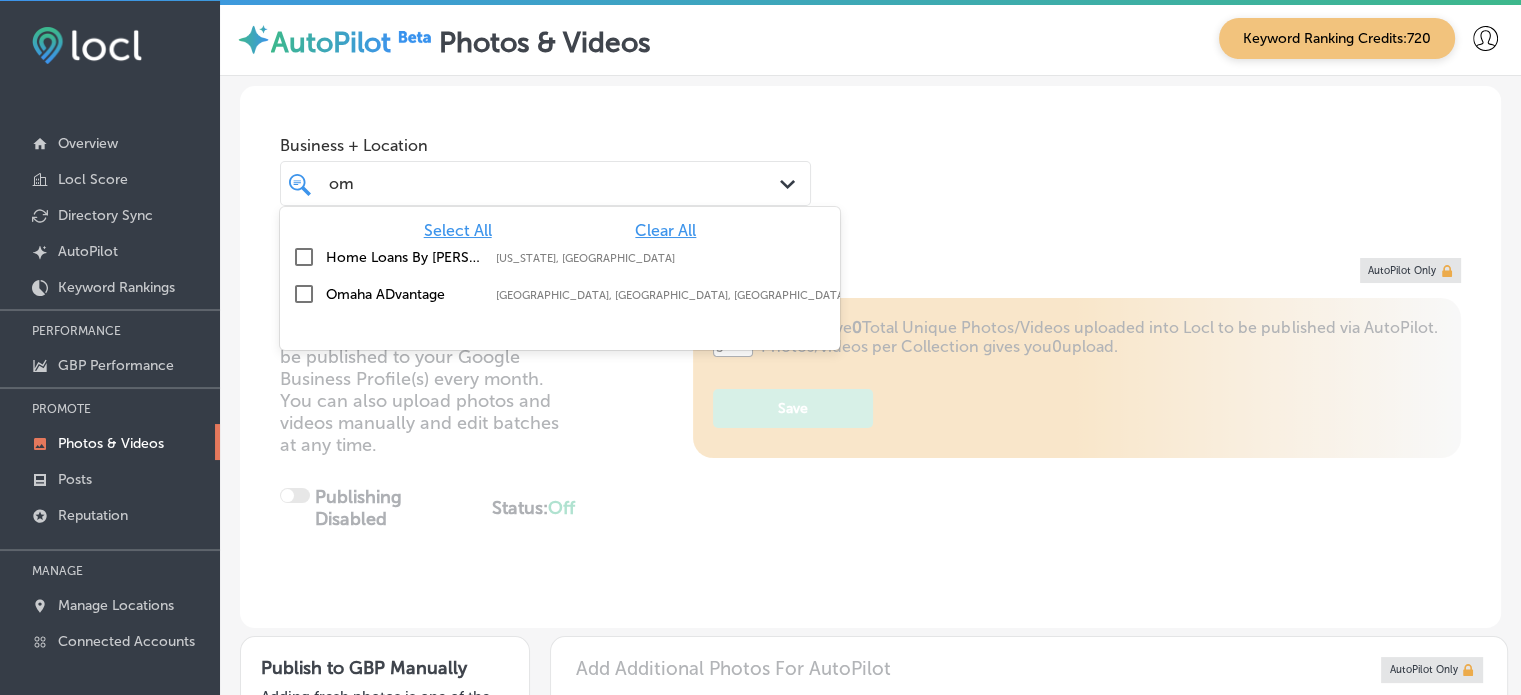 click on "Clear All" at bounding box center (665, 230) 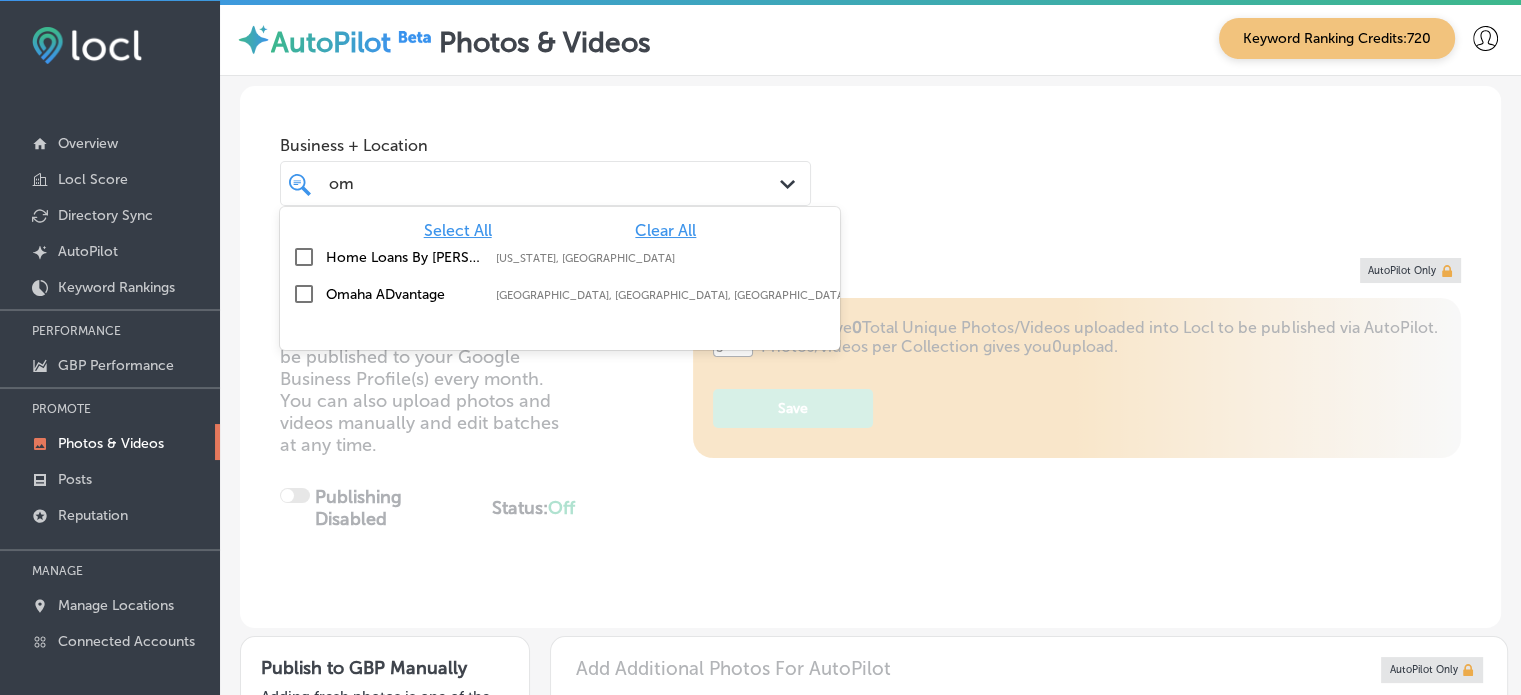 click on "Clear All" at bounding box center [665, 230] 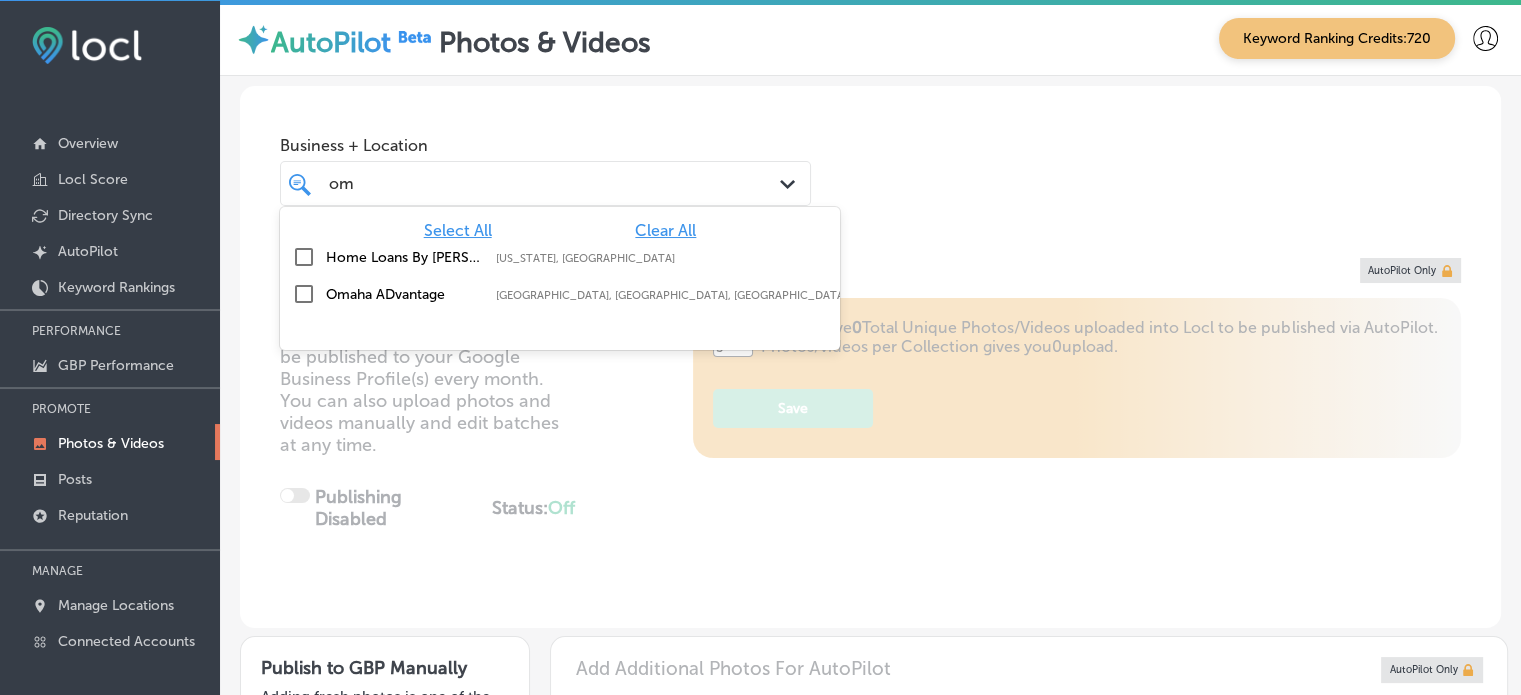 type on "o" 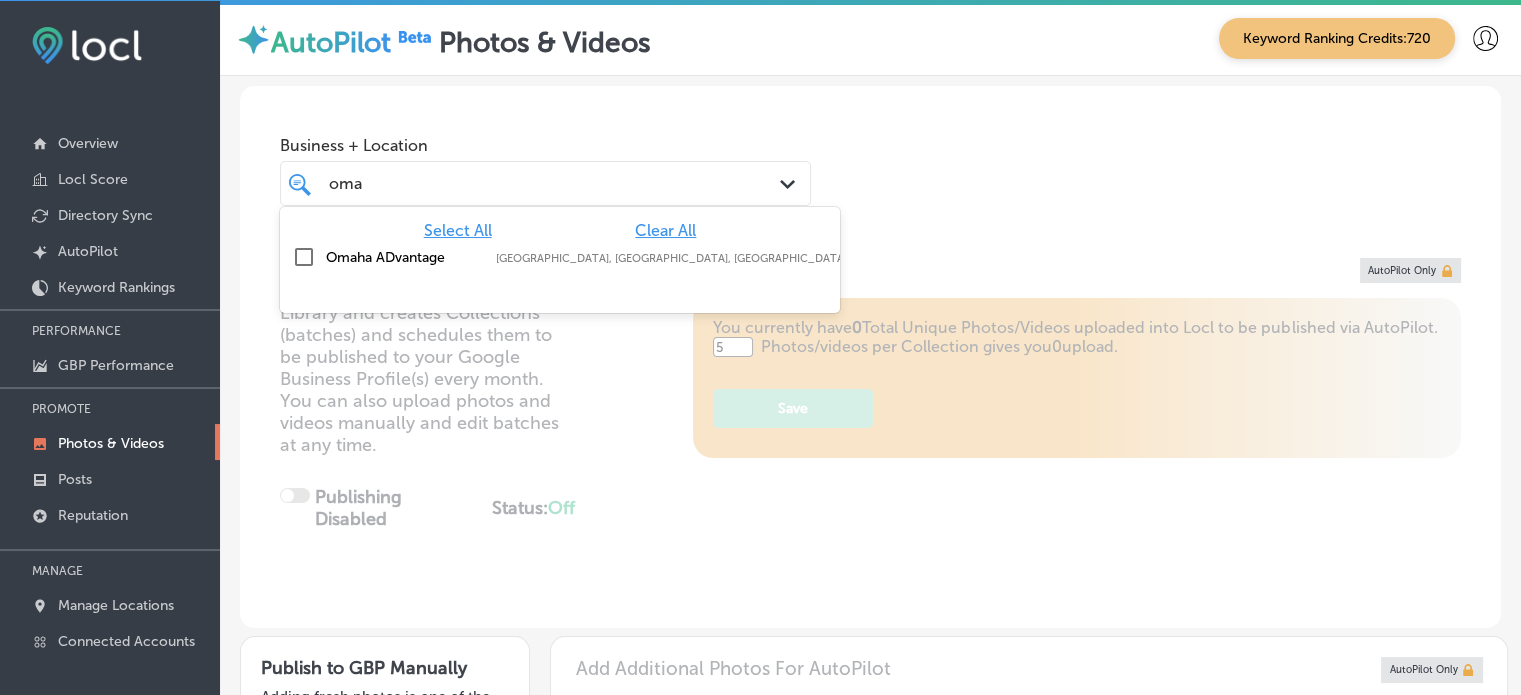 click on "Omaha ADvantage" at bounding box center [406, 257] 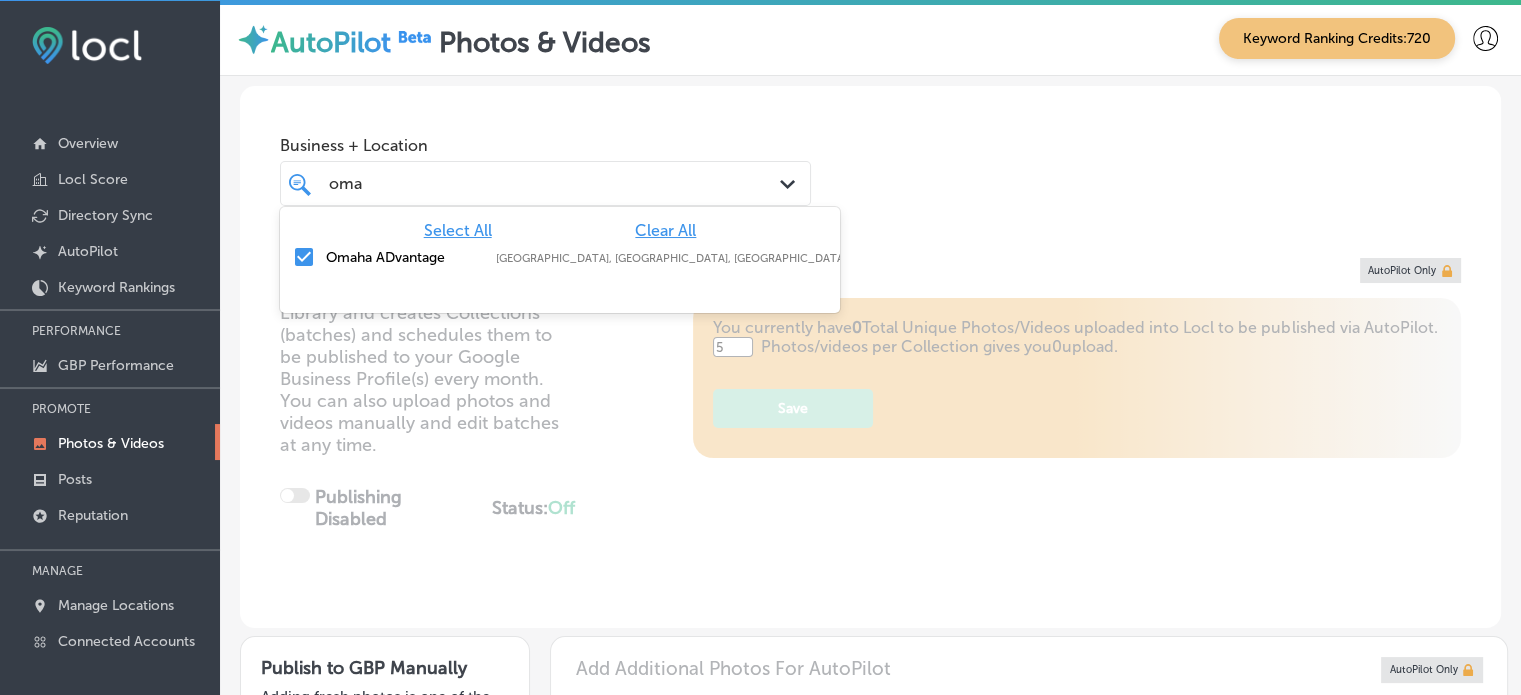 type on "oma" 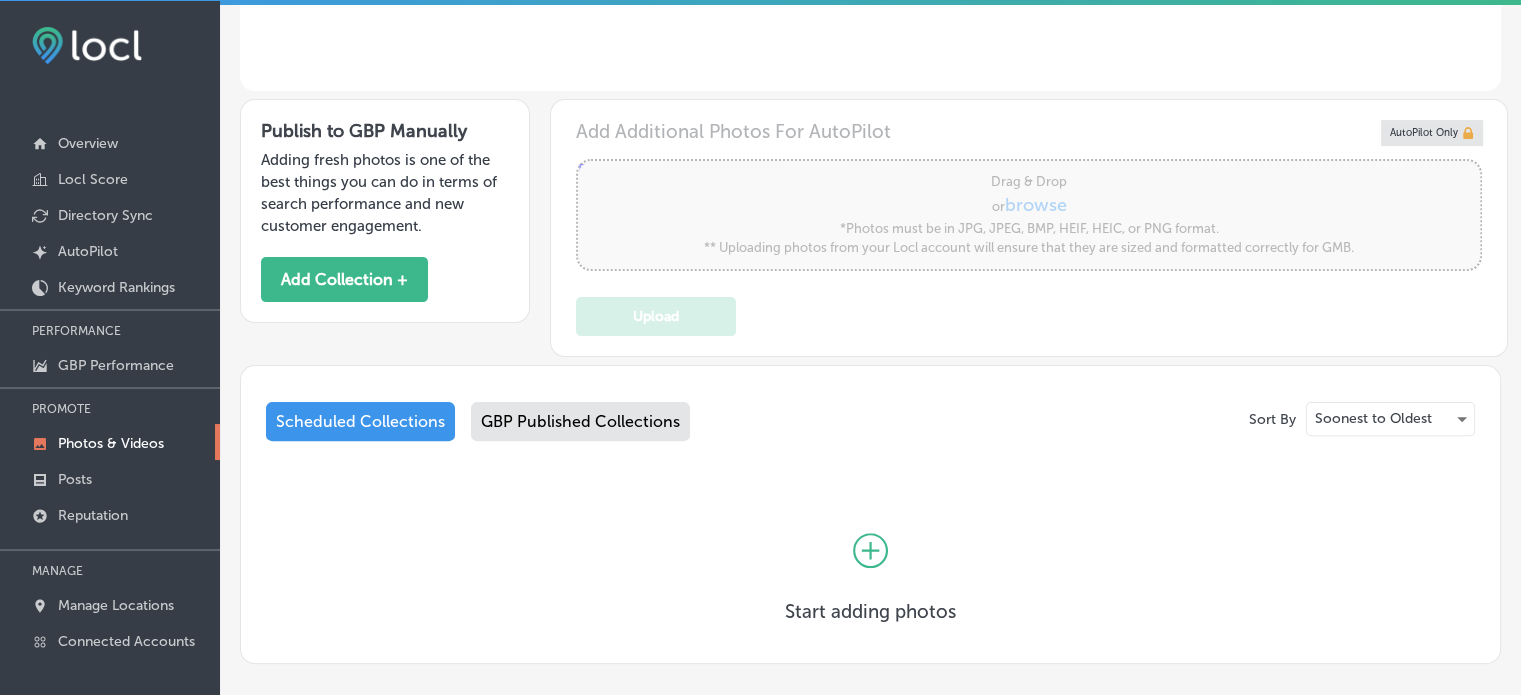scroll, scrollTop: 628, scrollLeft: 0, axis: vertical 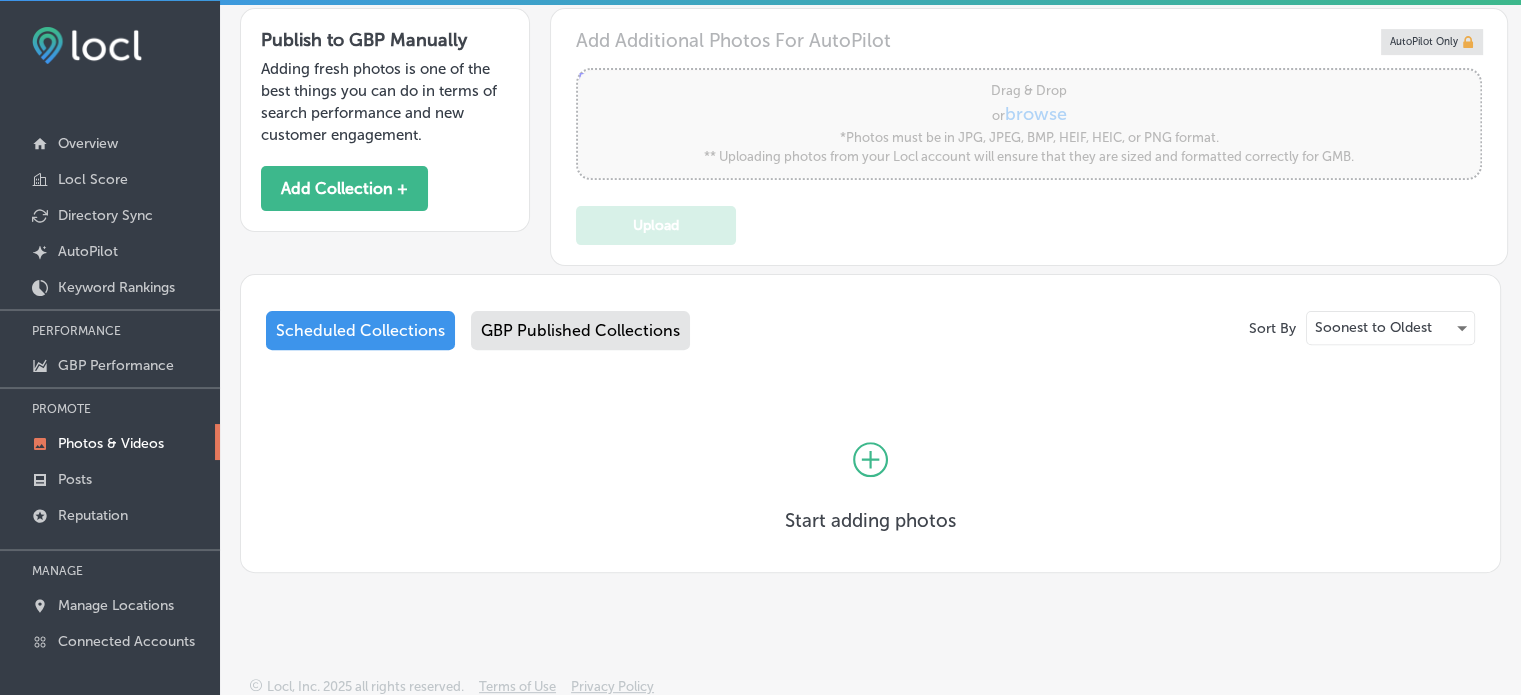 click on "GBP Published Collections" at bounding box center [580, 330] 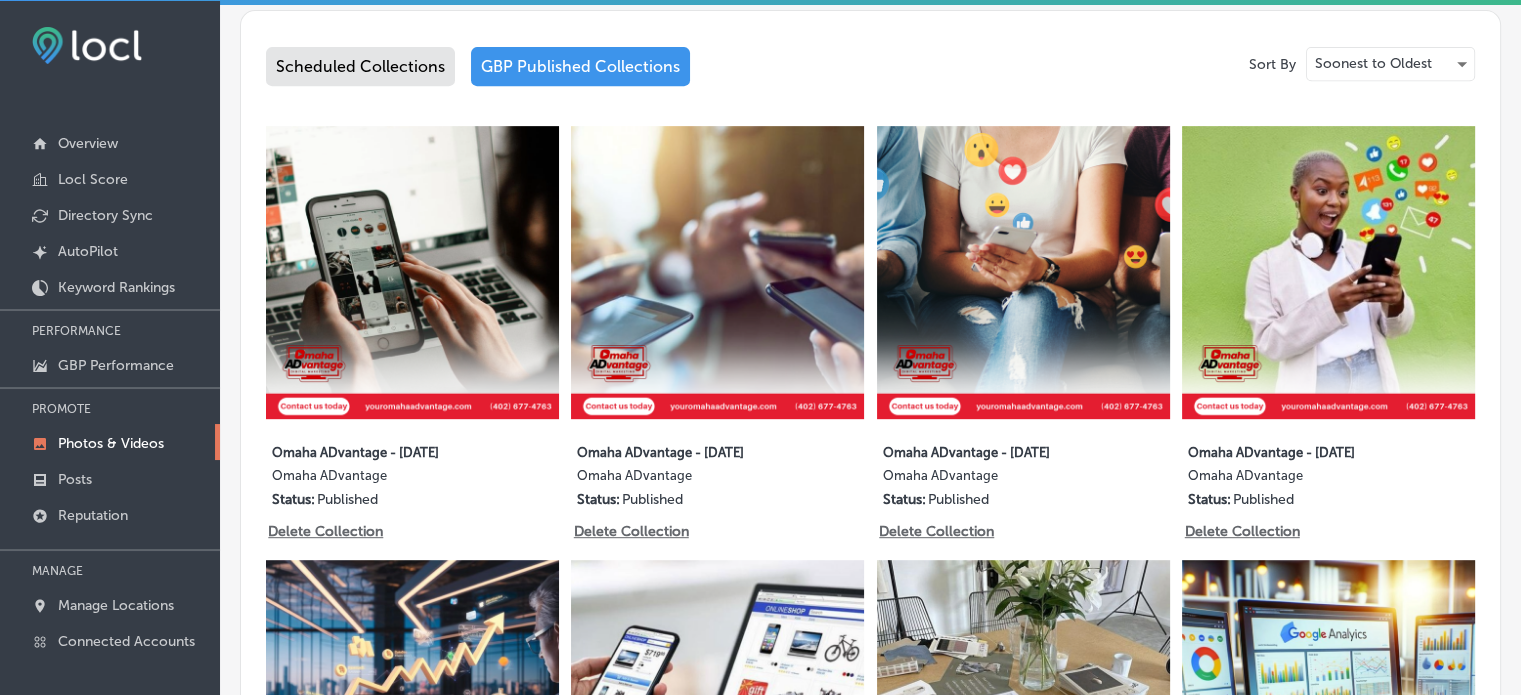 scroll, scrollTop: 892, scrollLeft: 0, axis: vertical 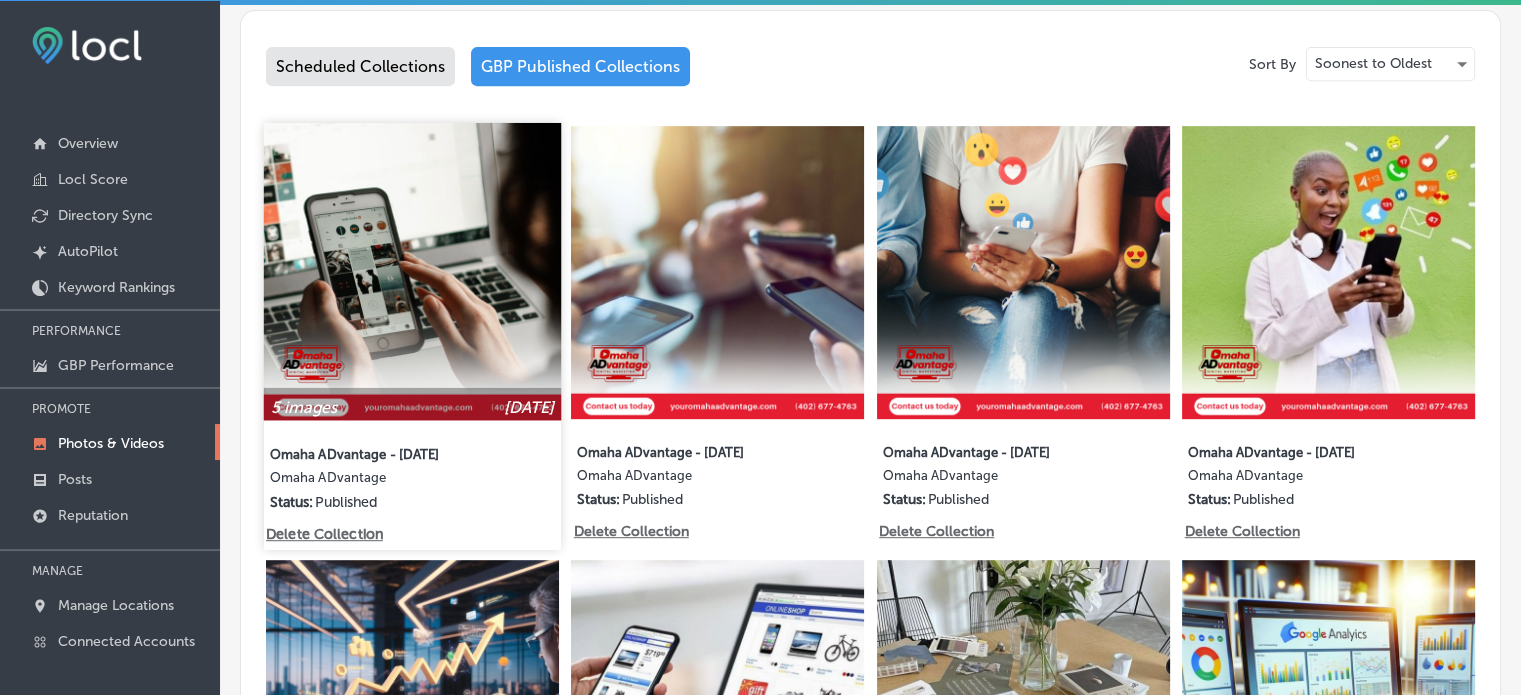 click at bounding box center [412, 271] 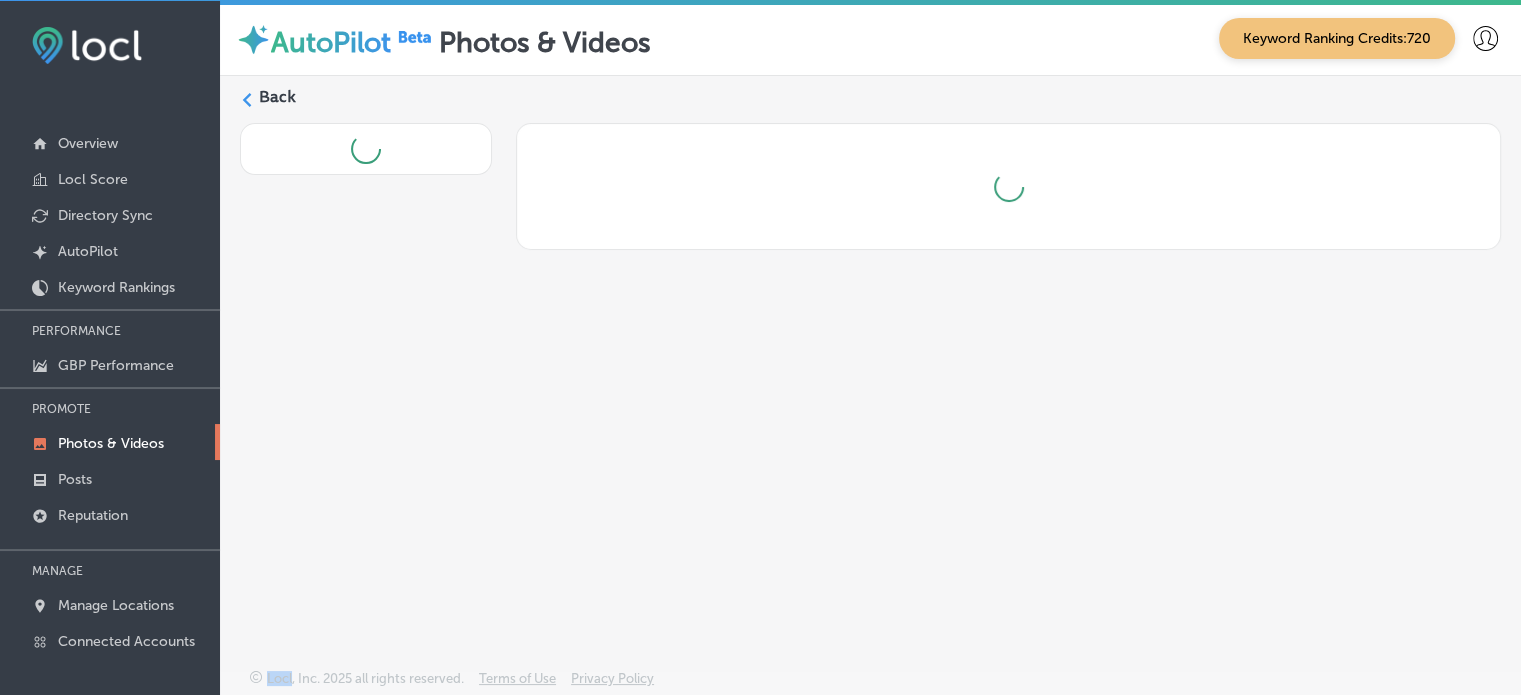 click on "Back" at bounding box center (870, 325) 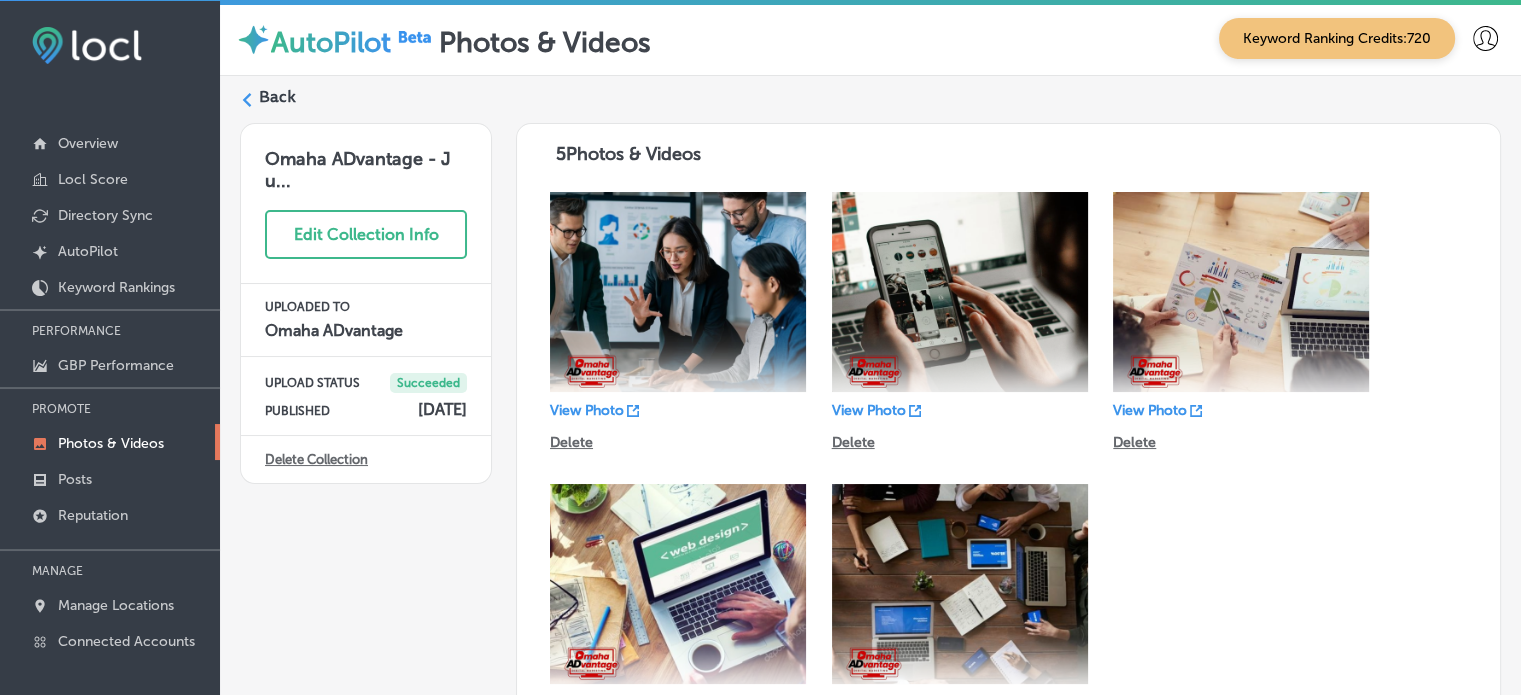 scroll, scrollTop: 28, scrollLeft: 0, axis: vertical 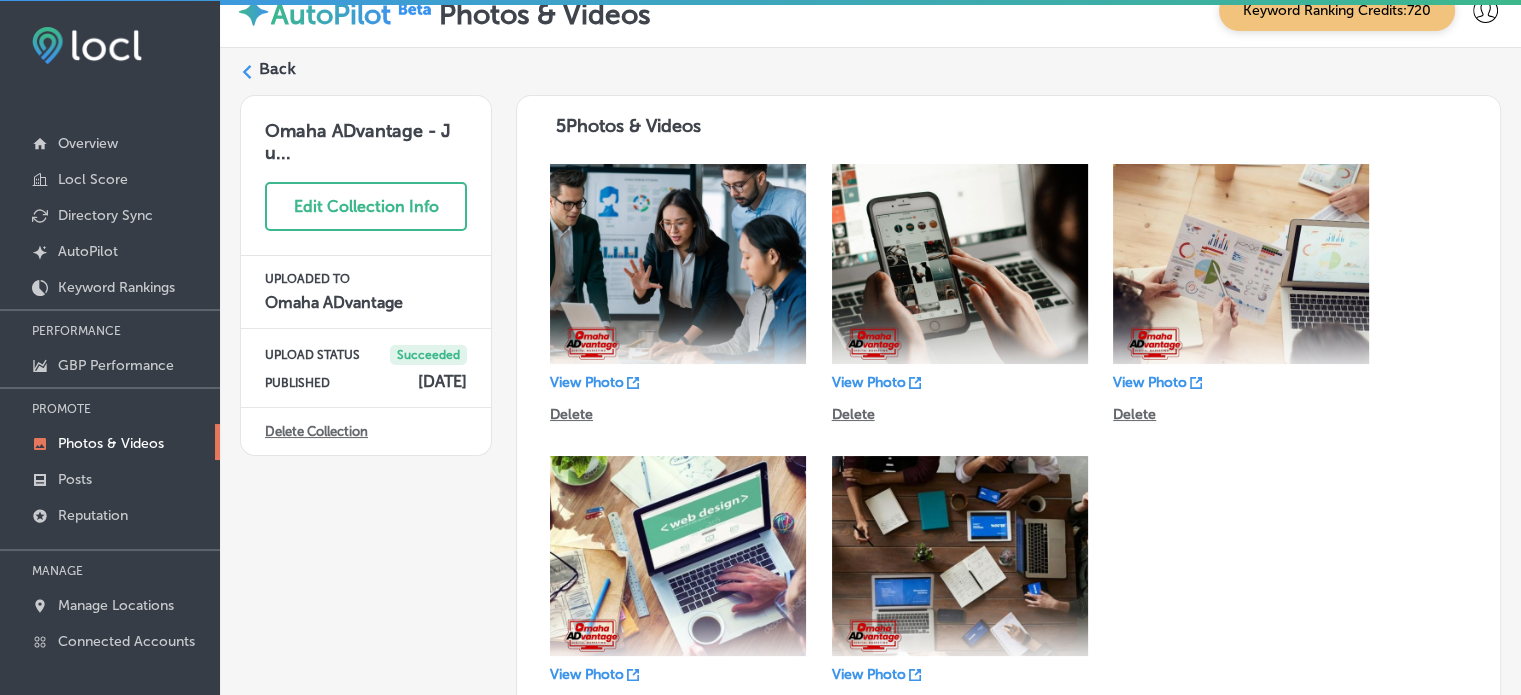 click at bounding box center [678, 264] 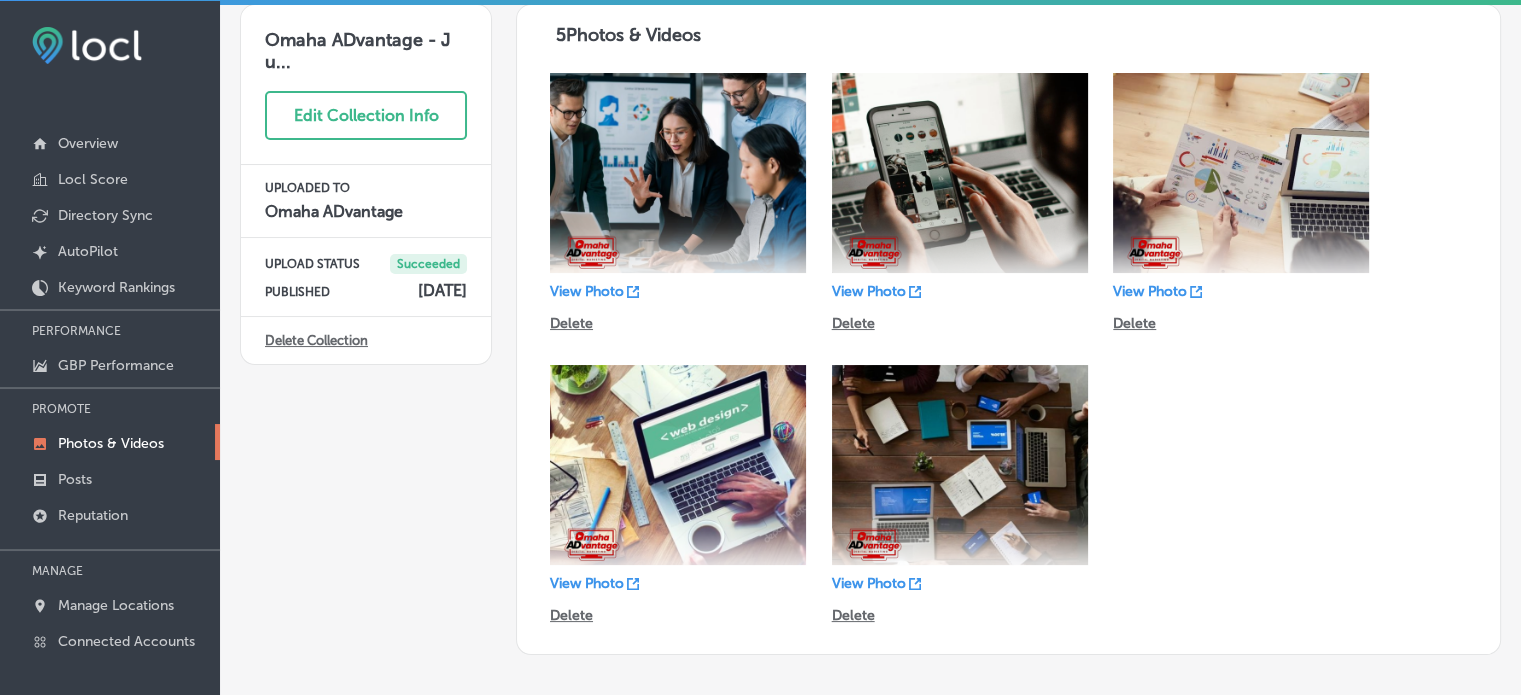 scroll, scrollTop: 123, scrollLeft: 0, axis: vertical 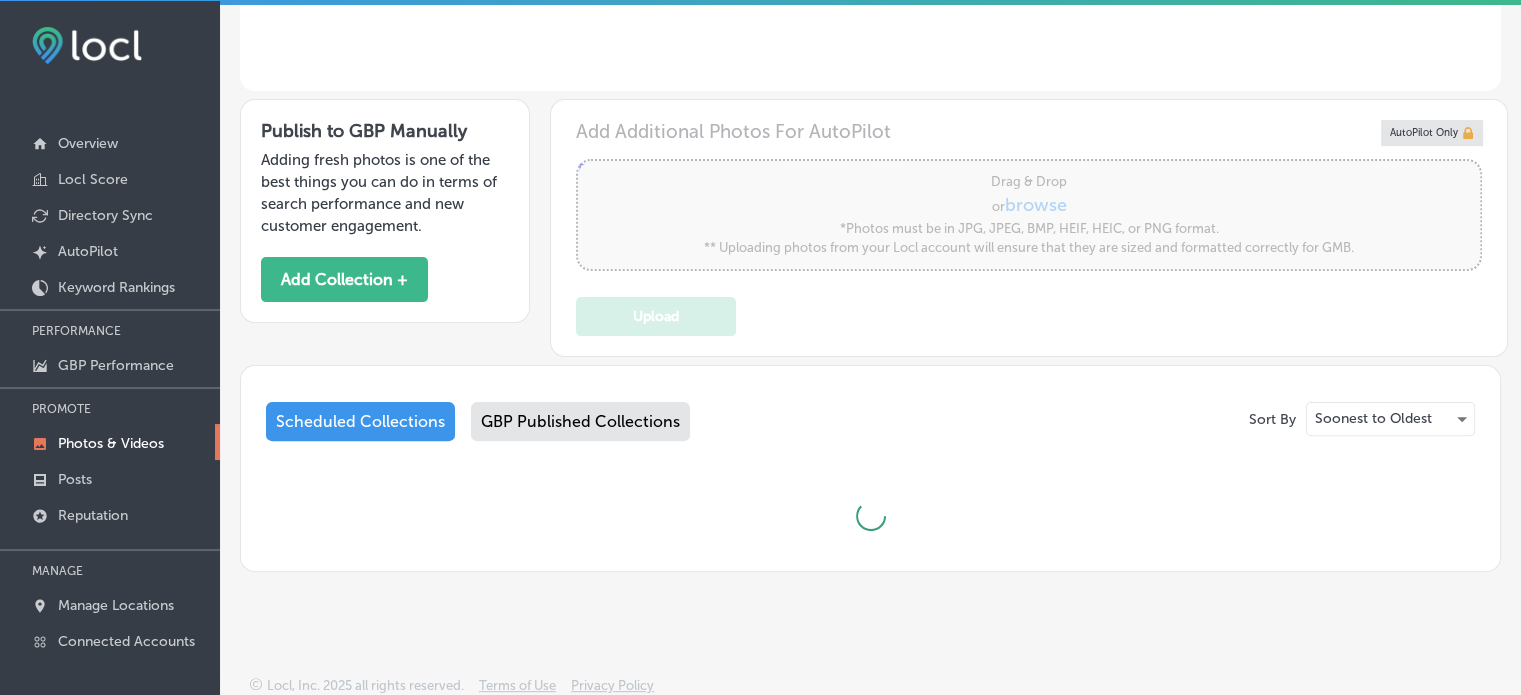 type on "5" 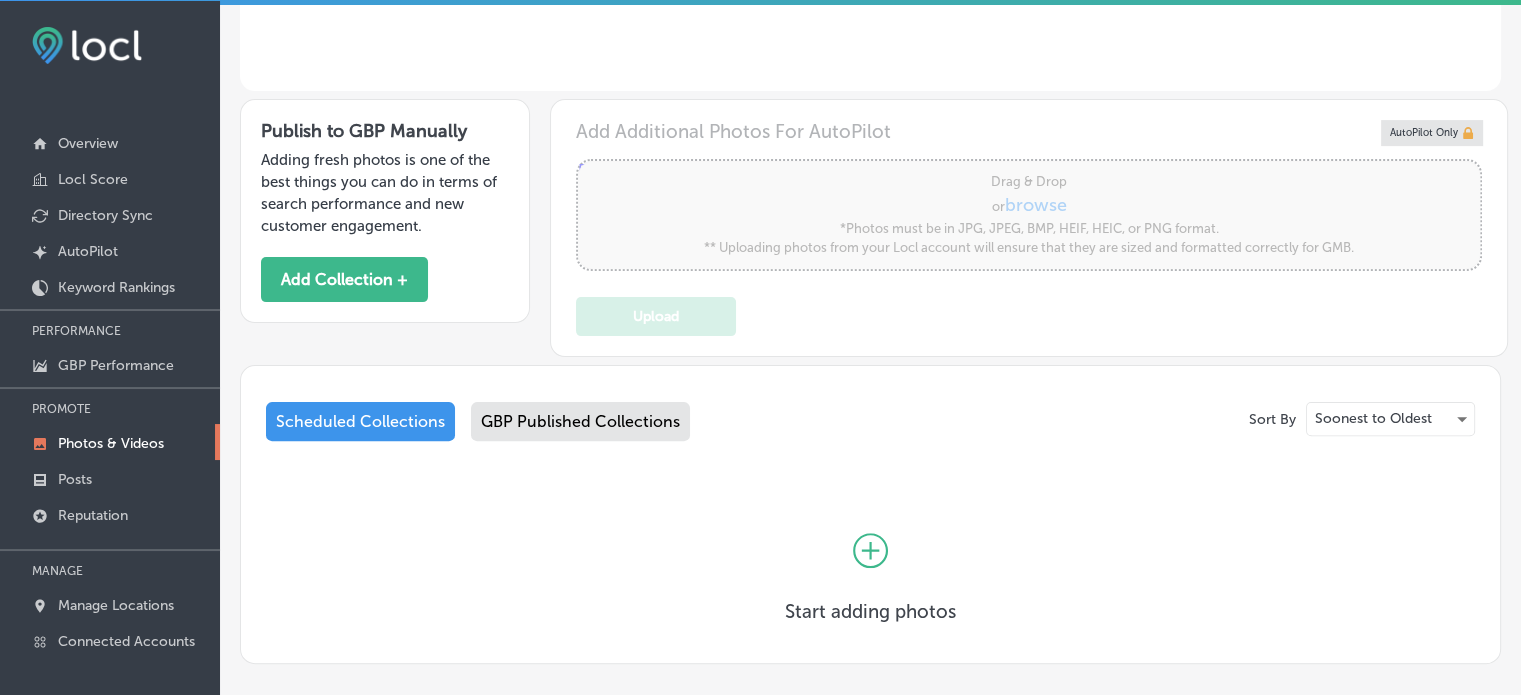 scroll, scrollTop: 628, scrollLeft: 0, axis: vertical 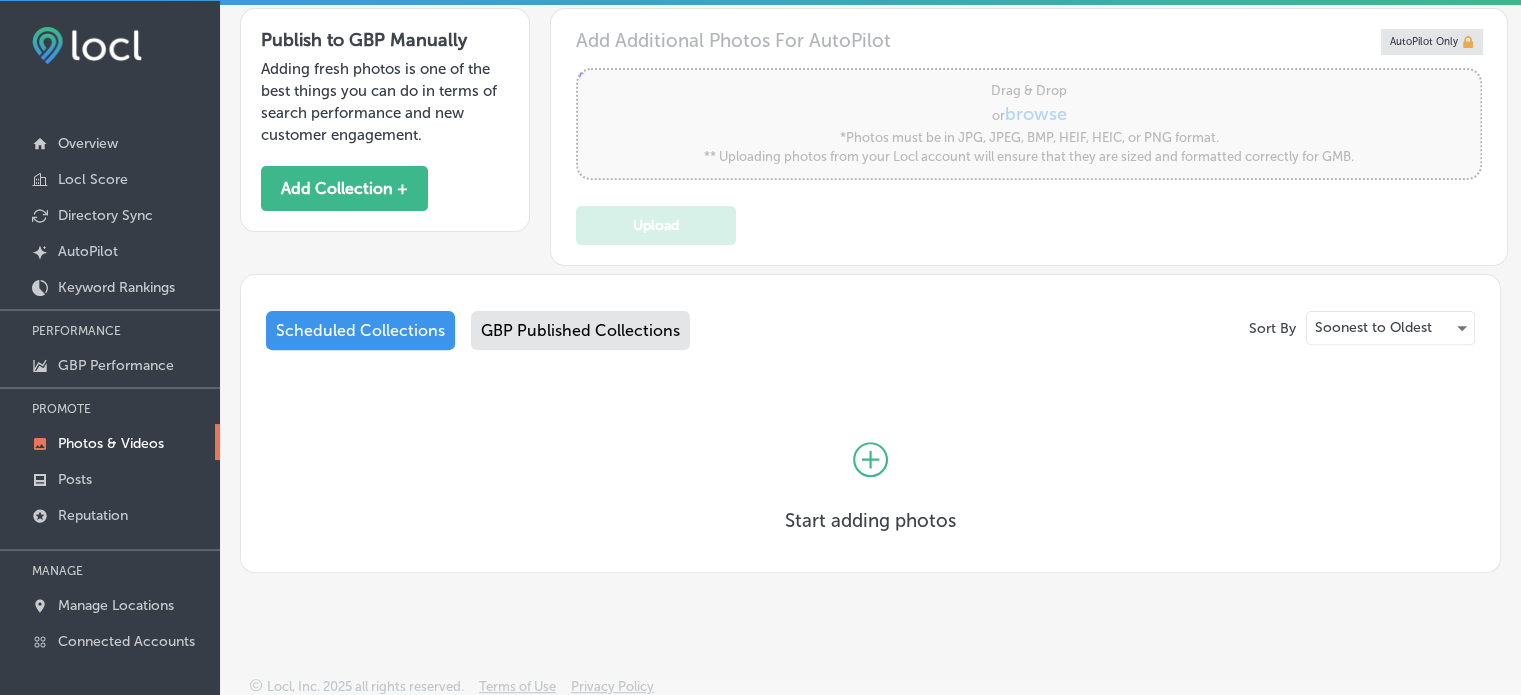 click on "GBP Published Collections" at bounding box center [580, 330] 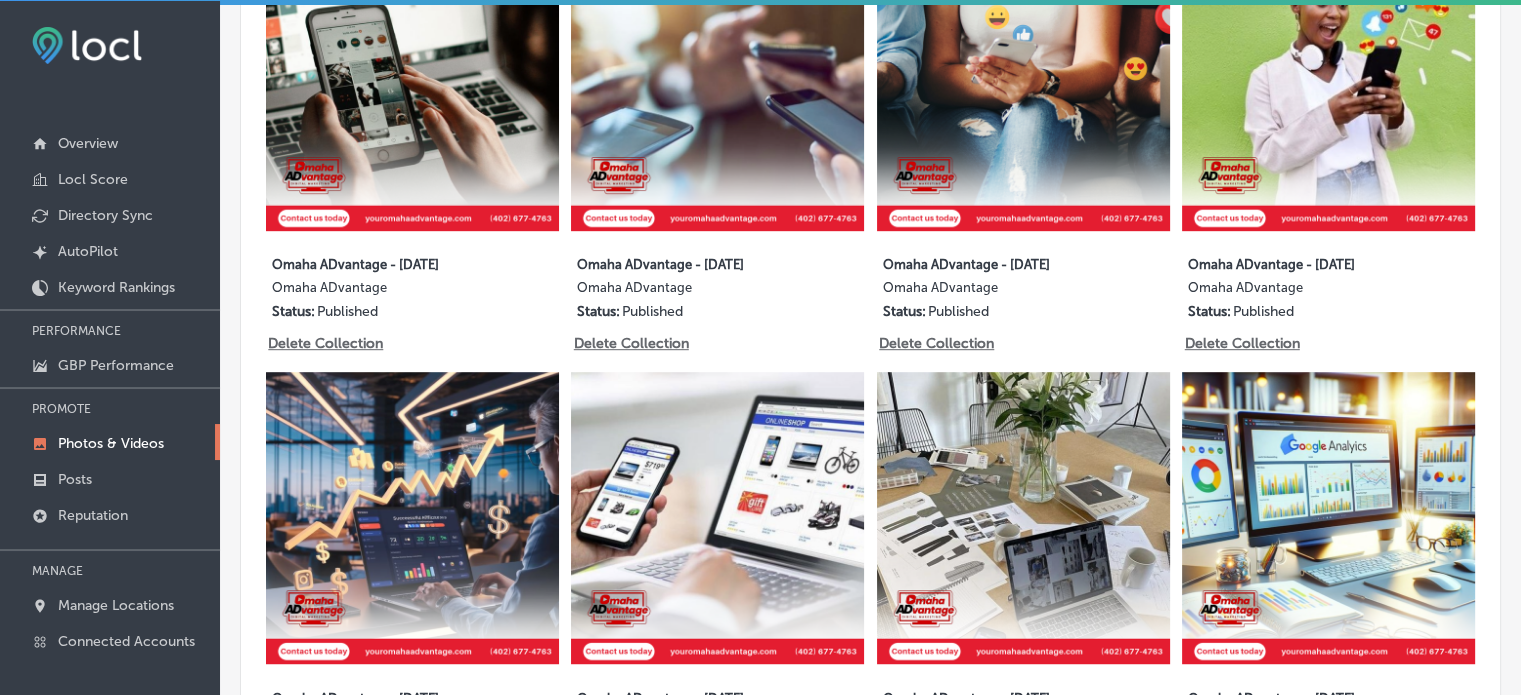scroll, scrollTop: 837, scrollLeft: 0, axis: vertical 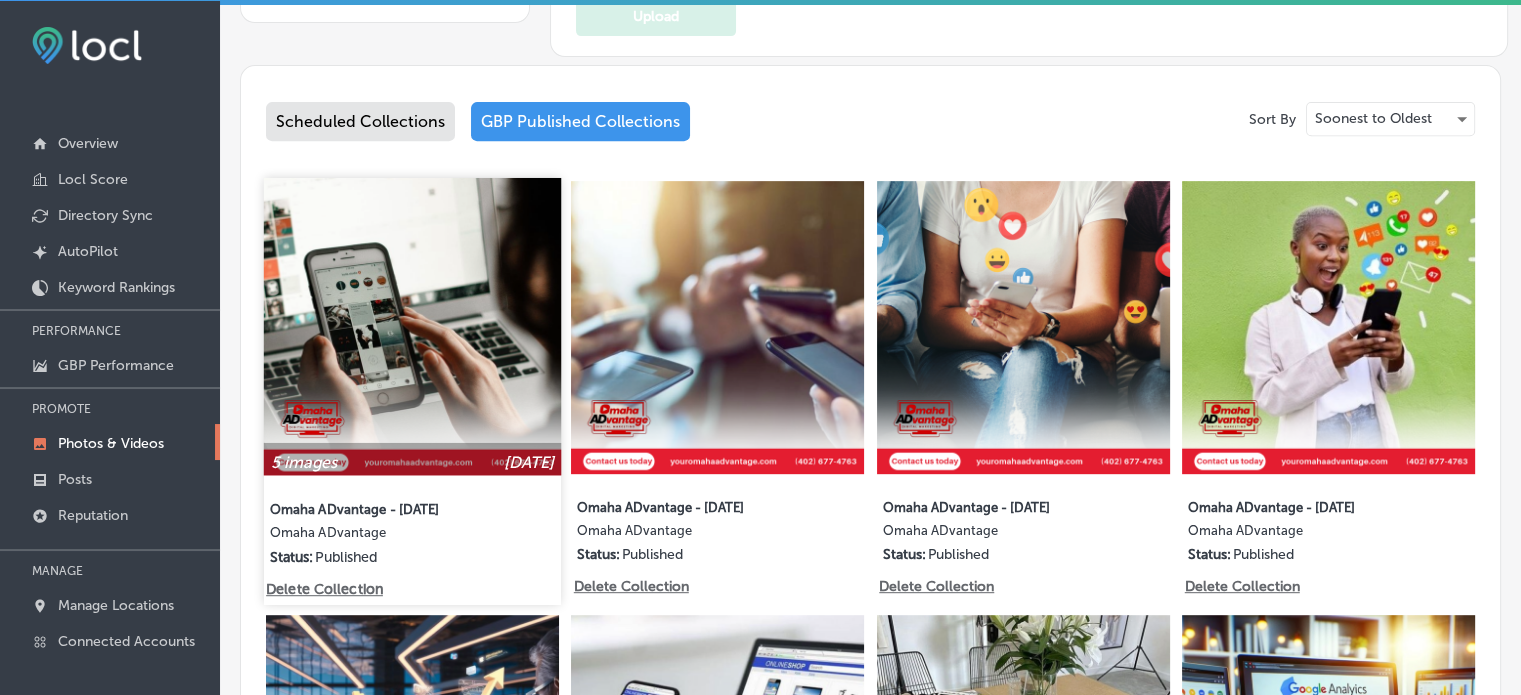 click at bounding box center [412, 326] 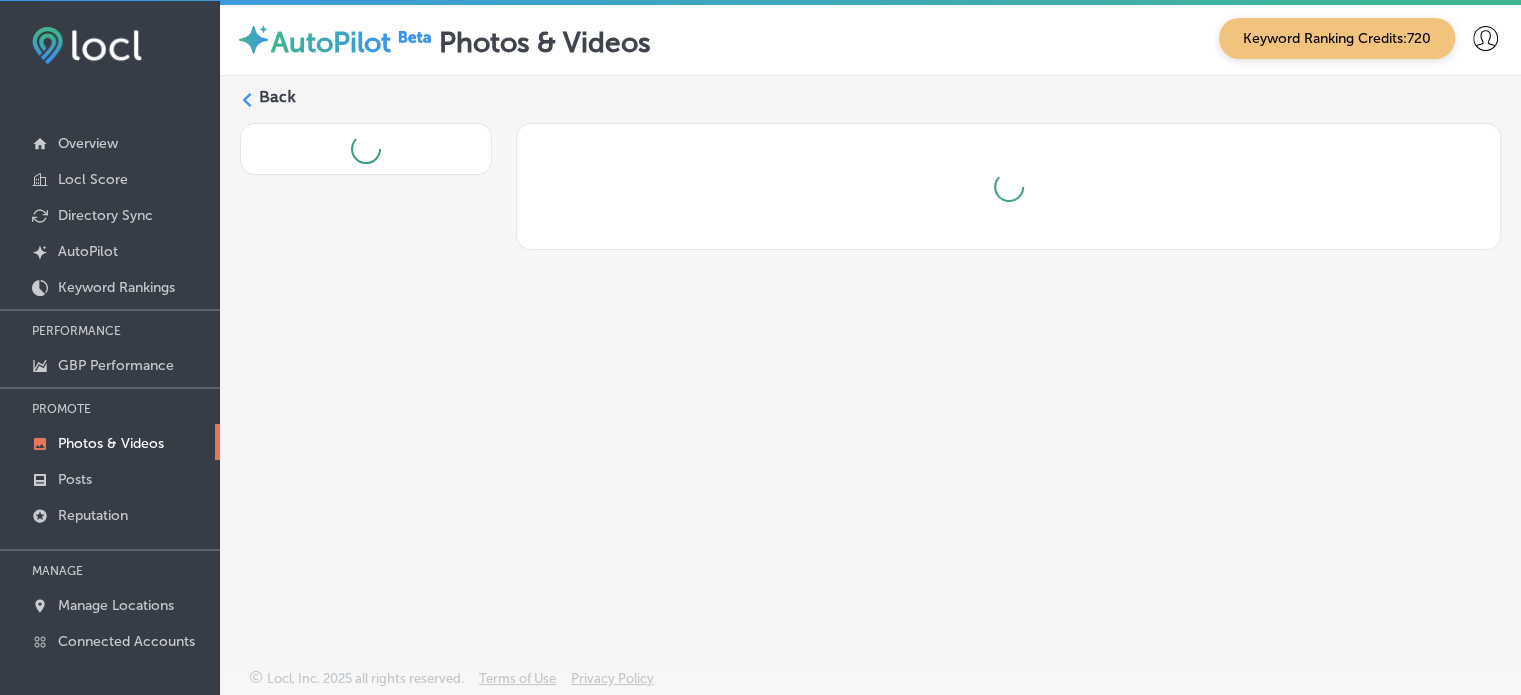 scroll, scrollTop: 0, scrollLeft: 0, axis: both 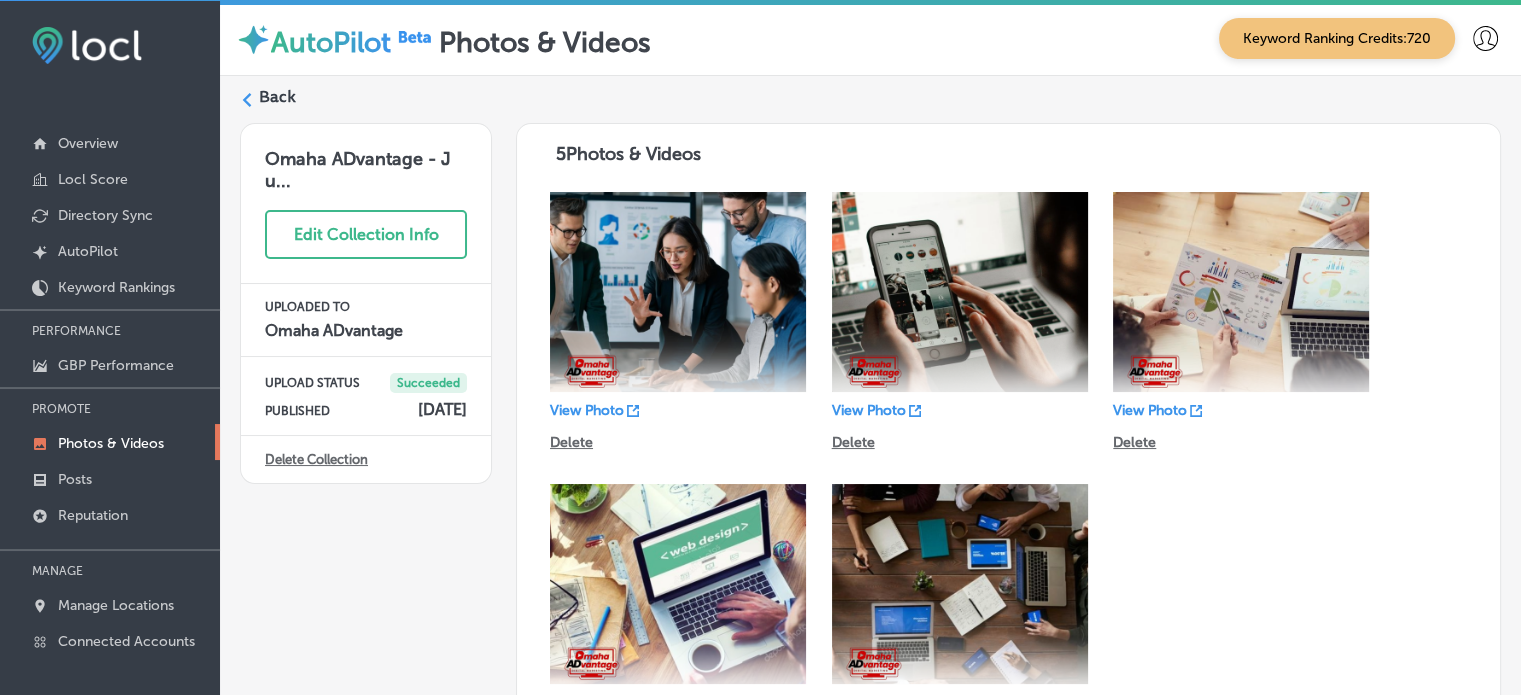 click on "Back" at bounding box center (277, 97) 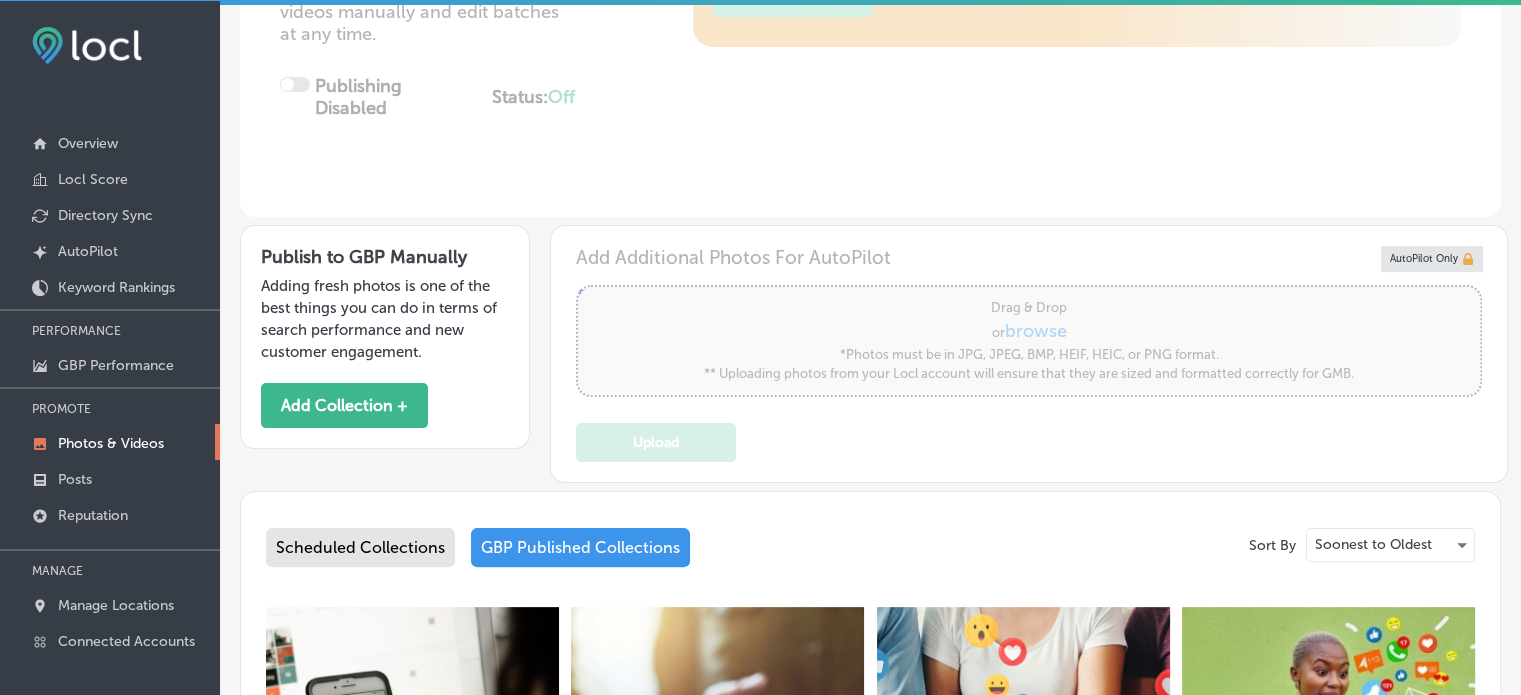 type on "5" 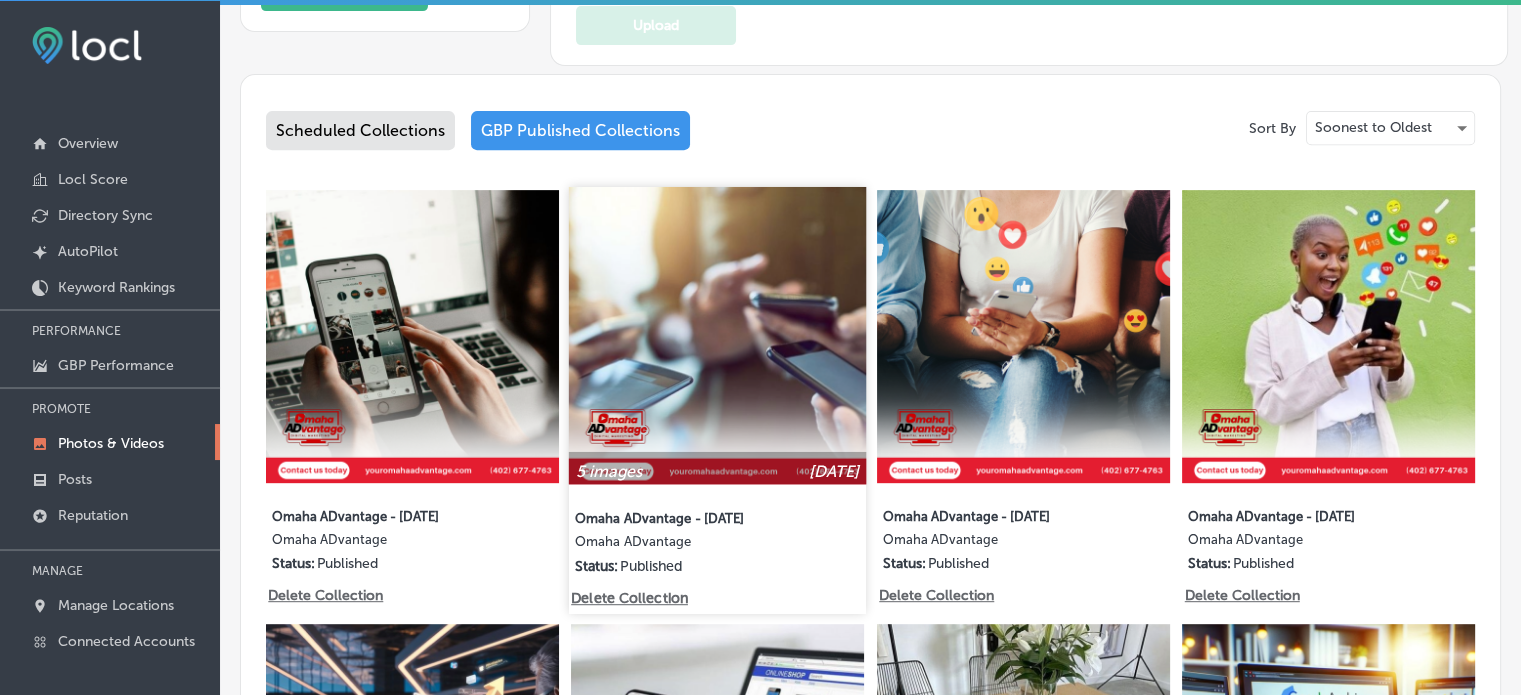 scroll, scrollTop: 828, scrollLeft: 0, axis: vertical 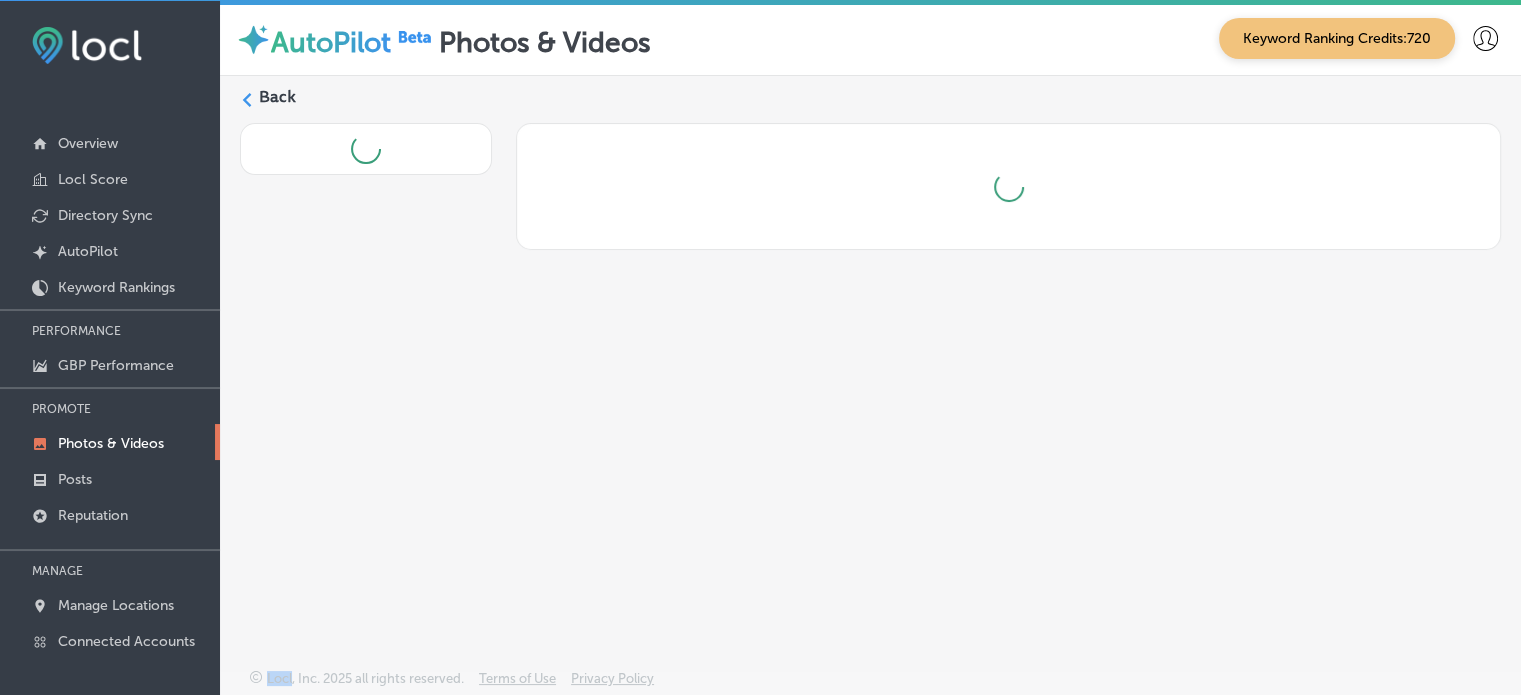 click on "Back" at bounding box center (870, 325) 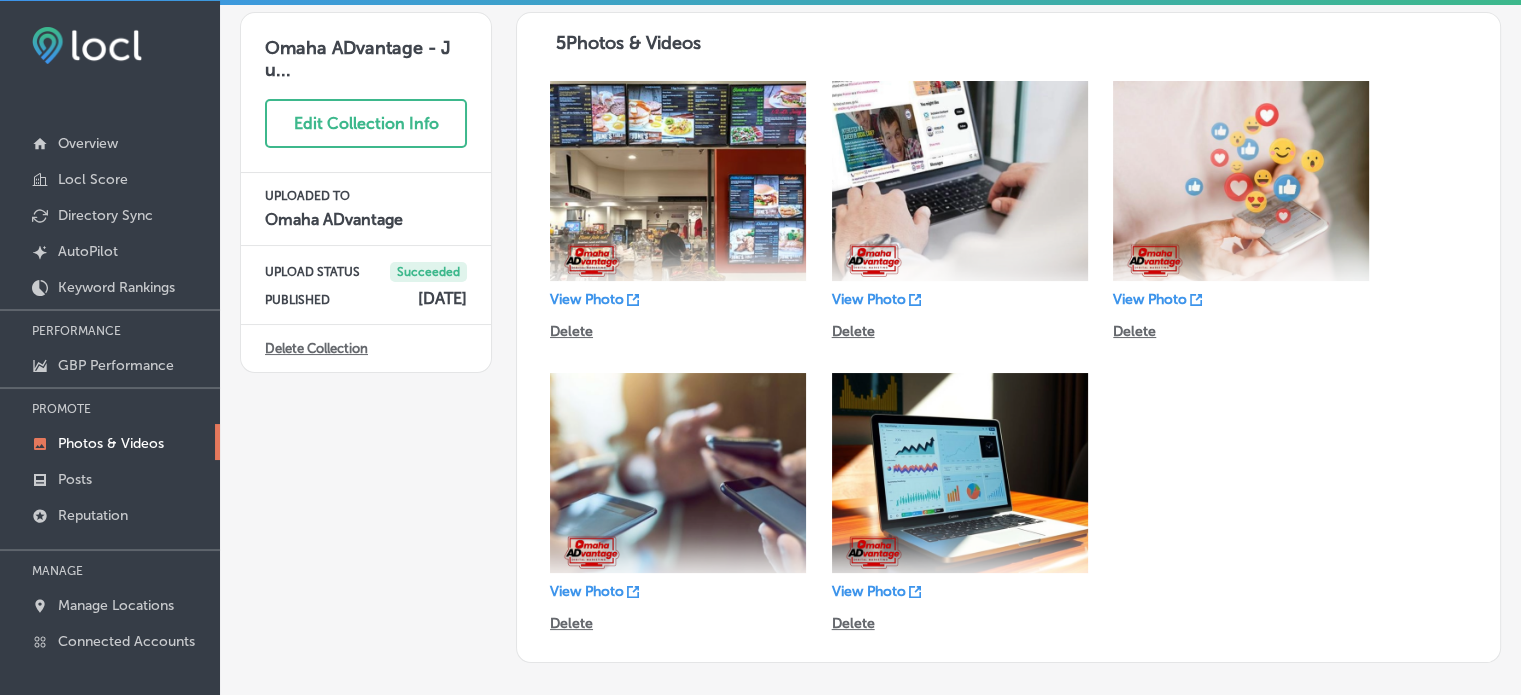 scroll, scrollTop: 0, scrollLeft: 0, axis: both 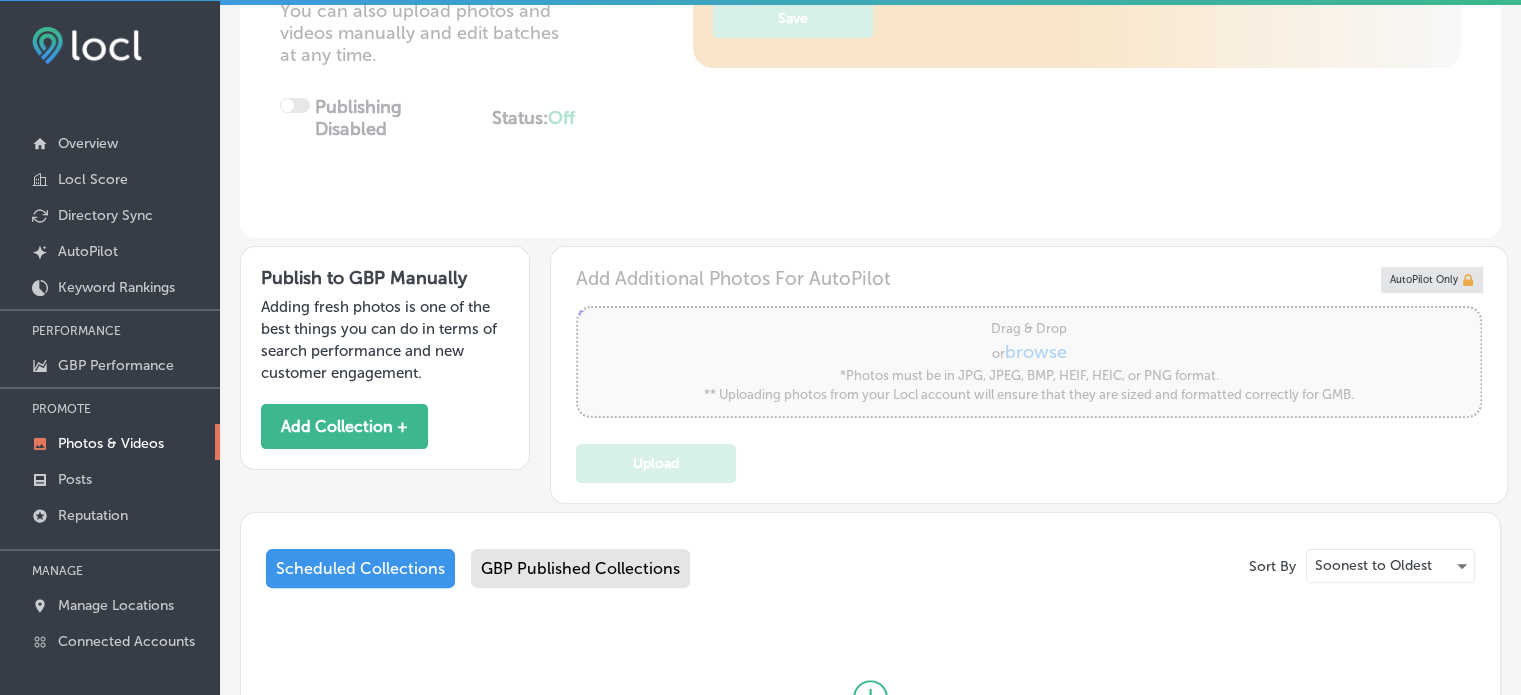 type on "5" 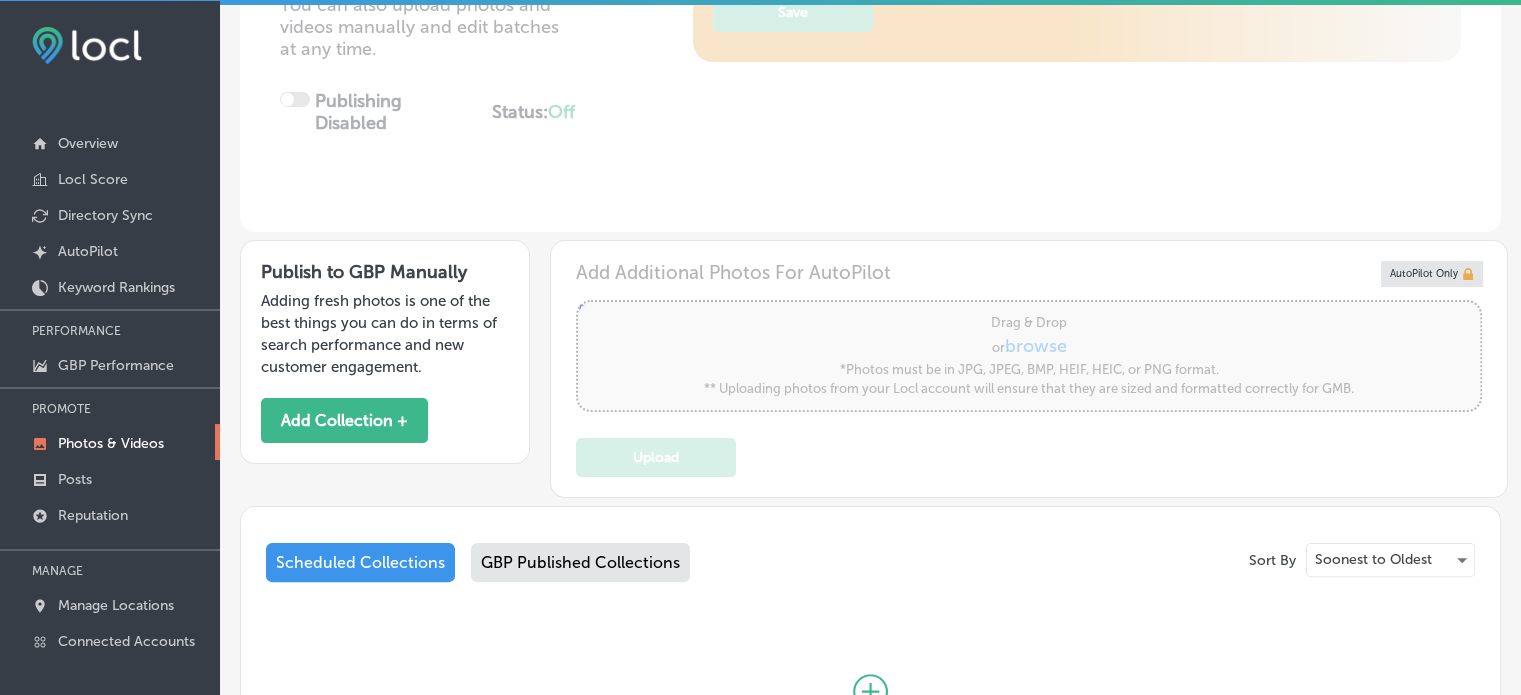 scroll, scrollTop: 628, scrollLeft: 0, axis: vertical 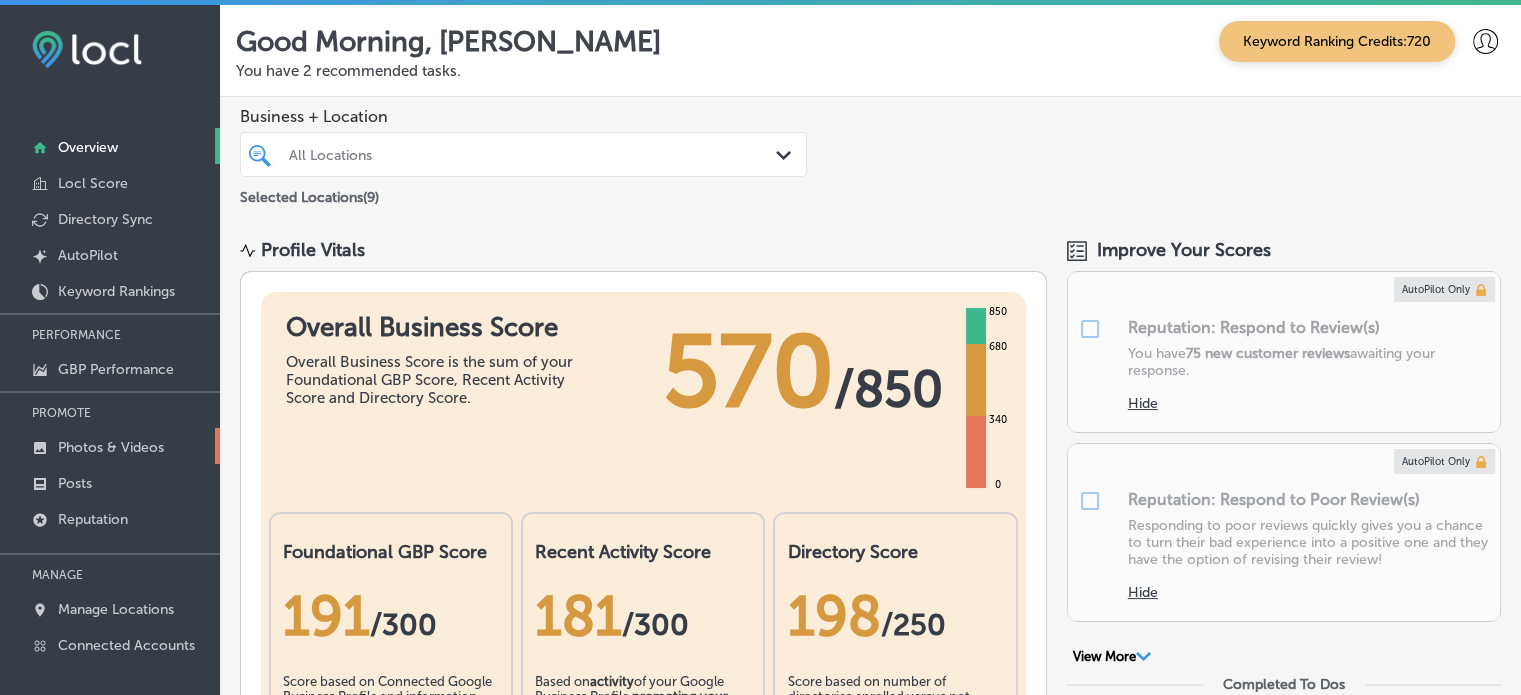 click on "Photos & Videos" at bounding box center (111, 447) 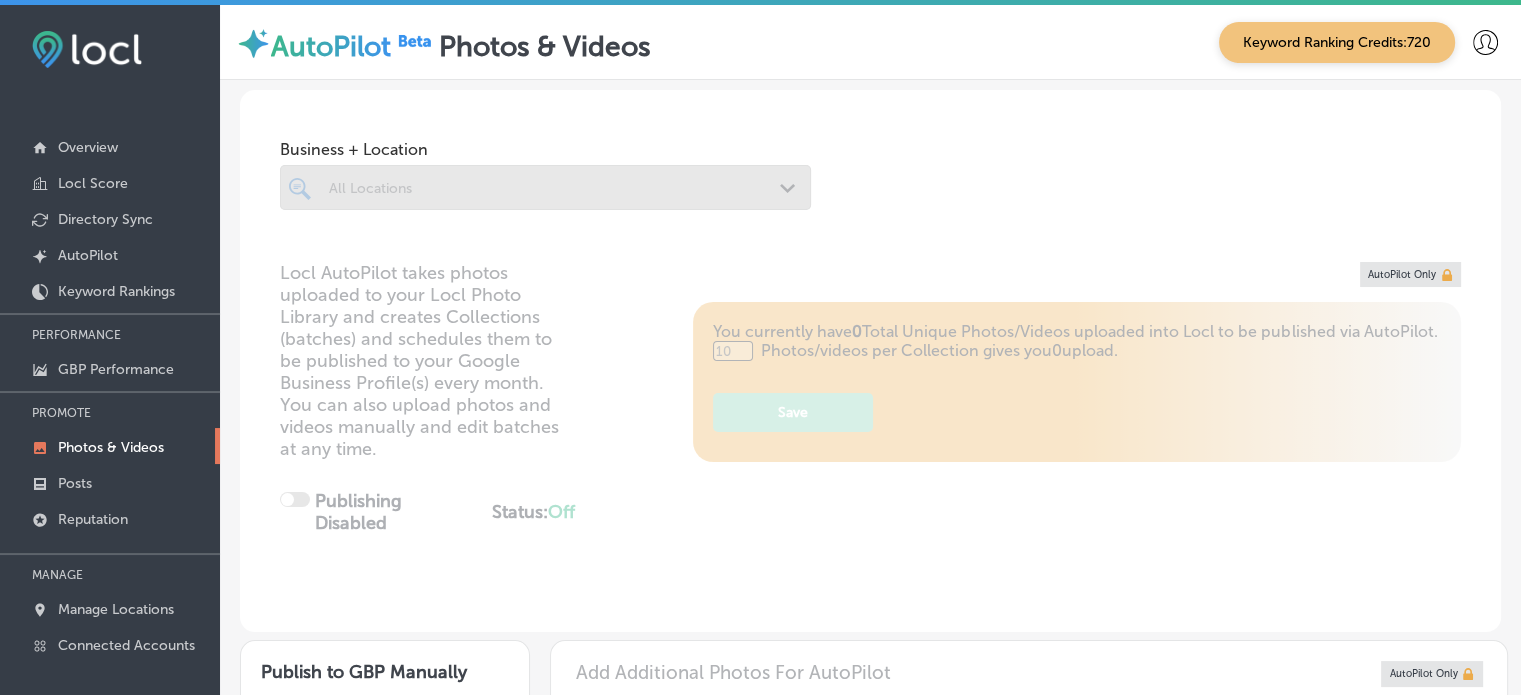 click at bounding box center (545, 187) 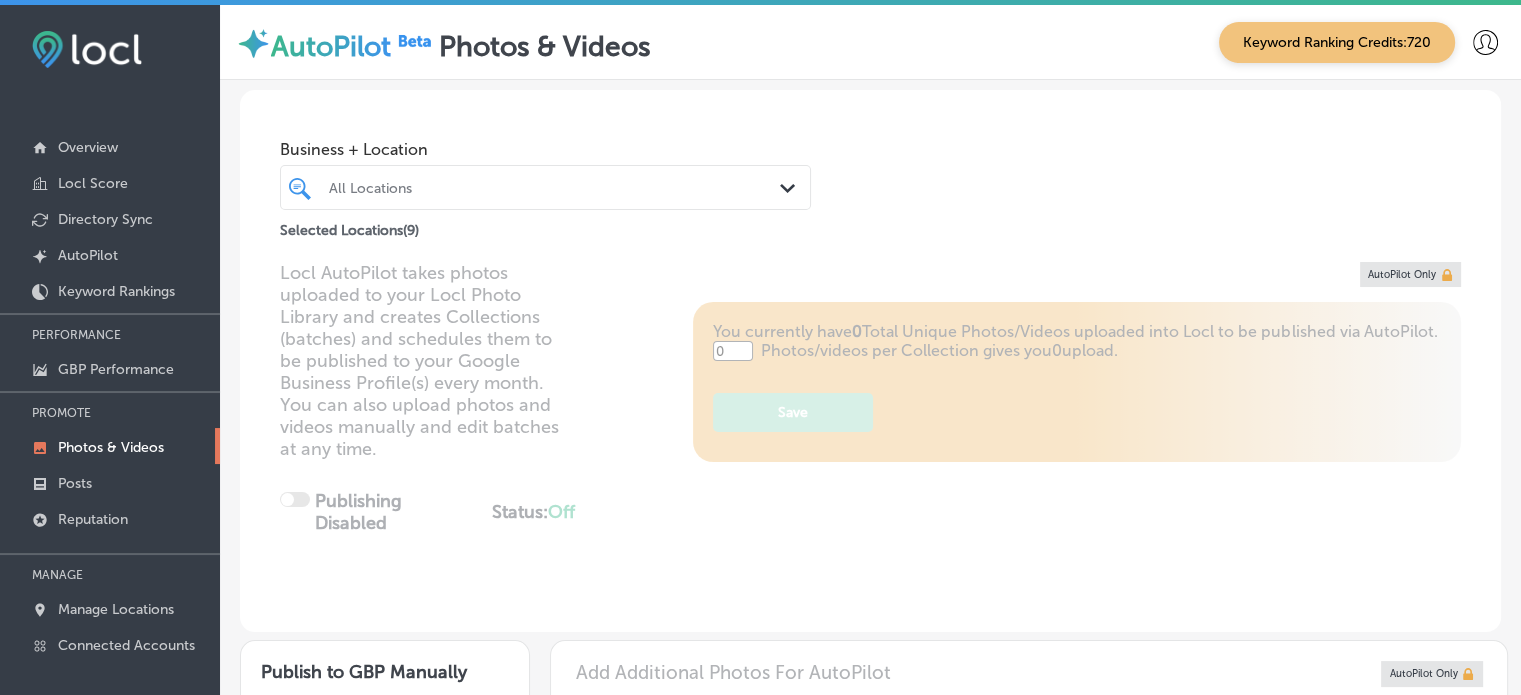 type on "5" 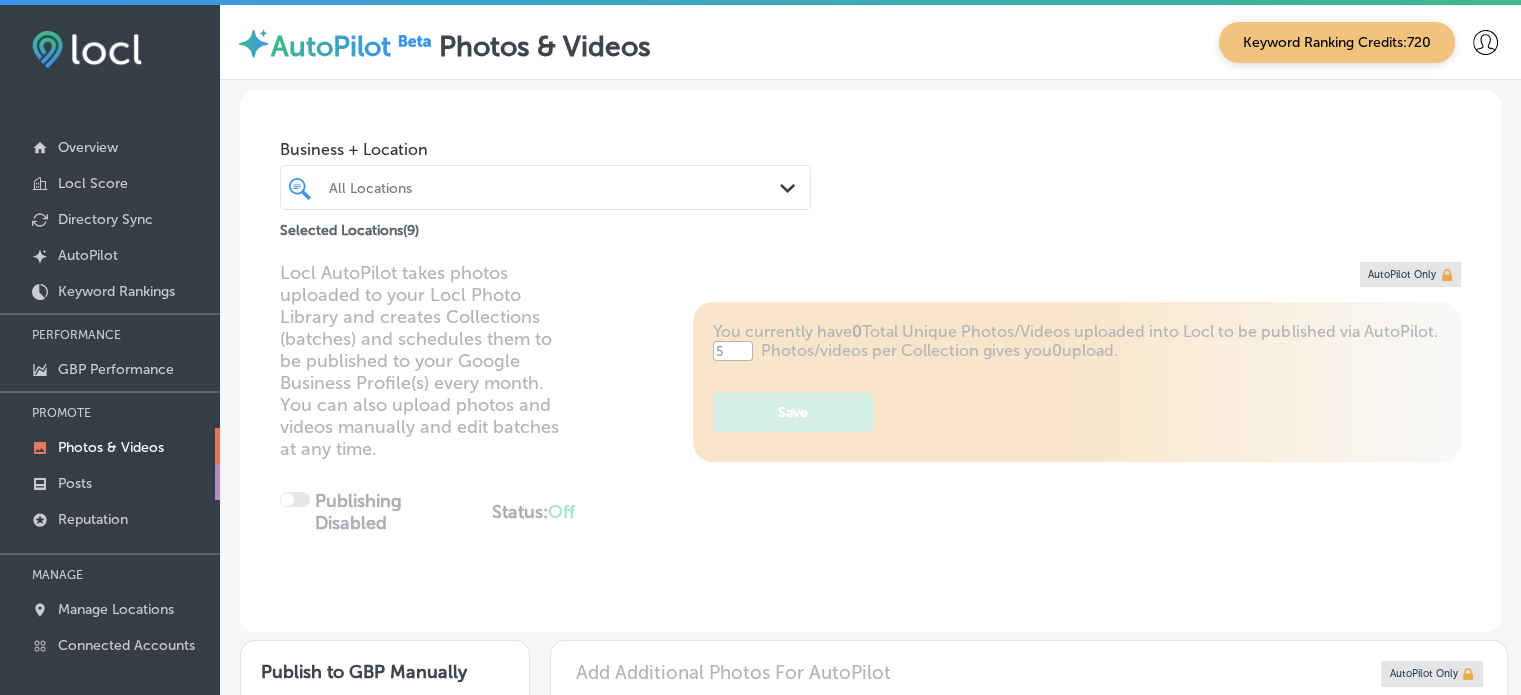 click on "Posts" at bounding box center (110, 482) 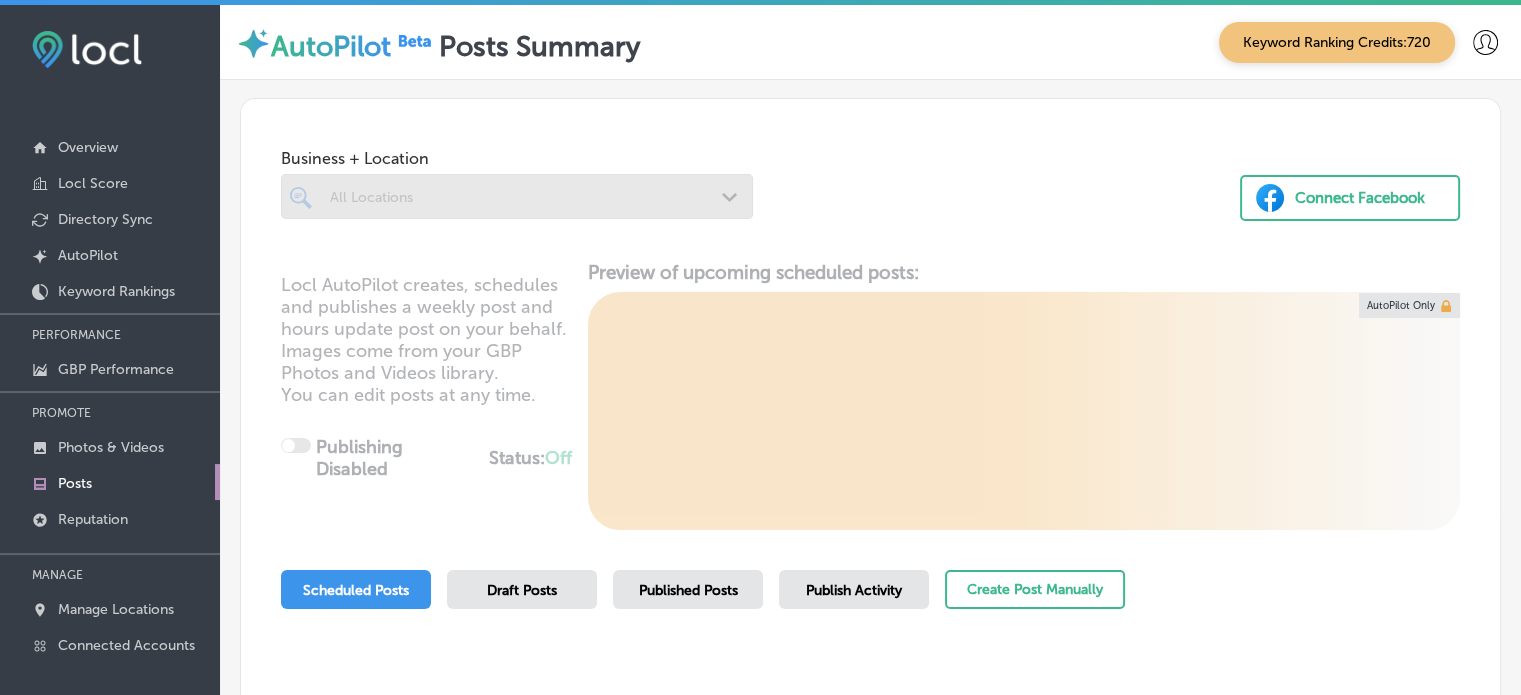 scroll, scrollTop: 20, scrollLeft: 0, axis: vertical 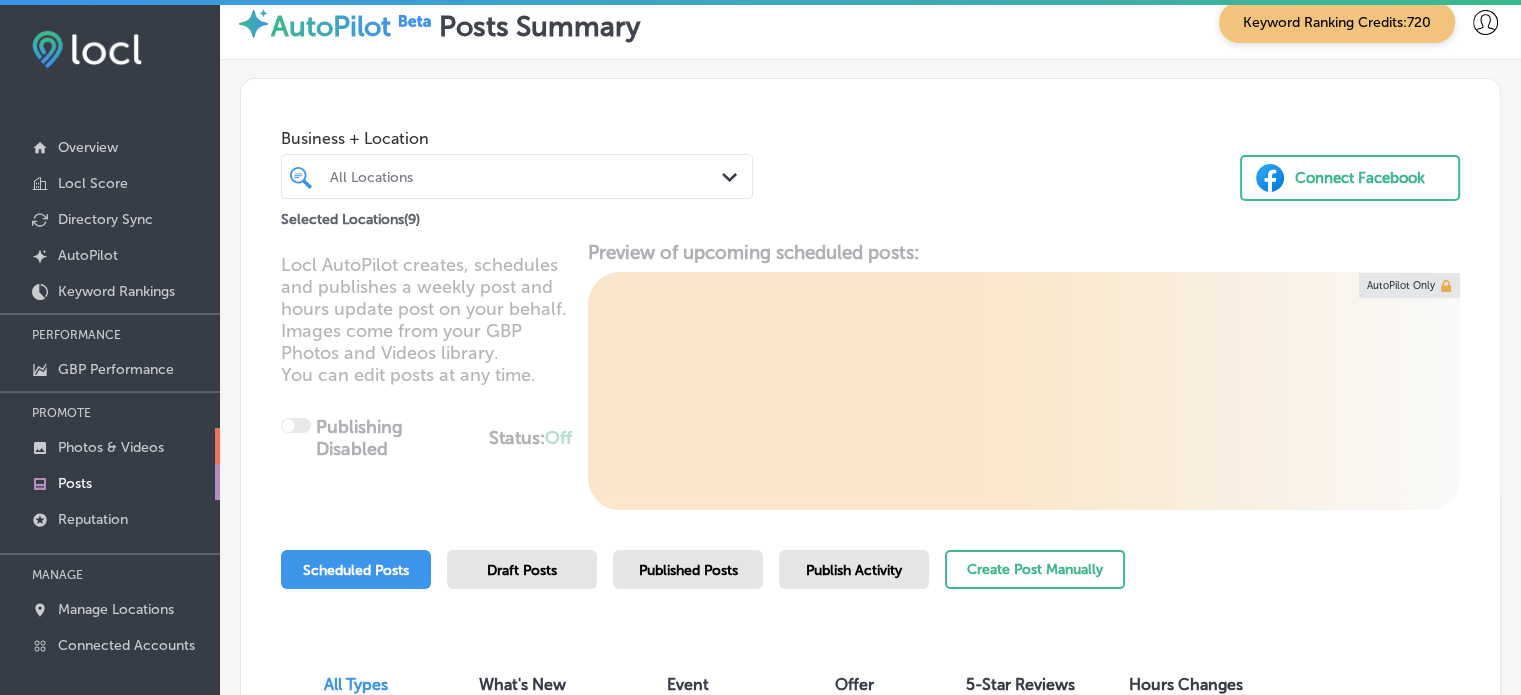 click on "Photos & Videos" at bounding box center [111, 447] 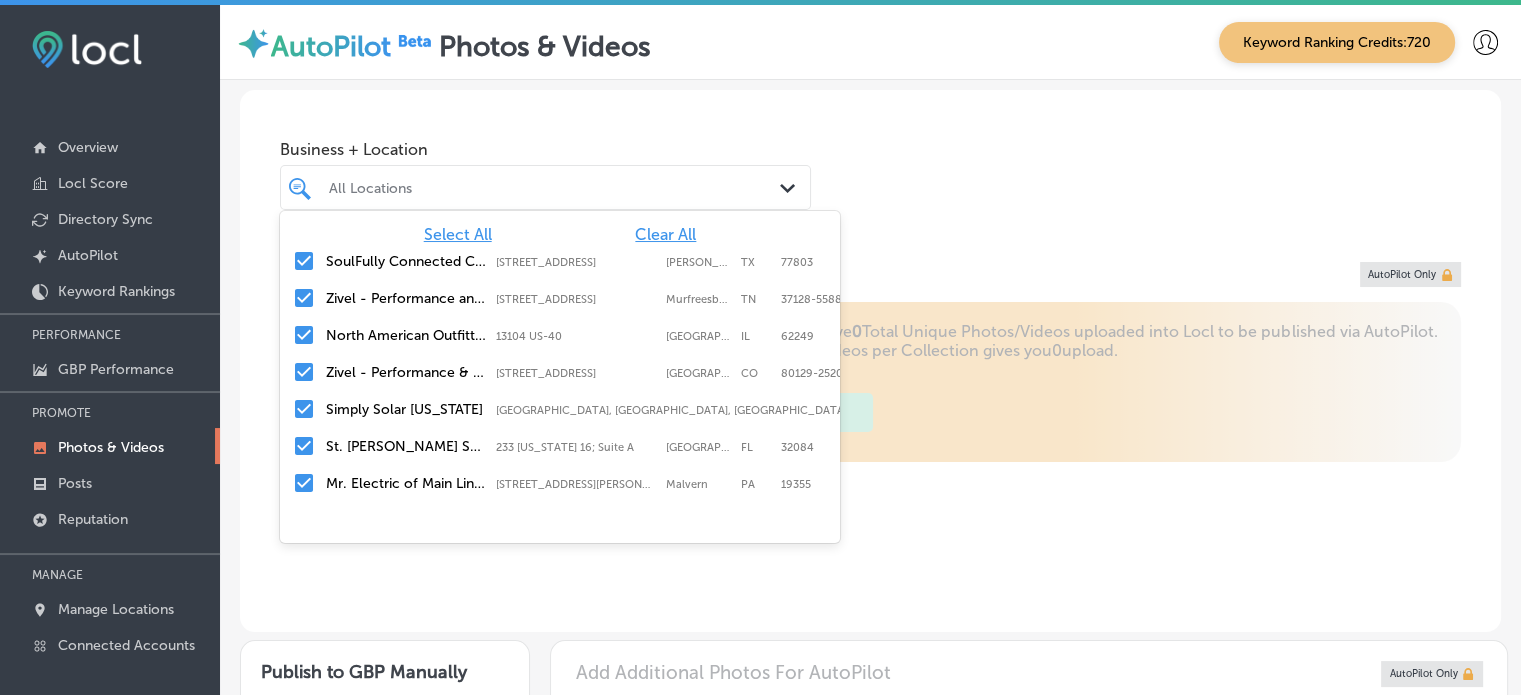 click on "All Locations" at bounding box center [555, 187] 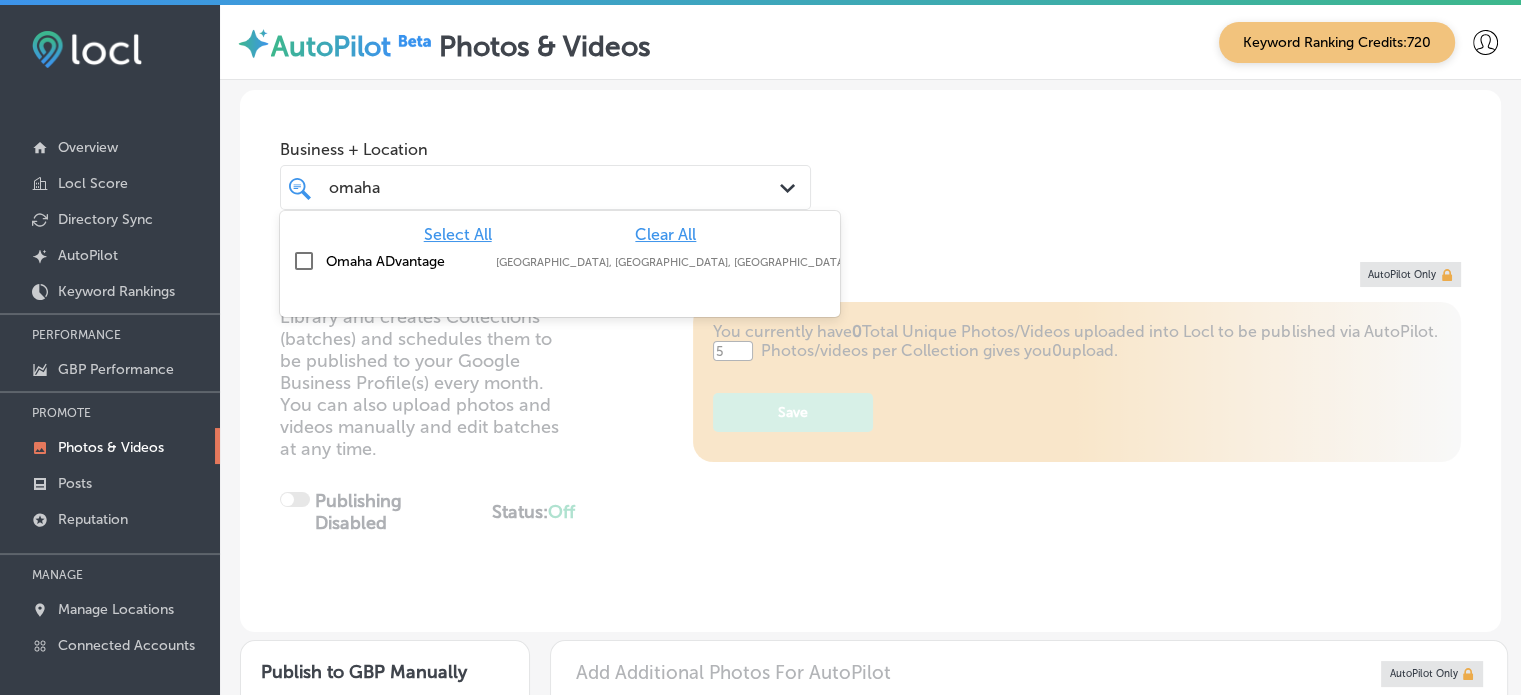 click on "Omaha ADvantage" at bounding box center [406, 261] 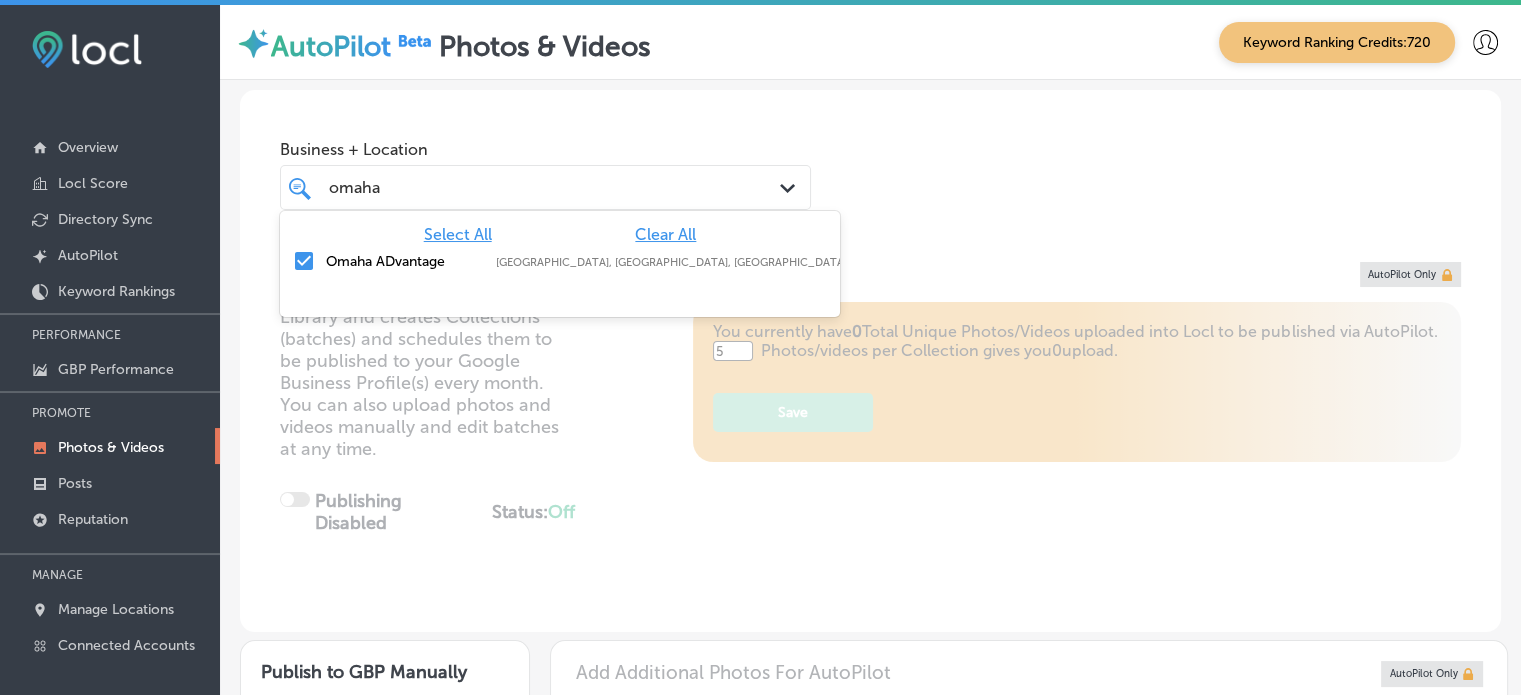 type on "omaha" 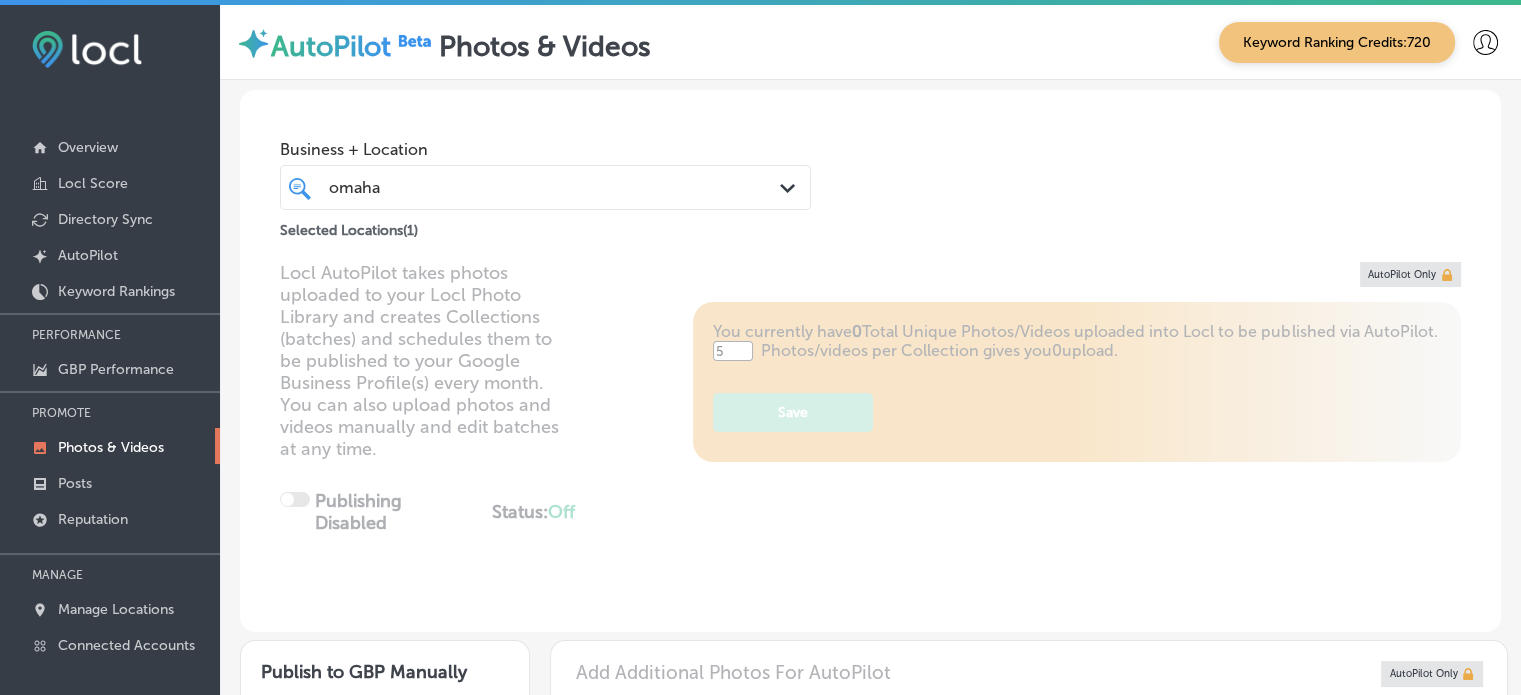 scroll, scrollTop: 628, scrollLeft: 0, axis: vertical 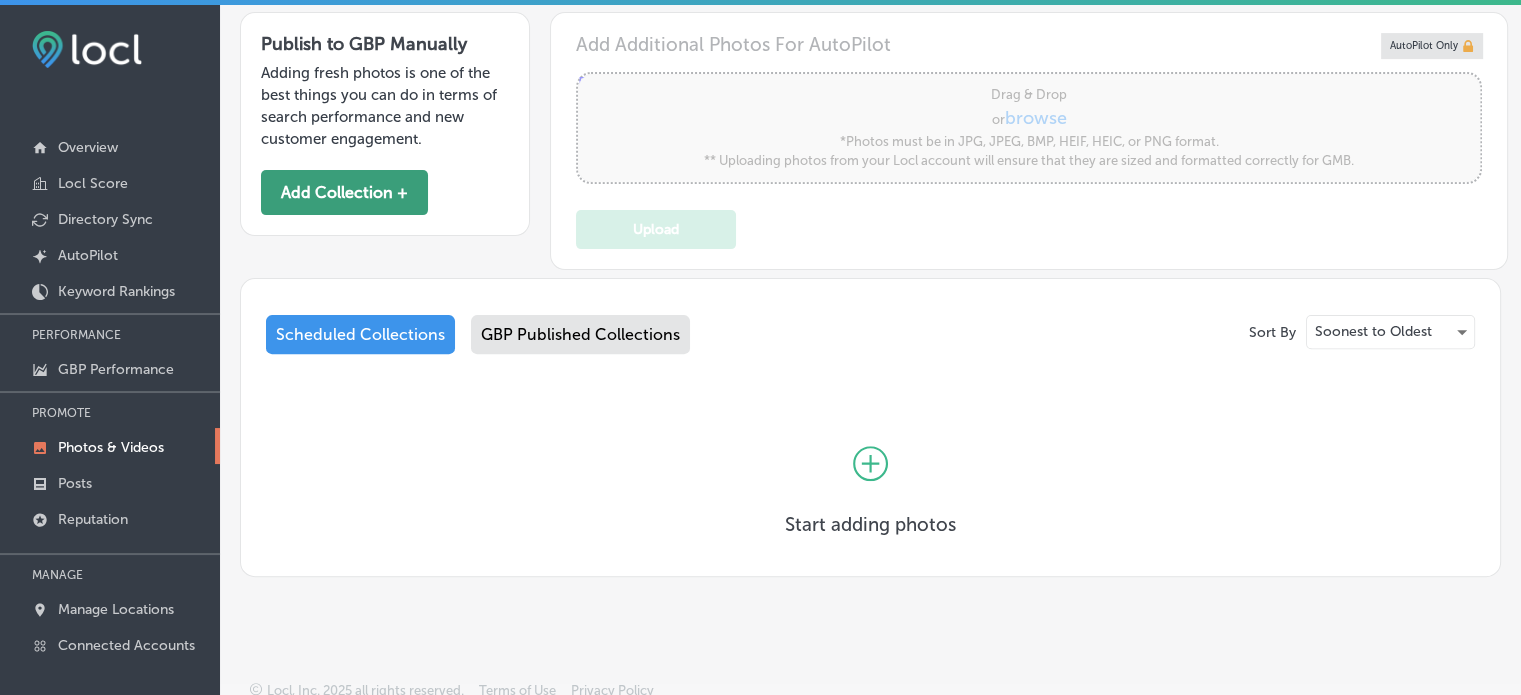 click on "Add Collection +" at bounding box center (344, 192) 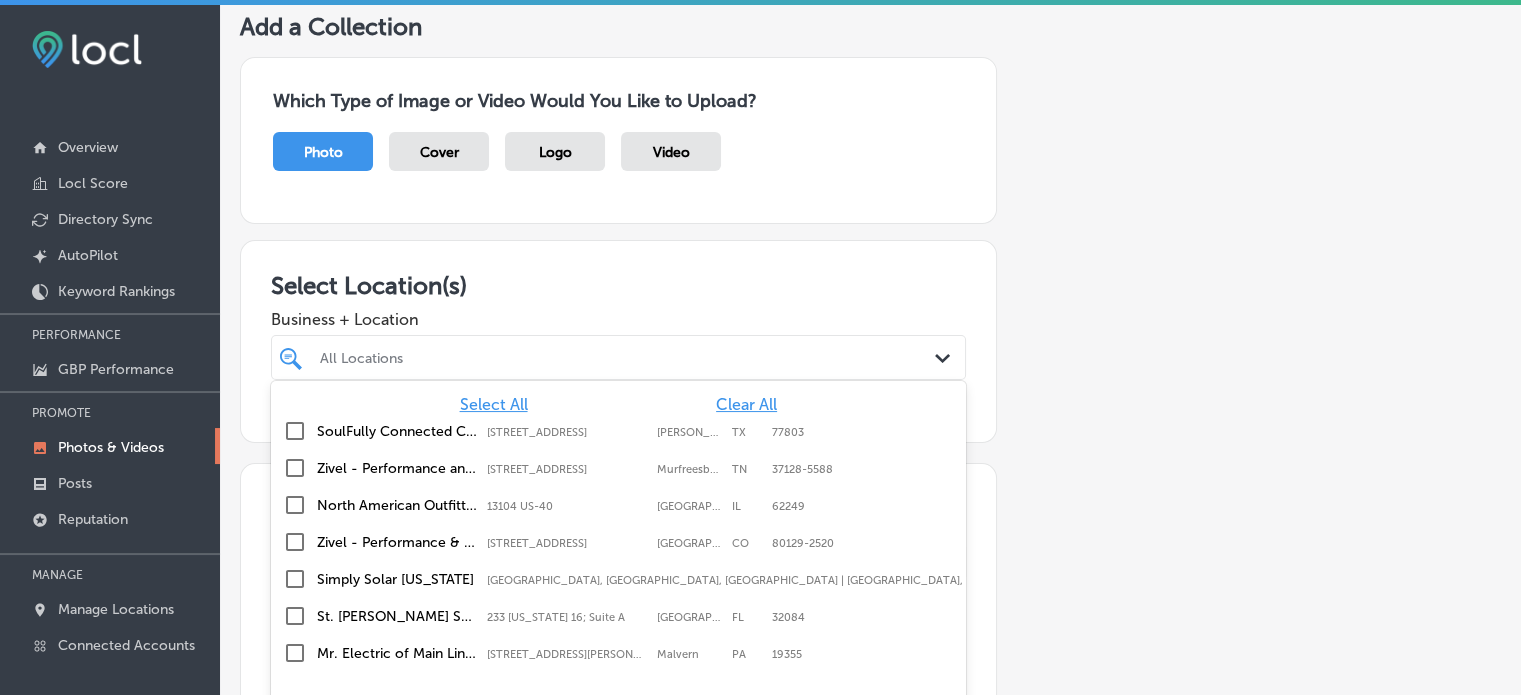 click on "option 401 N. Main Street; Suite 106 focused, 2 of 10. 10 results available. Use Up and Down to choose options, press Enter to select the currently focused option, press Escape to exit the menu, press Tab to select the option and exit the menu.
All Locations
Path
Created with Sketch.
Select All Clear All SoulFully Connected Counseling PLLC 401 N. Main Street; Suite 106, Bryan, TX, 77803 401 N. Main Street; Suite 106 Bryan TX 77803 Zivel - Performance and Recovery 1144 Fortress Blvd Suite E, Murfreesboro, TN, 37128-5588 1144 Fortress Blvd Suite E Murfreesboro TN 37128-5588 North American Outfitters 13104 US-40, Highland,, IL, 62249 13104 US-40 Highland, IL 62249 Zivel - Performance & Recovery Highlands Ranch 9325 Dorchester St; Ste. 121, Highlands Ranch, CO, 80129-2520 9325 Dorchester St; Ste. 121 Highlands Ranch CO 80129-2520 Simply Solar Illinois Troy, IL, USA | Alton, IL, USA | Hamel,  ... FL" at bounding box center (618, 357) 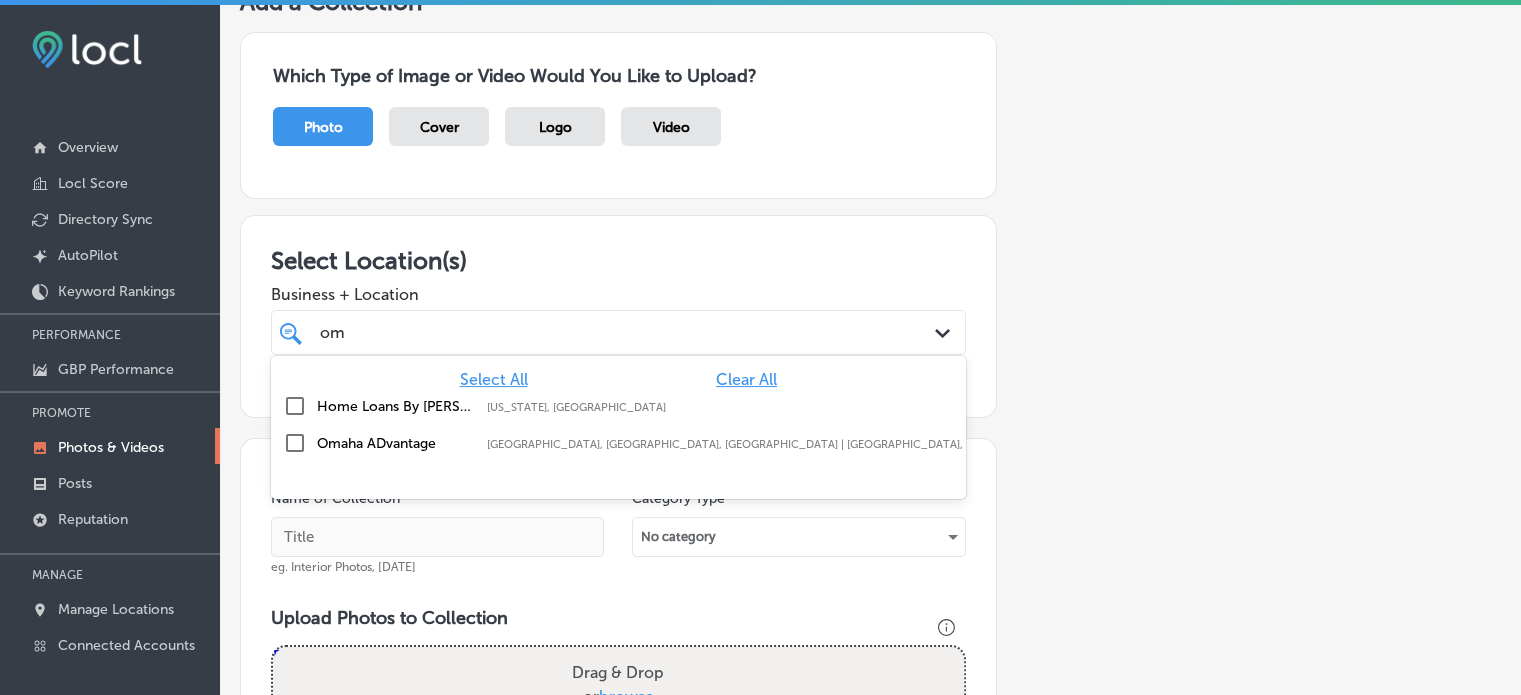 click on "Omaha ADvantage" at bounding box center [397, 443] 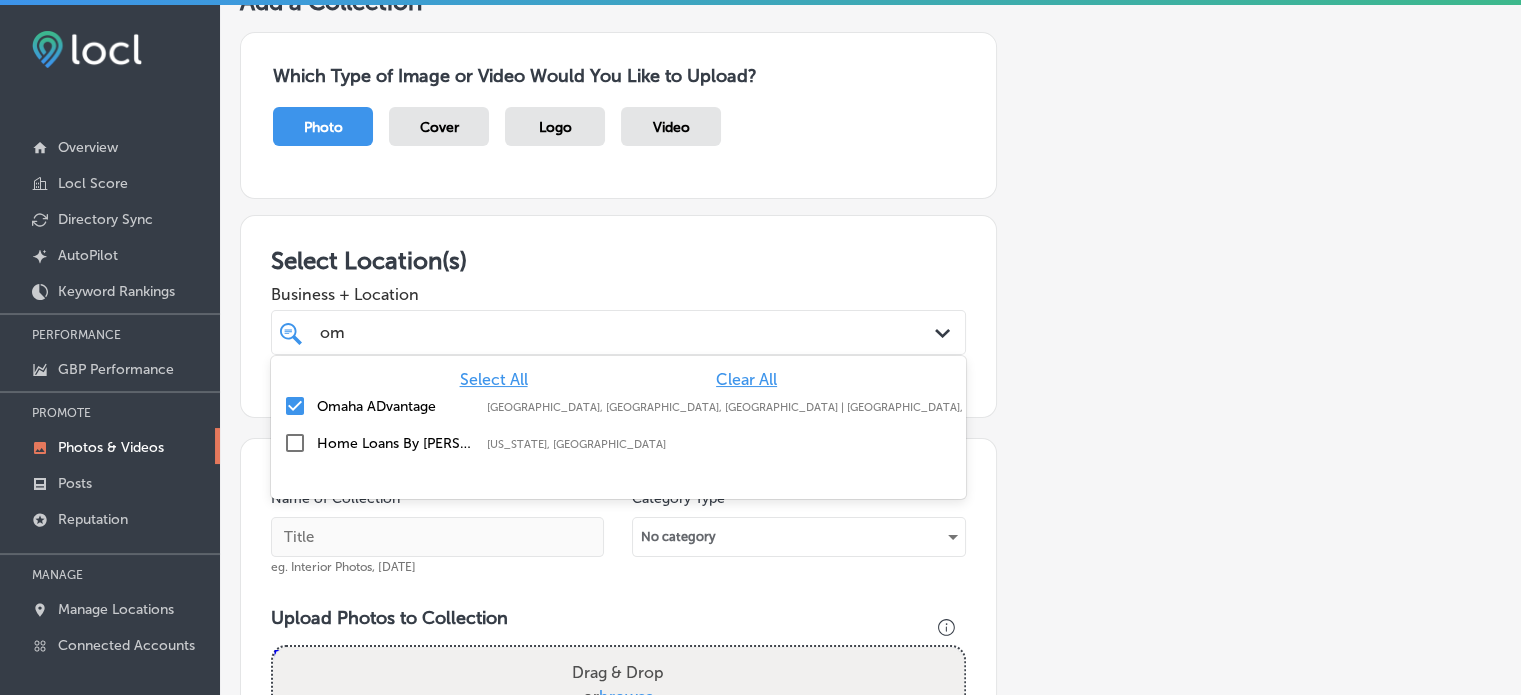 type on "om" 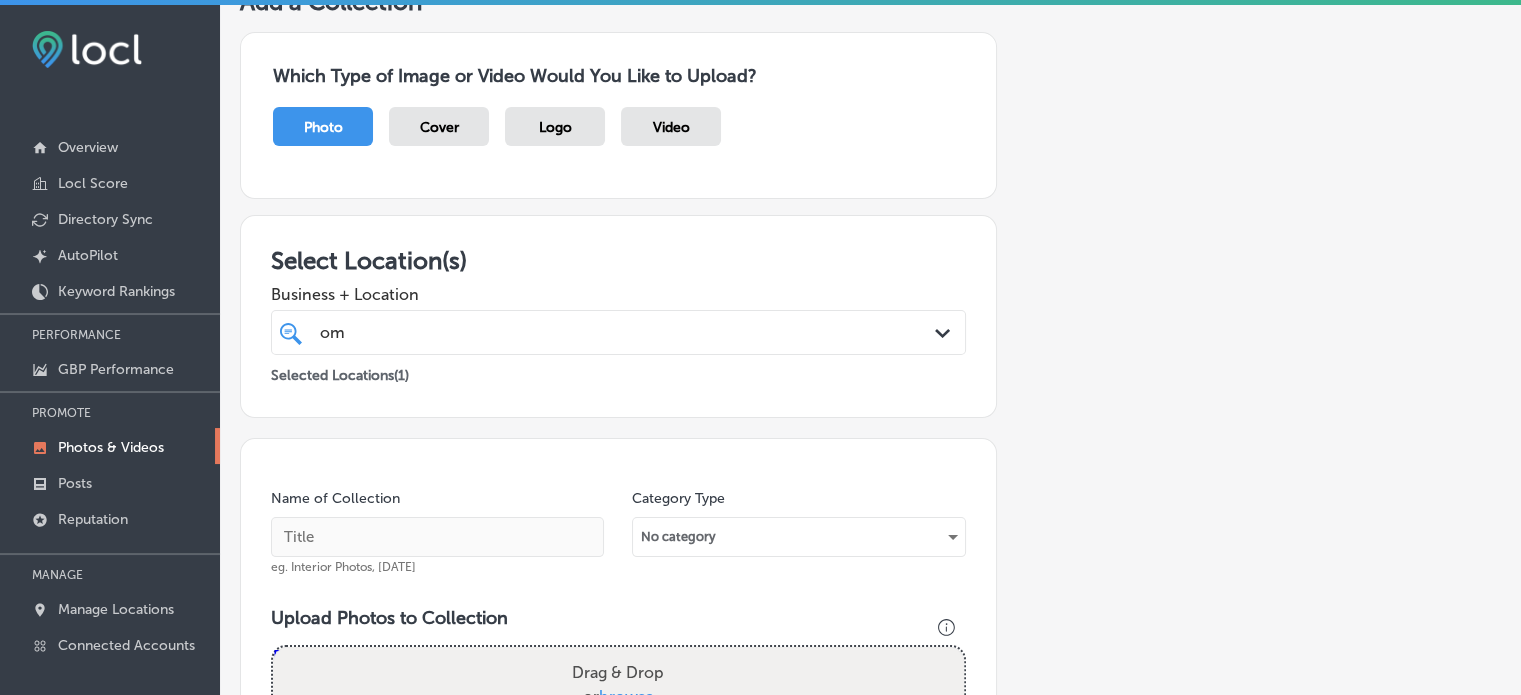 click on "Select Location(s)" at bounding box center [618, 260] 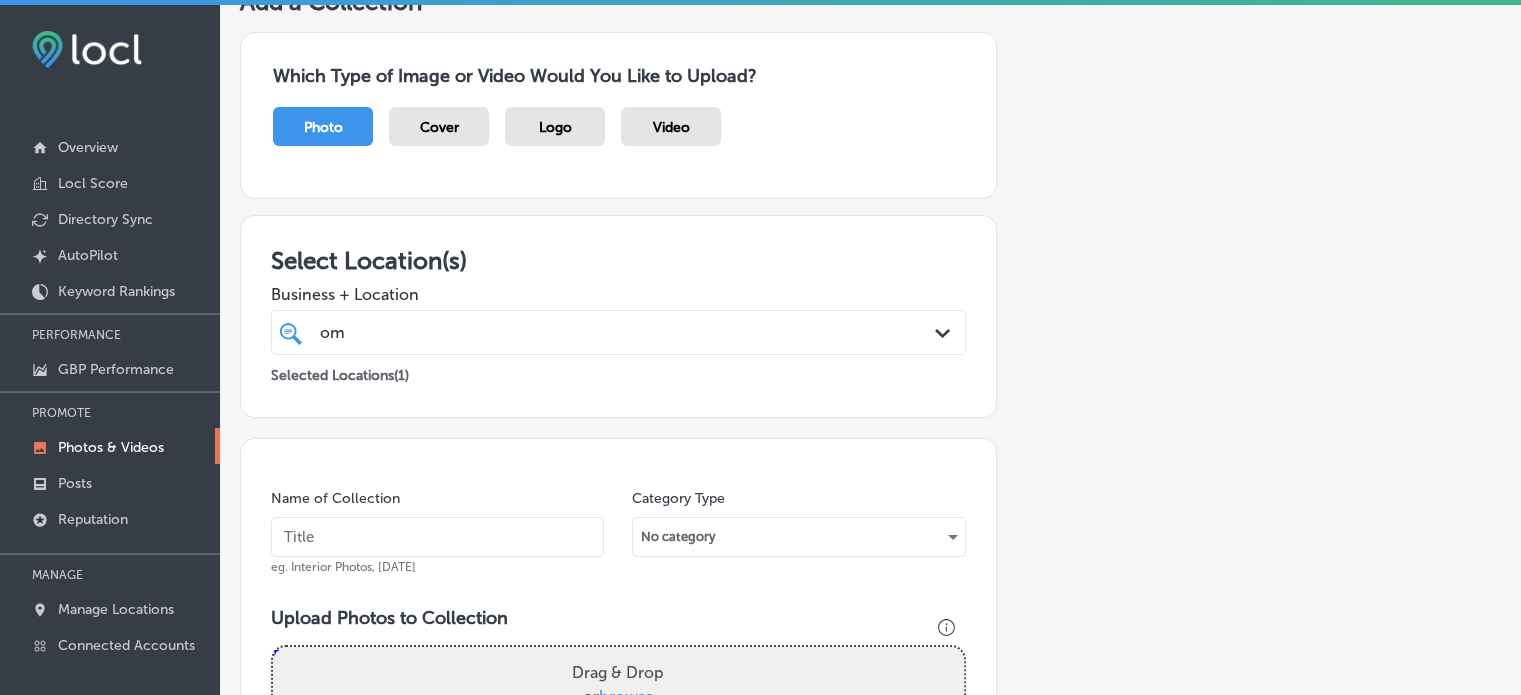 click on "Selected Locations  ( 1 )" at bounding box center (340, 371) 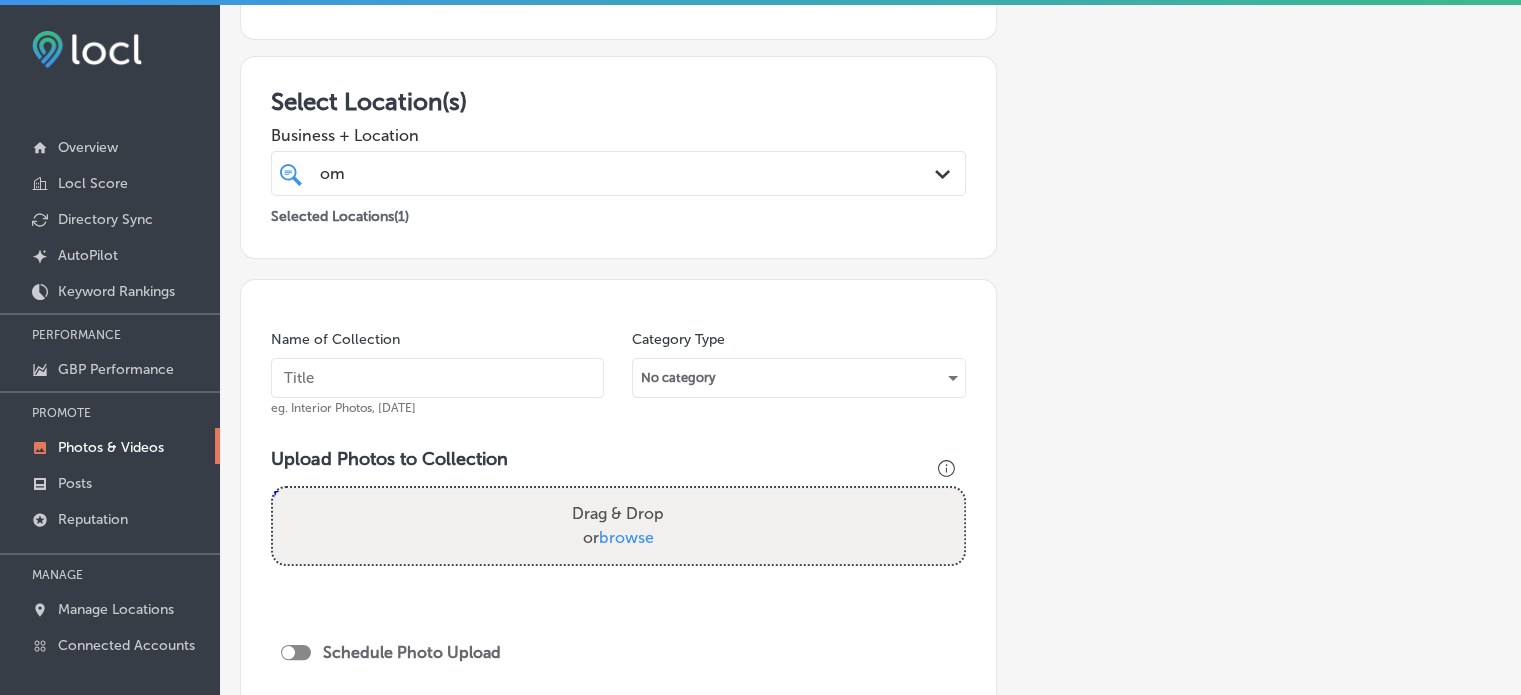 scroll, scrollTop: 299, scrollLeft: 0, axis: vertical 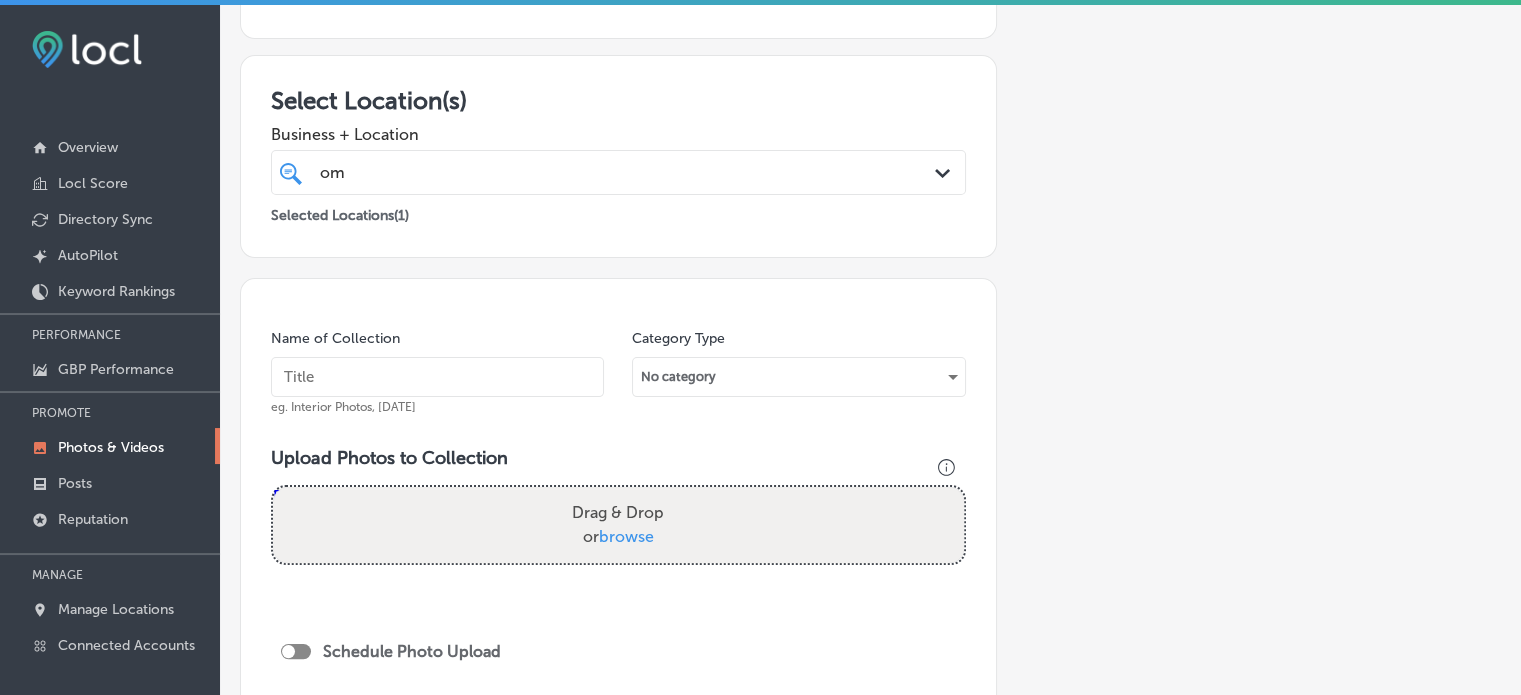 click at bounding box center [437, 377] 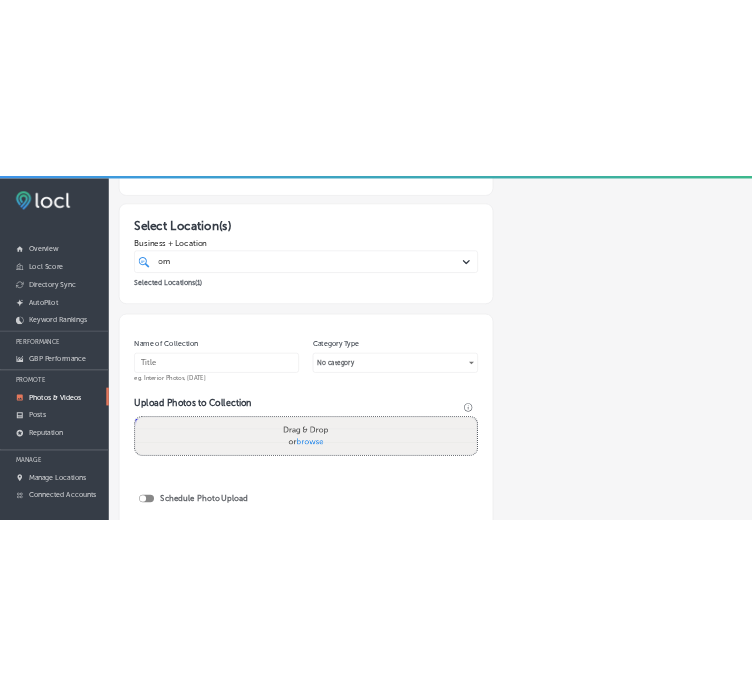 scroll, scrollTop: 440, scrollLeft: 0, axis: vertical 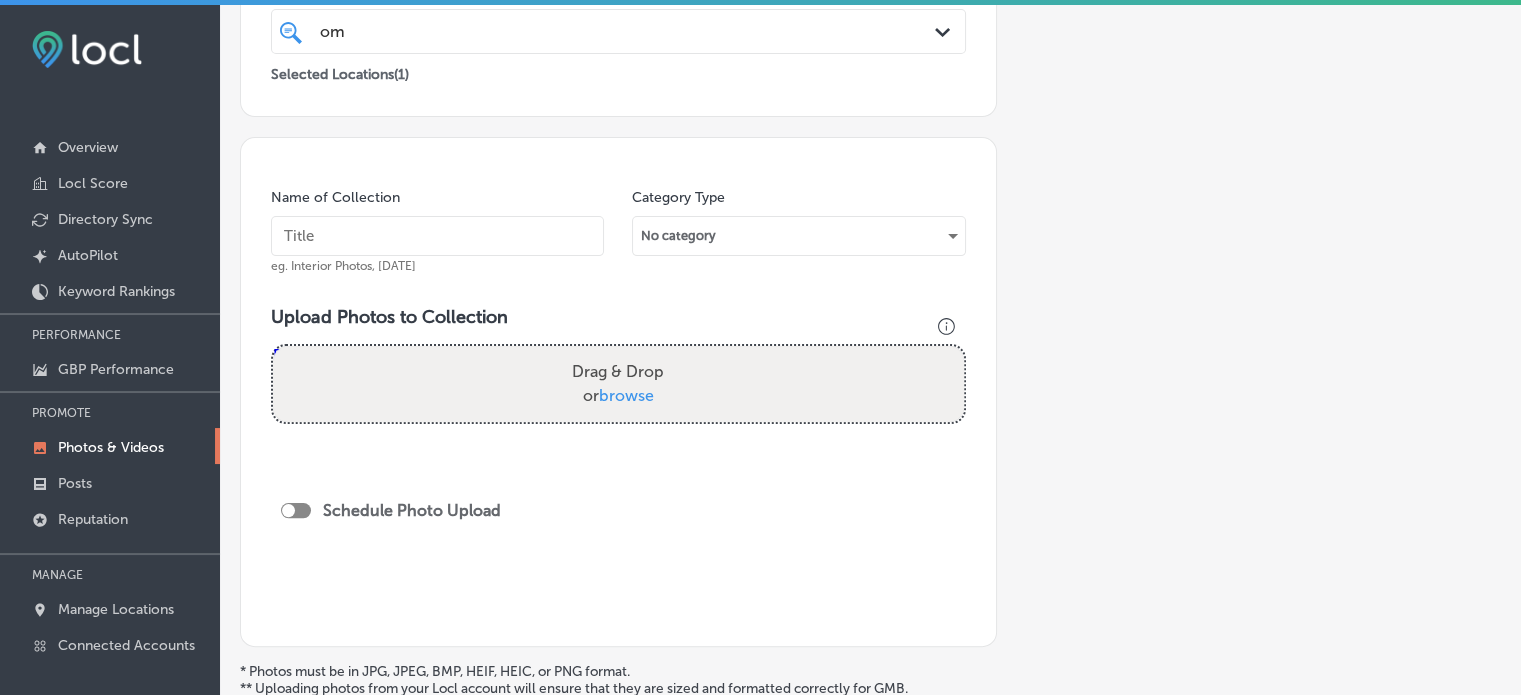 click at bounding box center [437, 236] 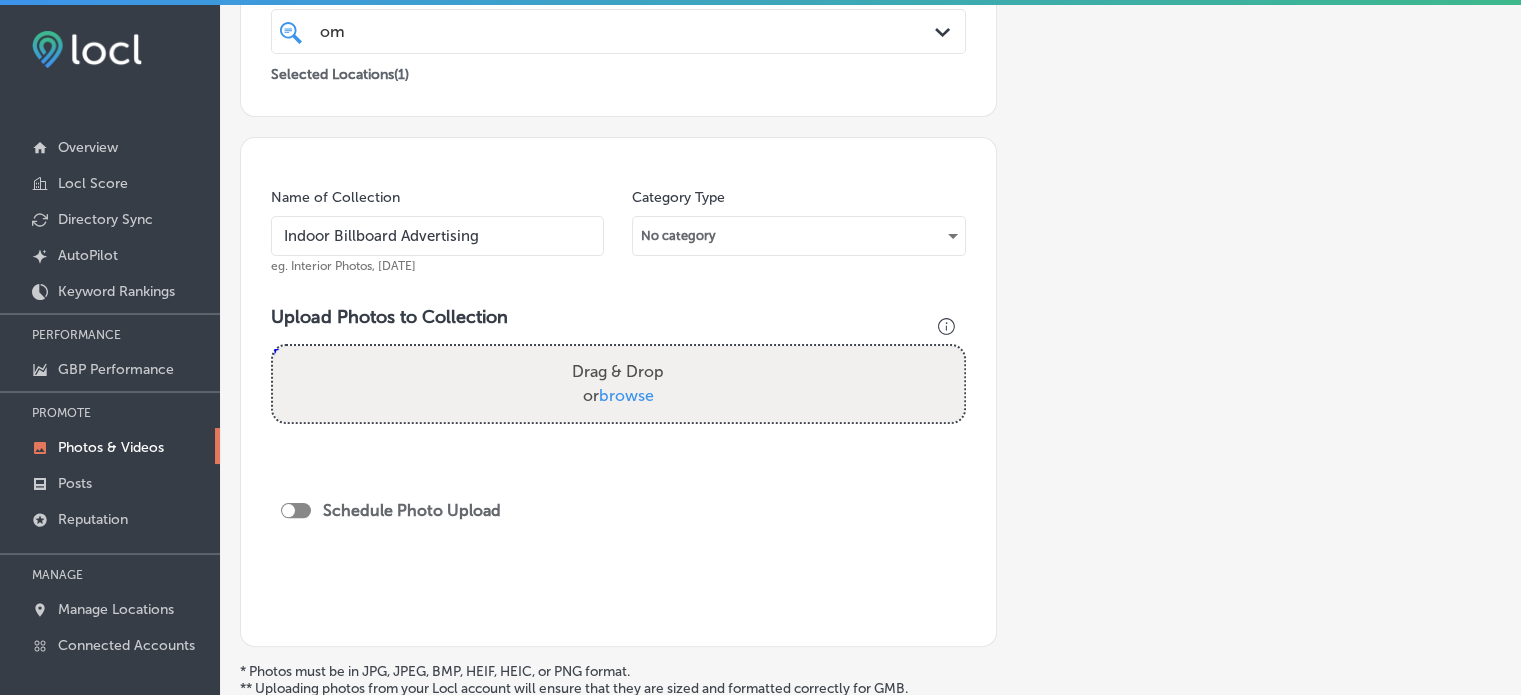 type on "Indoor Billboard Advertising" 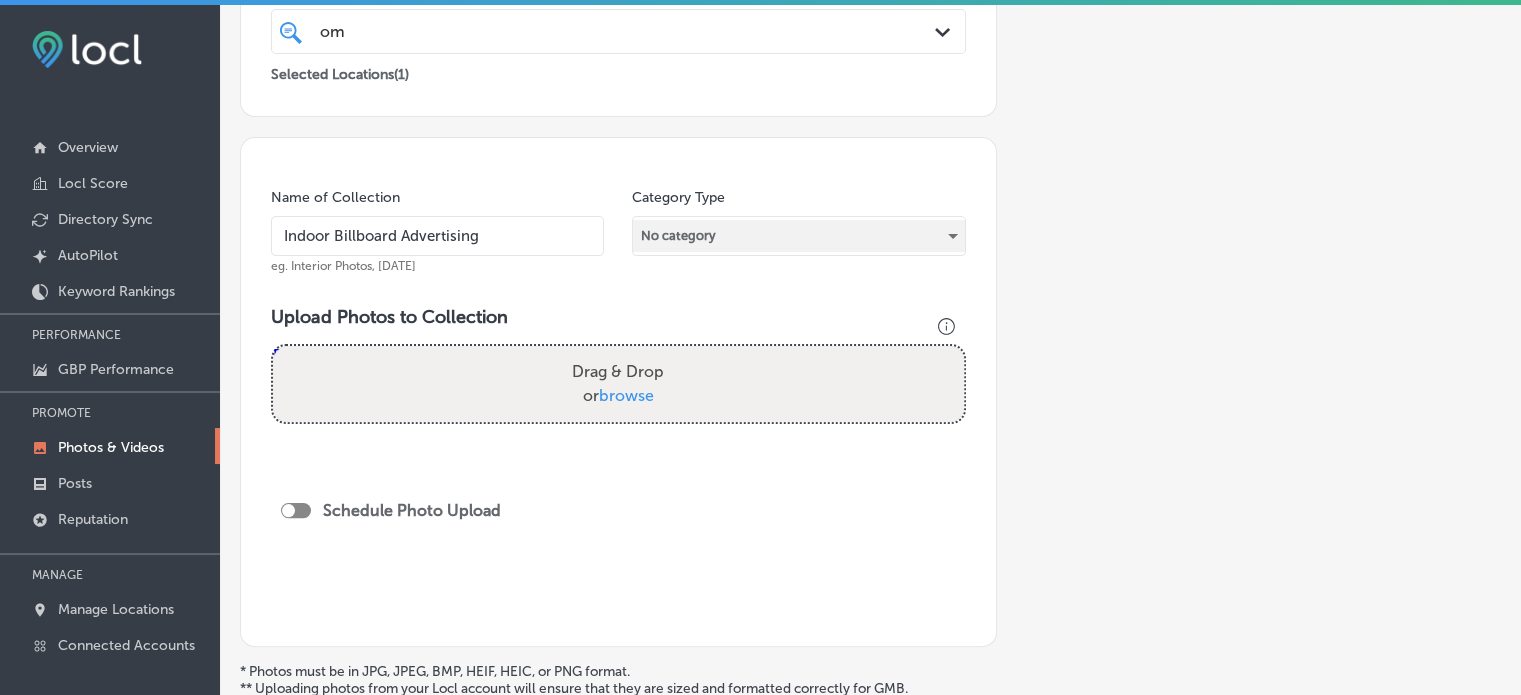click on "No category" at bounding box center [798, 236] 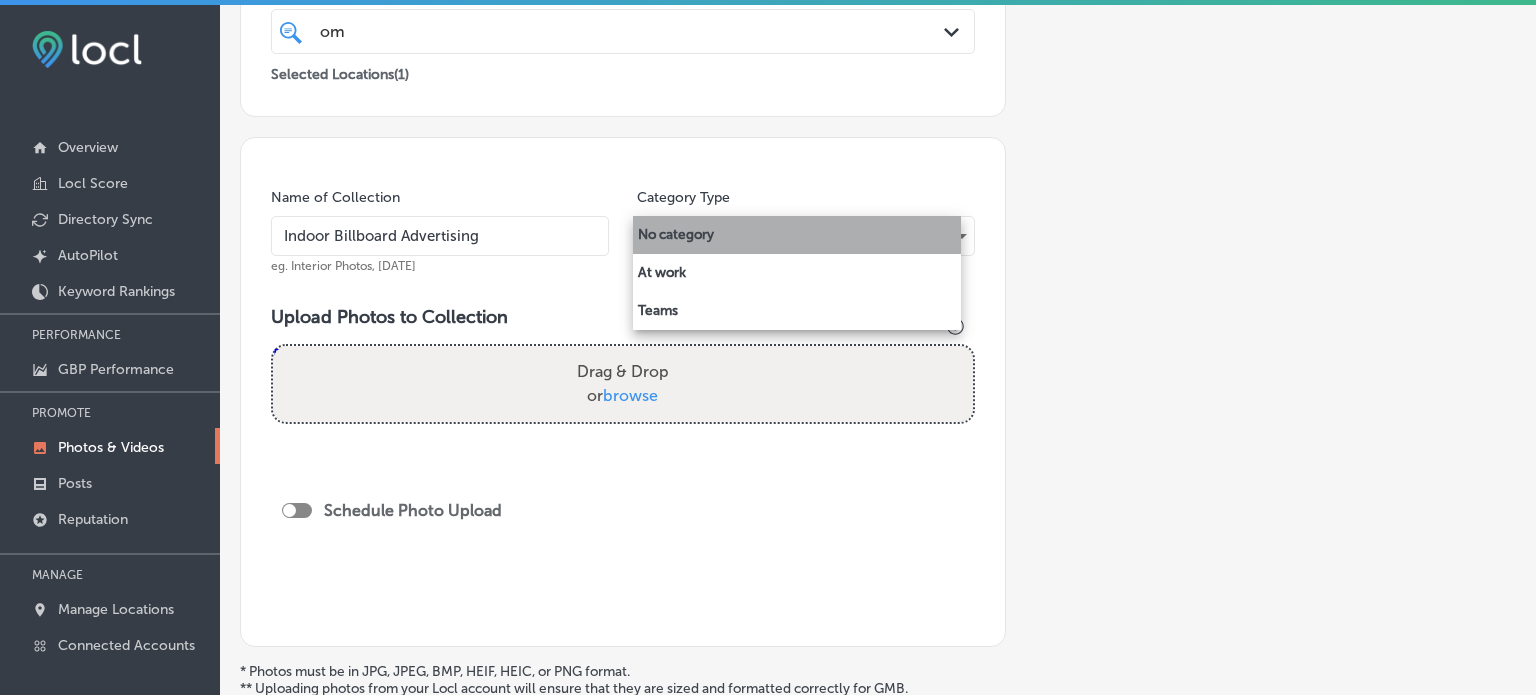 click on "No category" at bounding box center [797, 235] 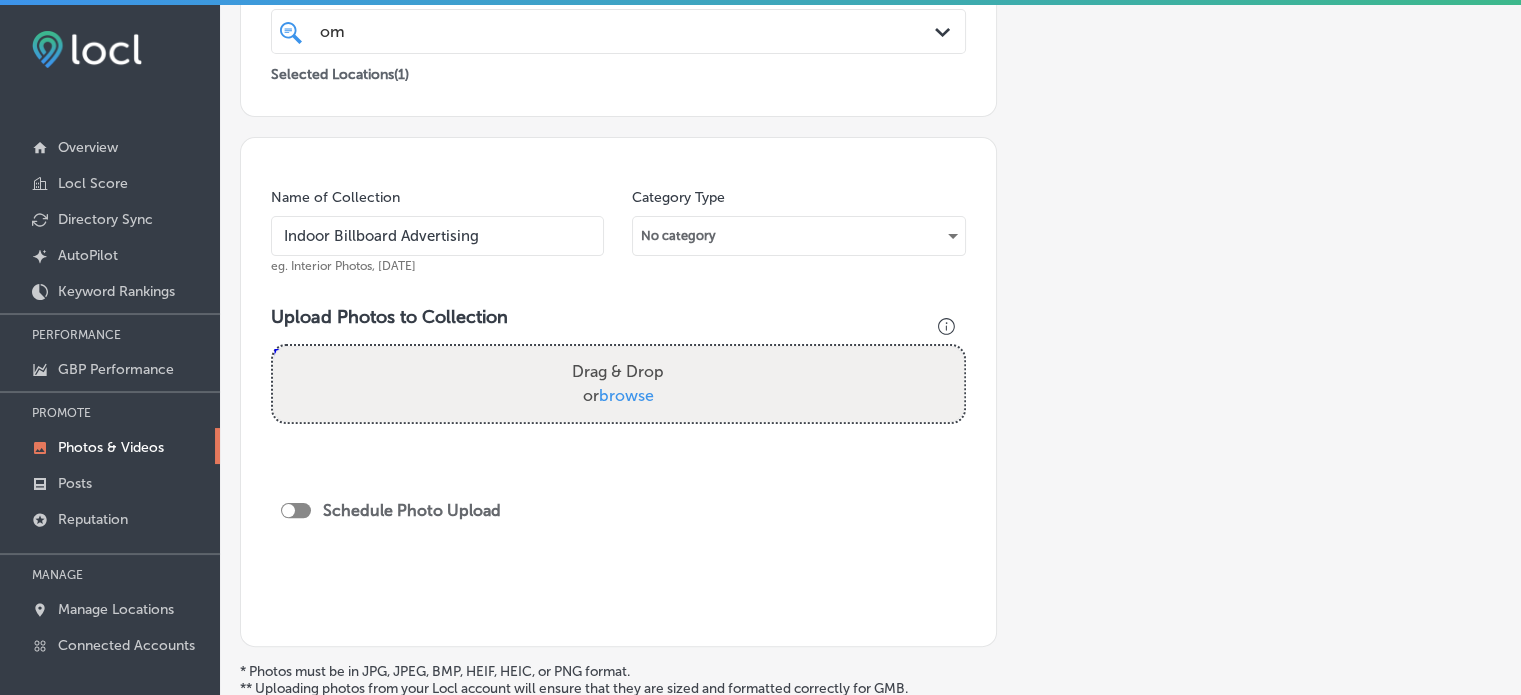 click on "browse" at bounding box center [626, 395] 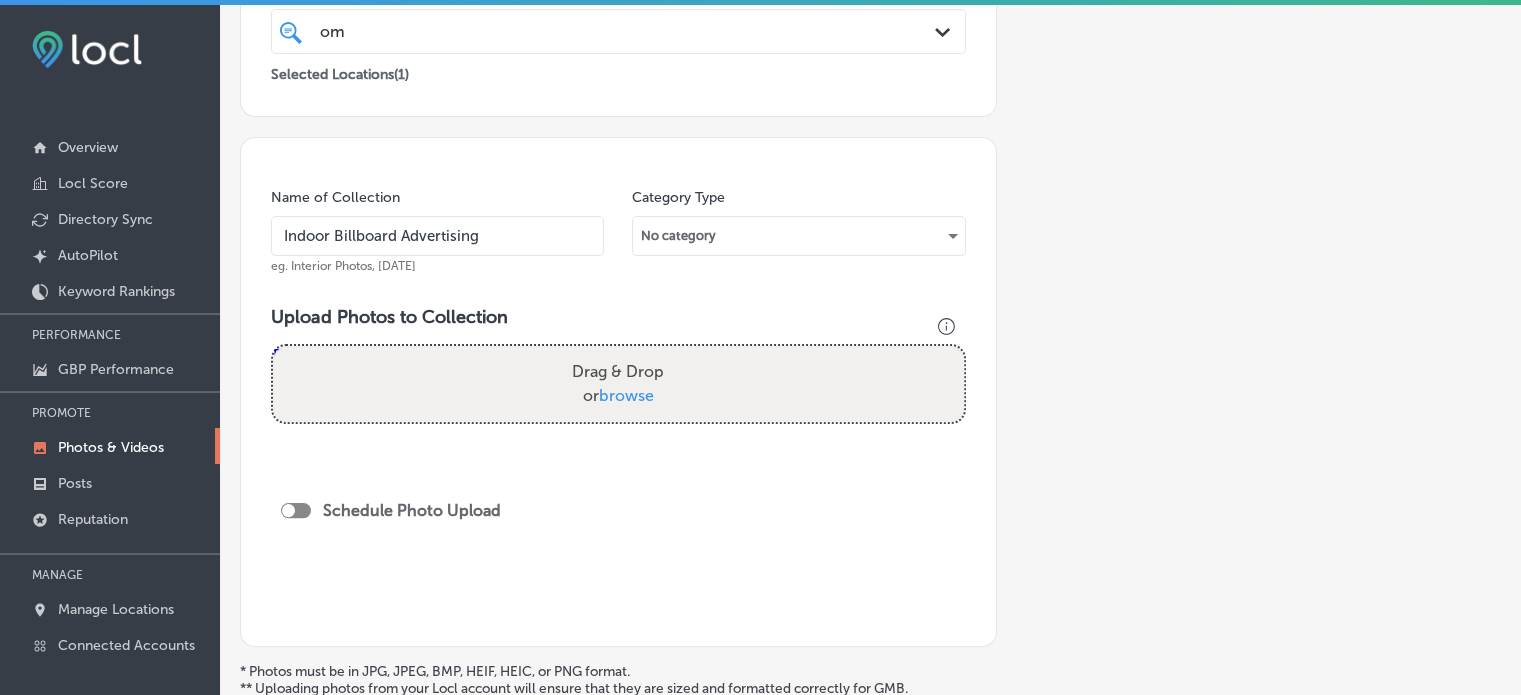 click on "browse" at bounding box center [626, 395] 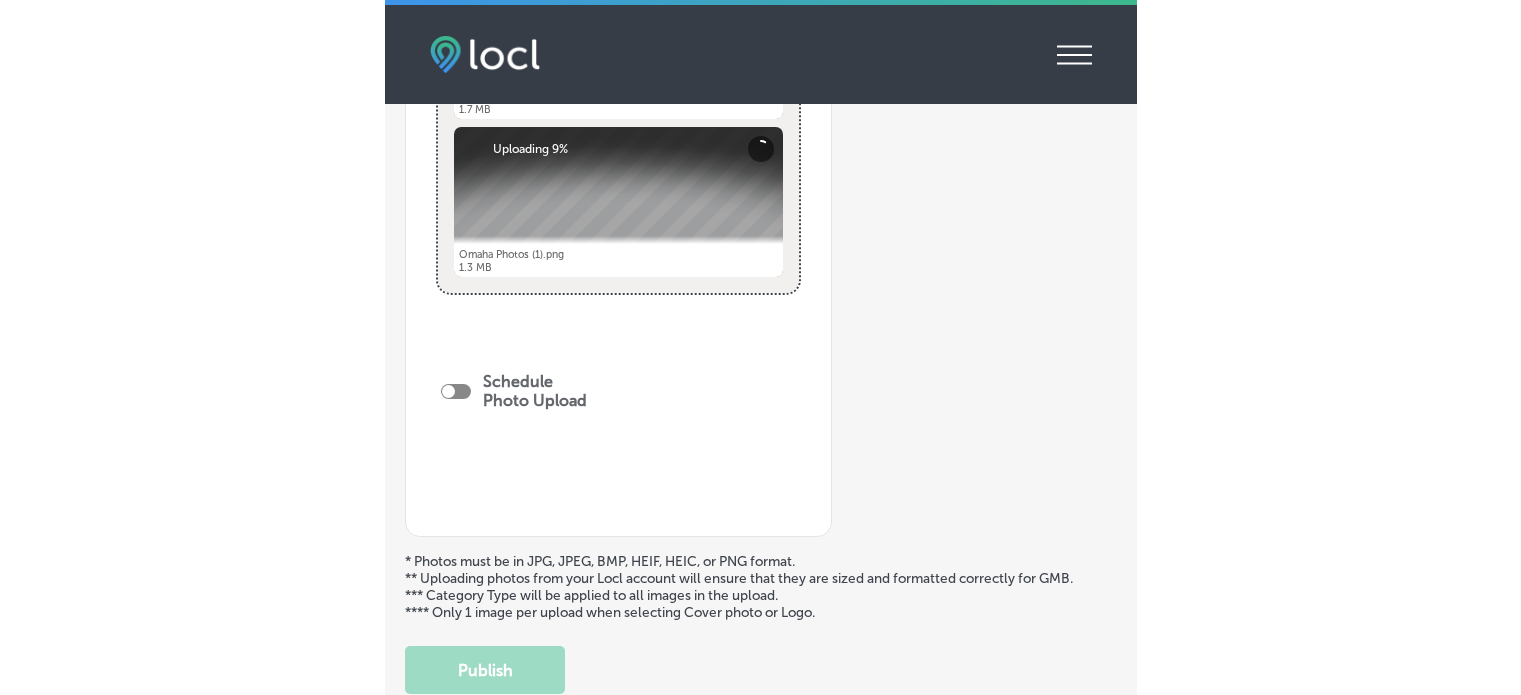 scroll, scrollTop: 1648, scrollLeft: 0, axis: vertical 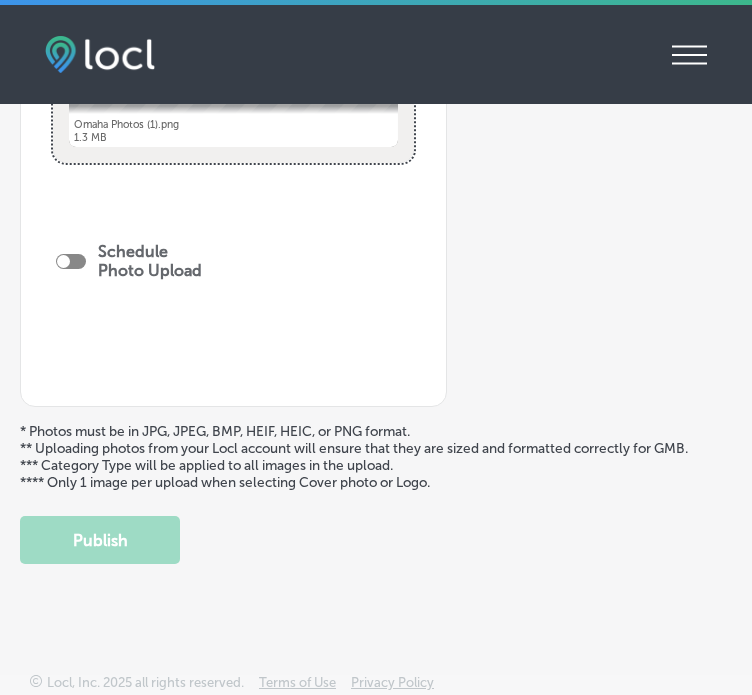 click at bounding box center (71, 261) 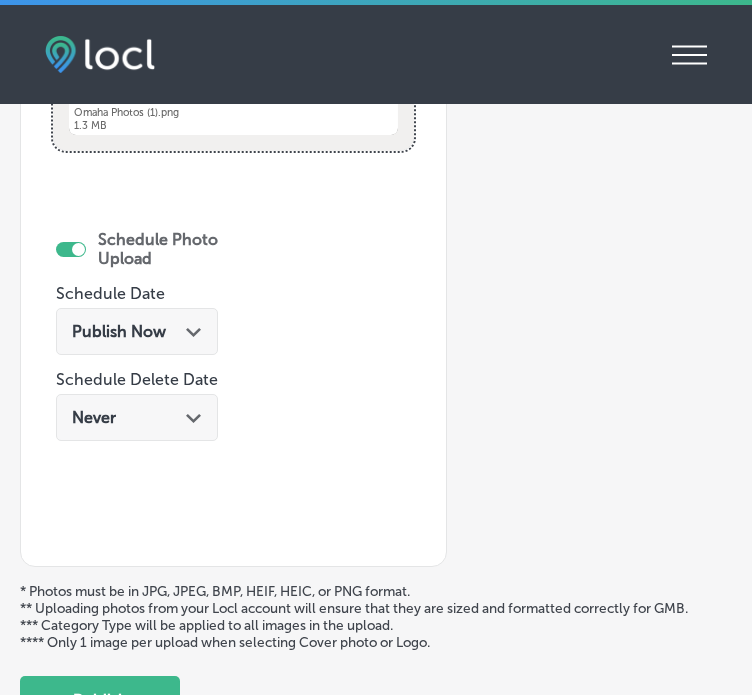 click on "Publish Now
Path
Created with Sketch." at bounding box center [137, 331] 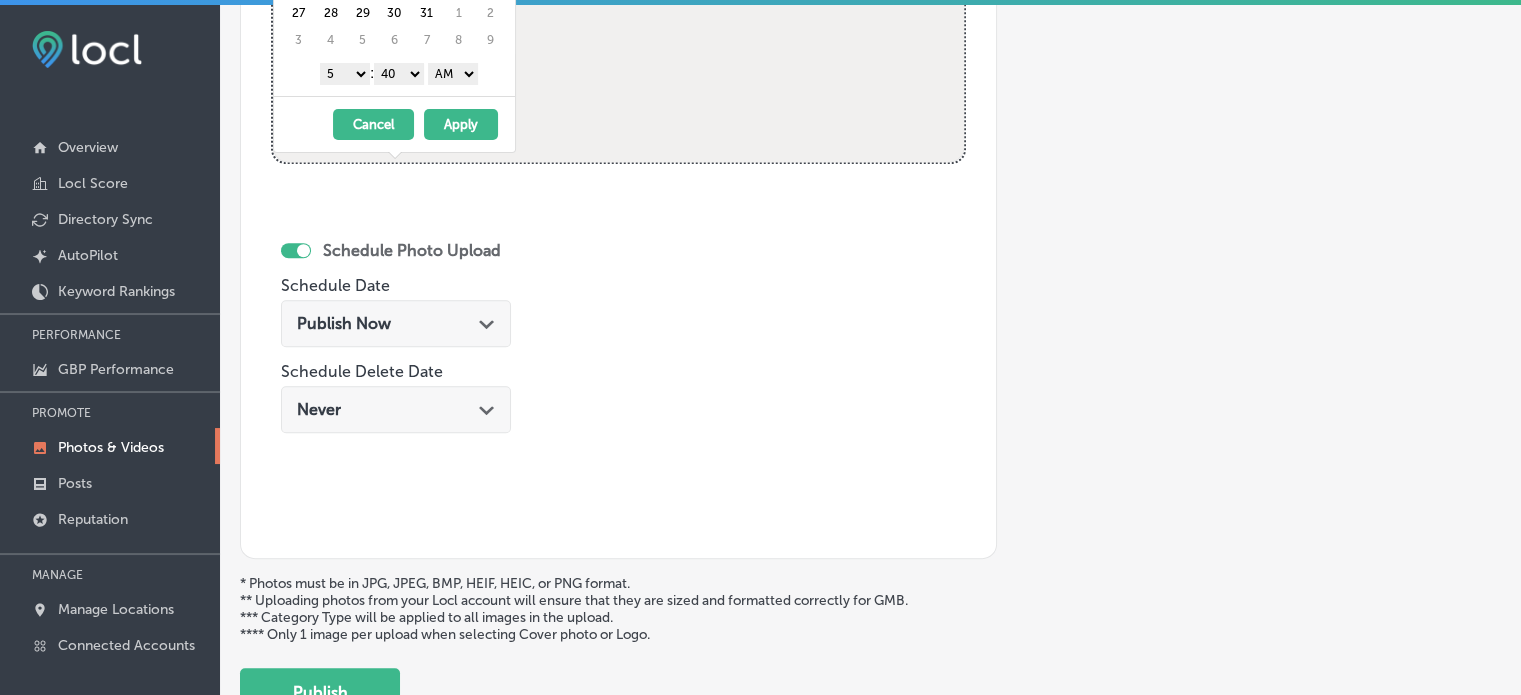 scroll, scrollTop: 1018, scrollLeft: 0, axis: vertical 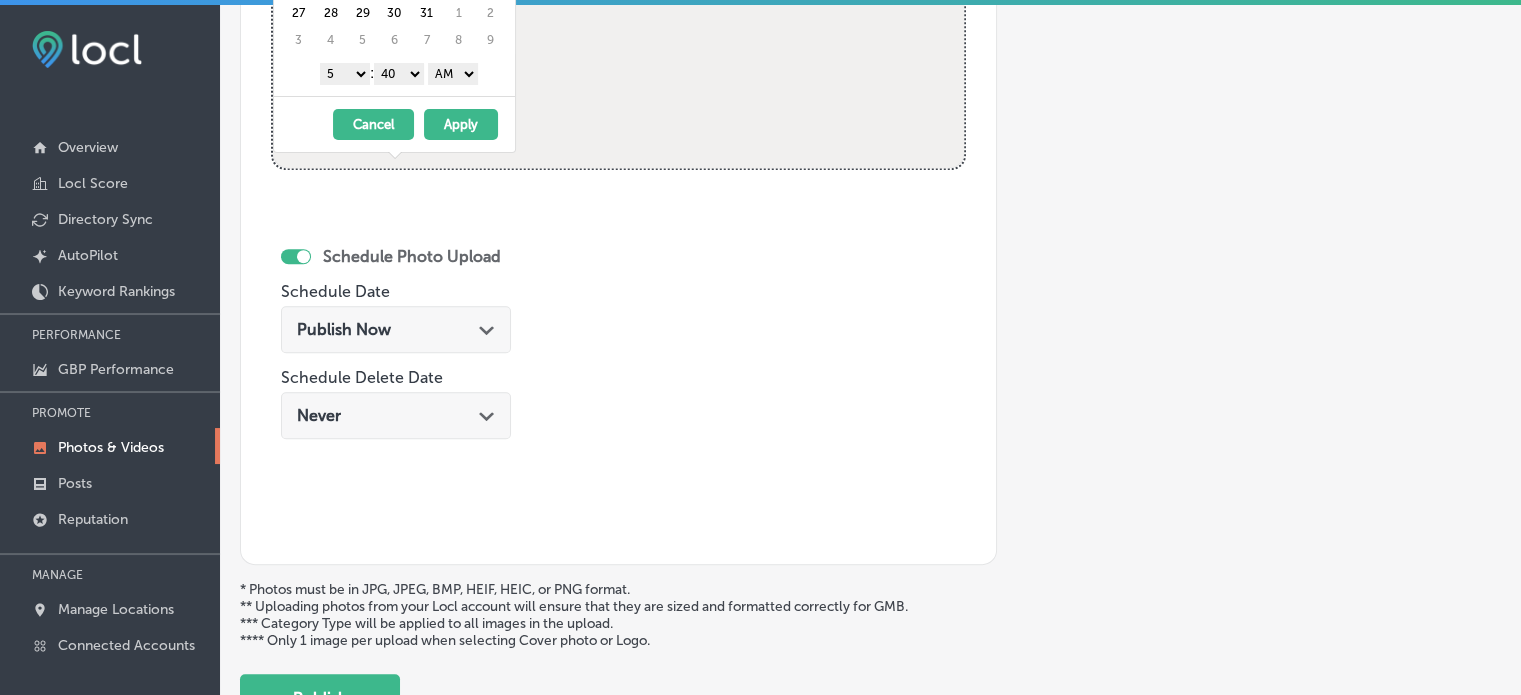 click on "Schedule Photo Upload Schedule Date Publish Now
Path
Created with Sketch.
Schedule Delete Date Never
Path
Created with Sketch." 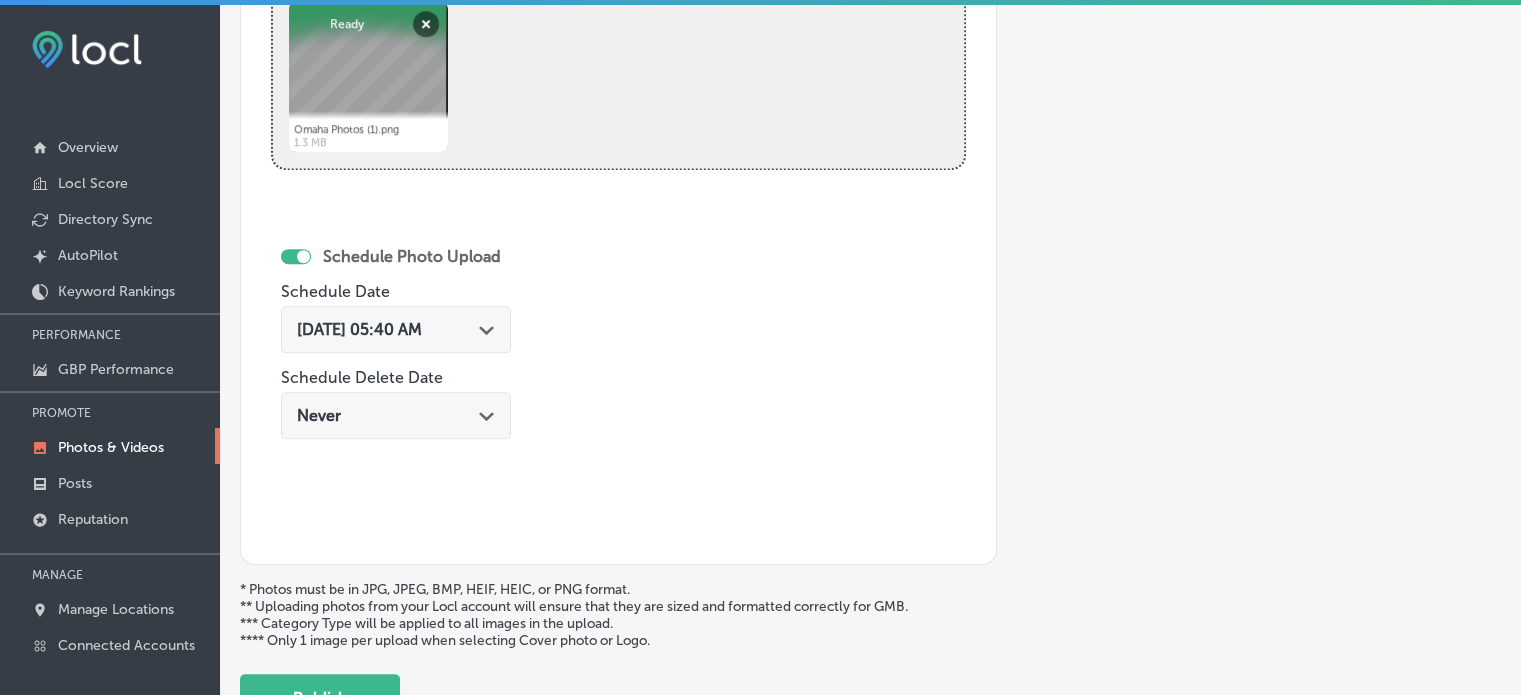 click on "Jul 18, 2025 05:40 AM
Path
Created with Sketch." at bounding box center (396, 329) 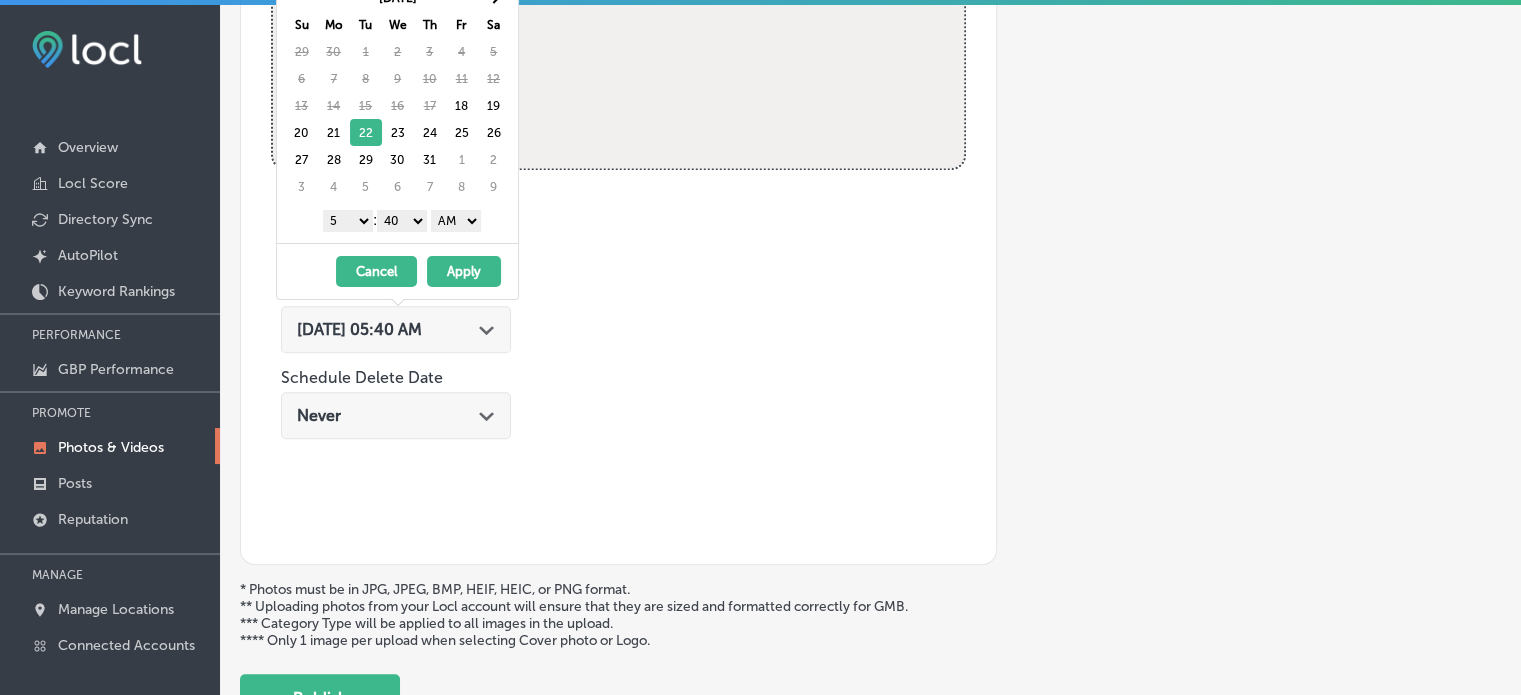 click on "Apply" at bounding box center (464, 271) 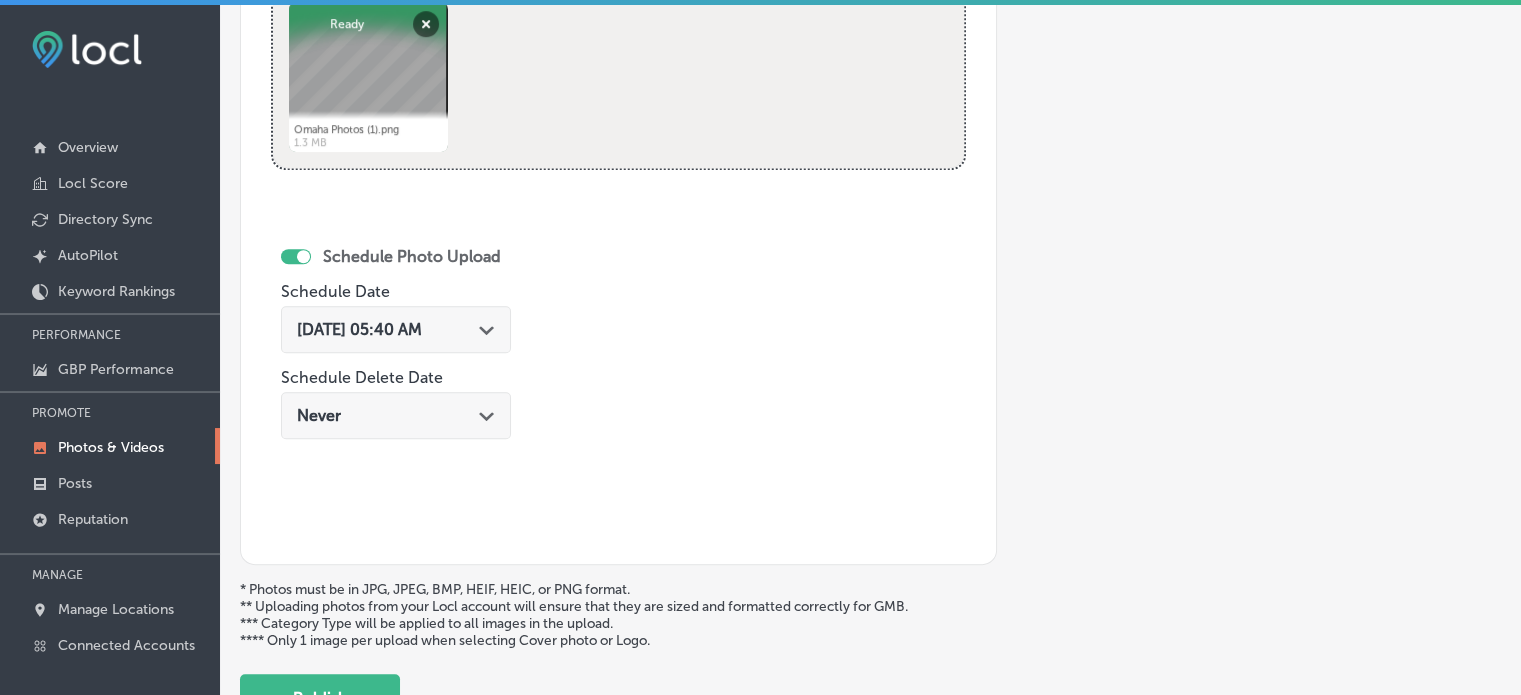 click on "Jul 22, 2025 05:40 AM
Path
Created with Sketch." at bounding box center [396, 329] 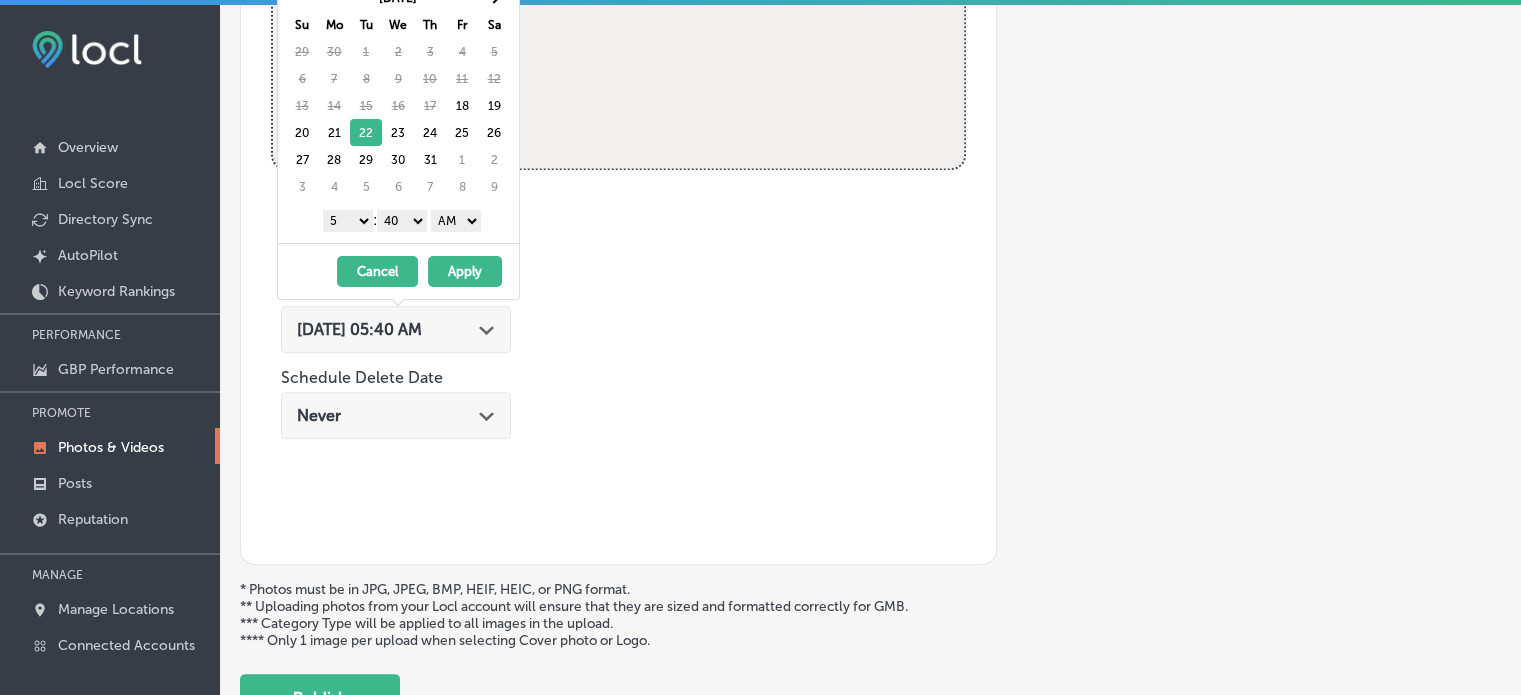 click on "1 2 3 4 5 6 7 8 9 10 11 12" at bounding box center [348, 221] 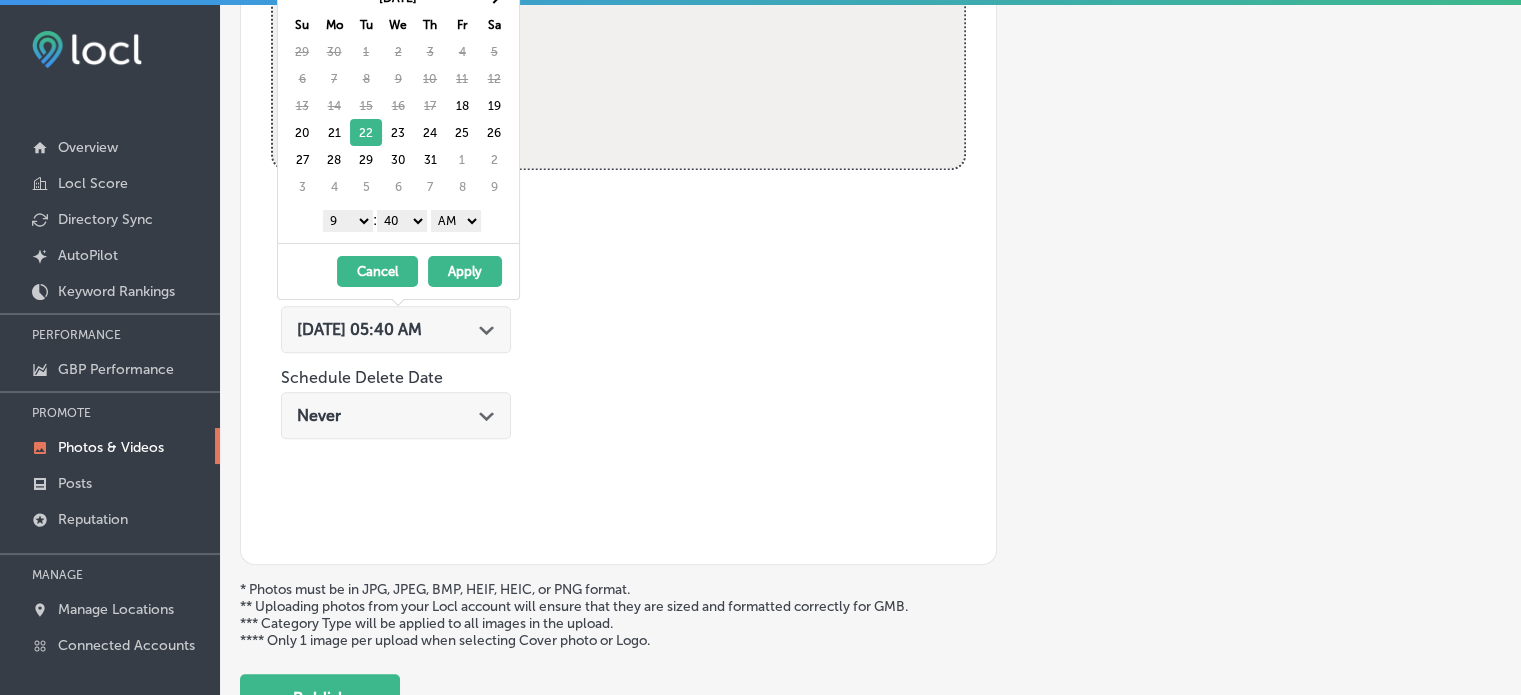 click on "00 10 20 30 40 50" at bounding box center (402, 221) 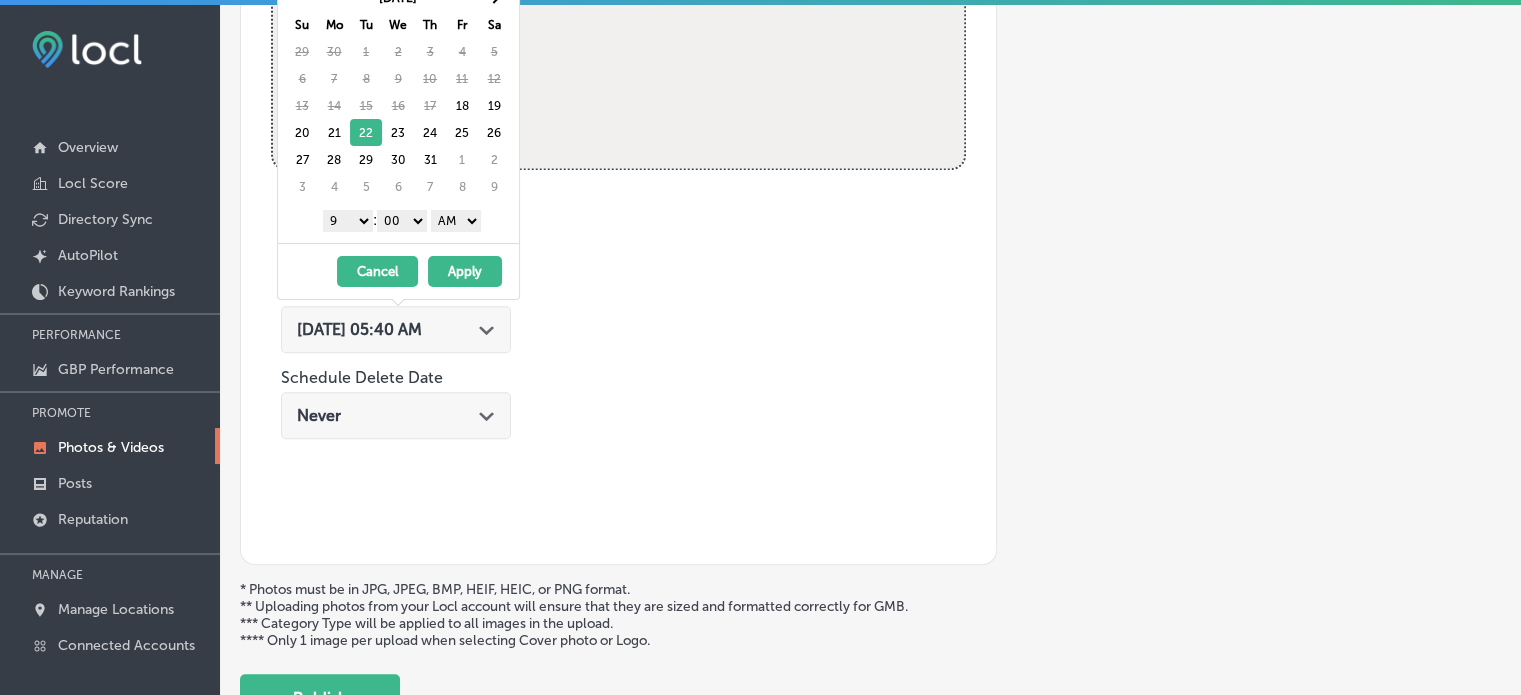 click on "AM PM" at bounding box center (456, 221) 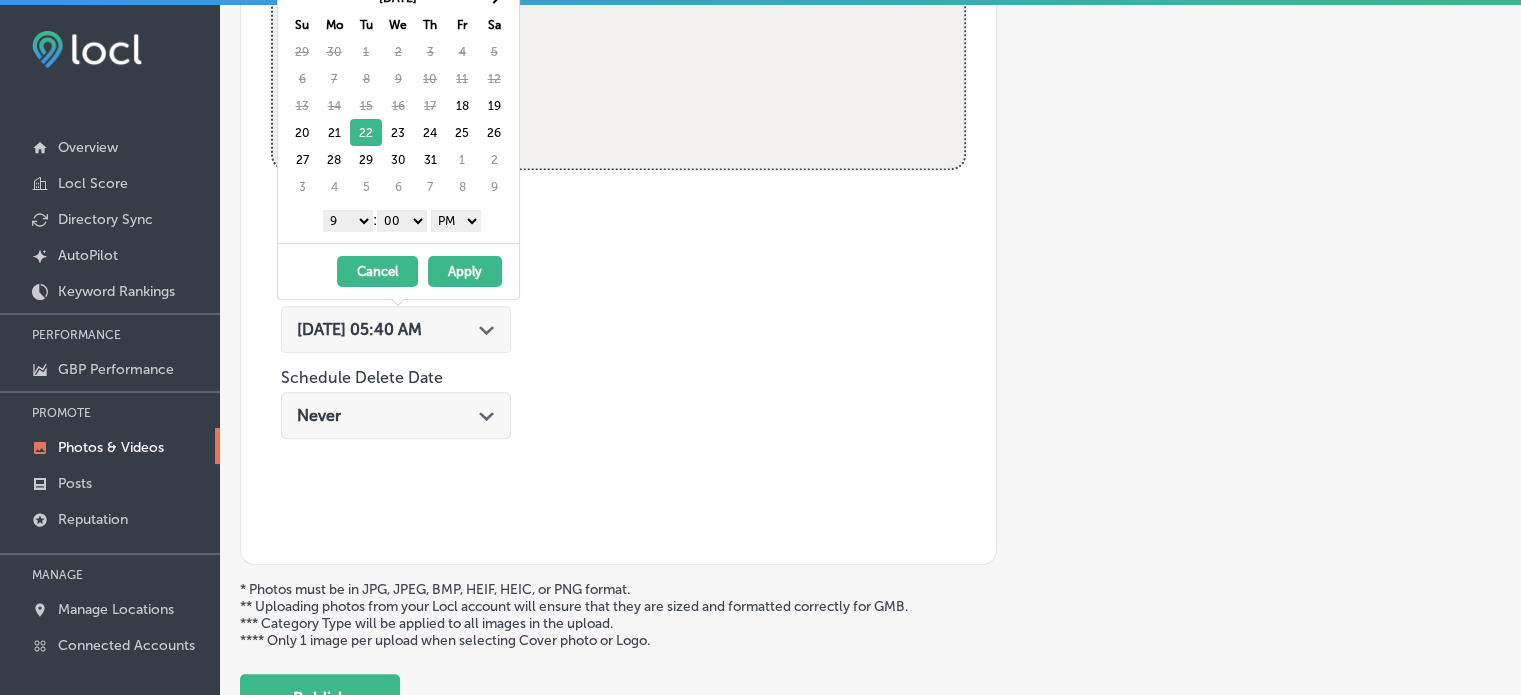click on "Apply" at bounding box center (465, 271) 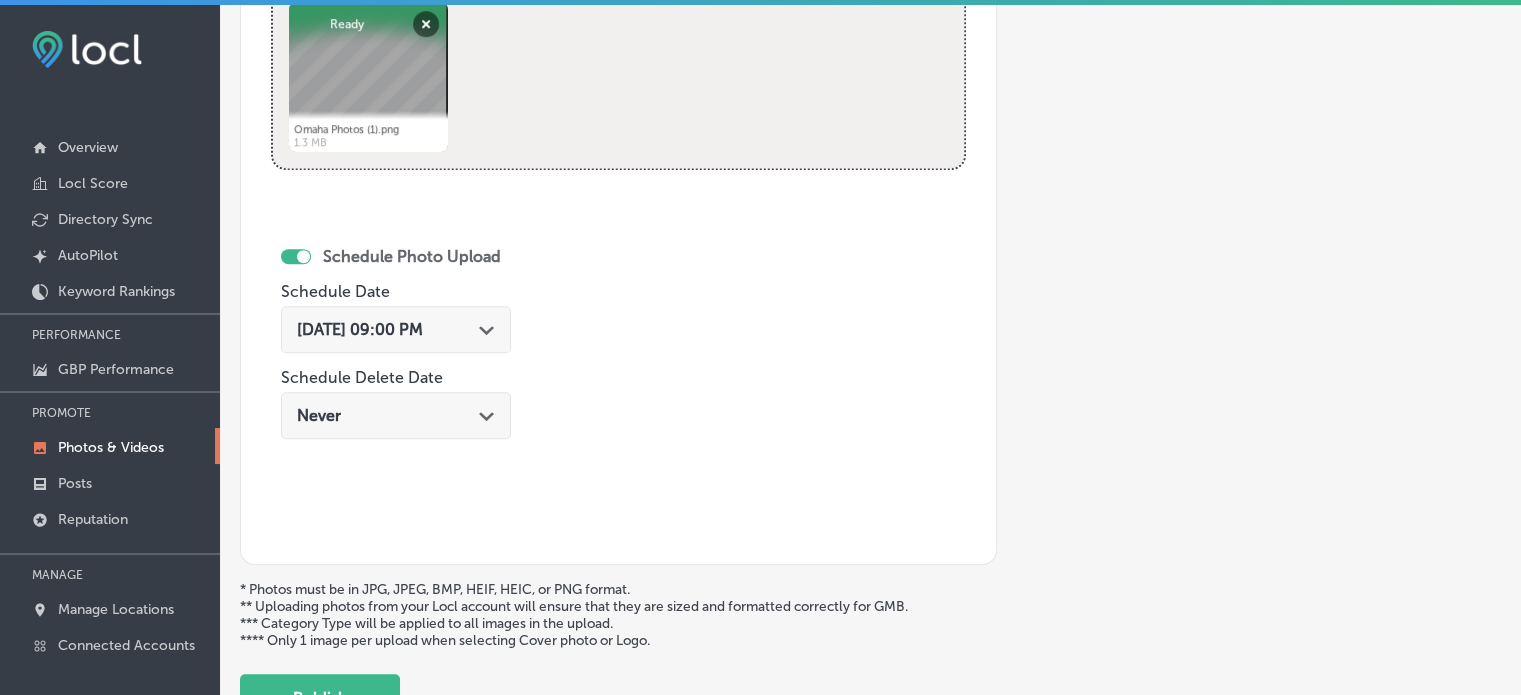 click on "Never
Path
Created with Sketch." at bounding box center [396, 415] 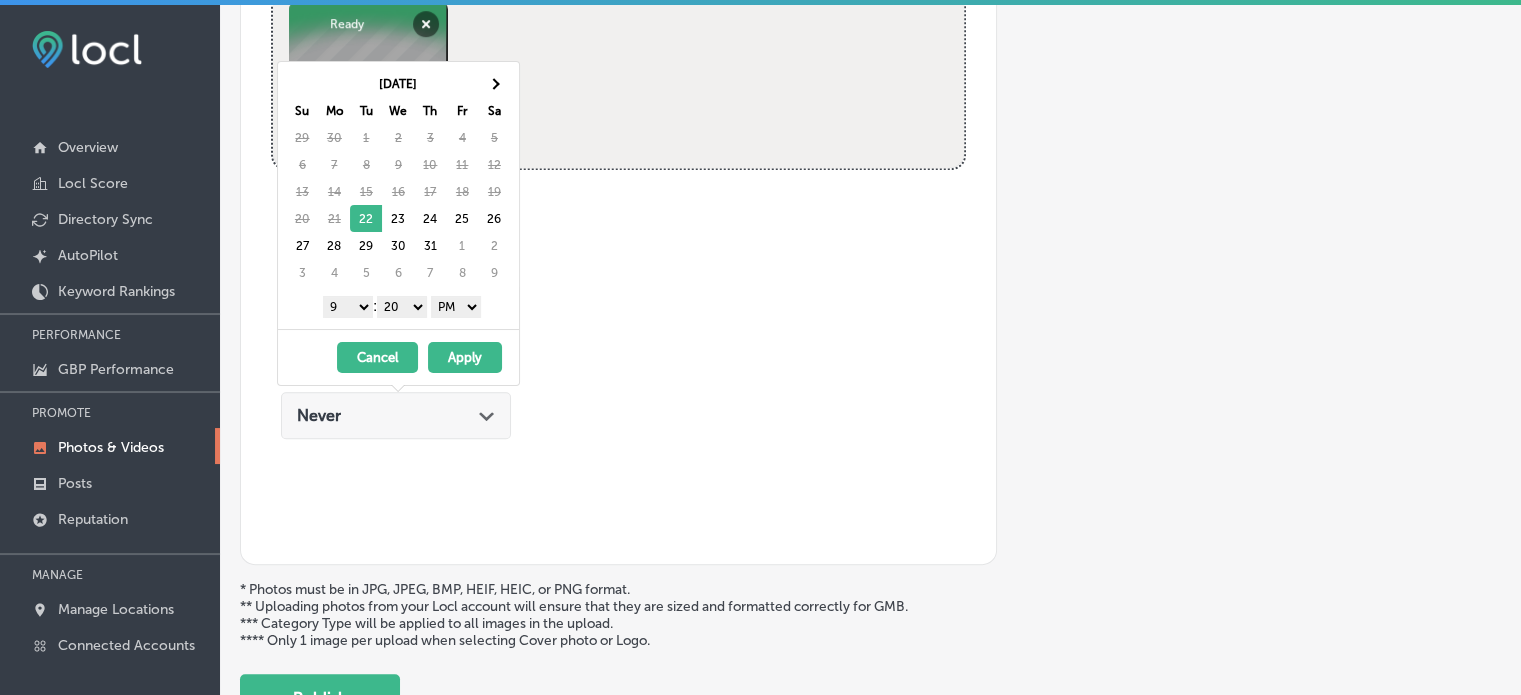 click on "Schedule Photo Upload Schedule Date Jul 22, 2025 09:00 PM
Path
Created with Sketch.
Schedule Delete Date Never
Path
Created with Sketch." 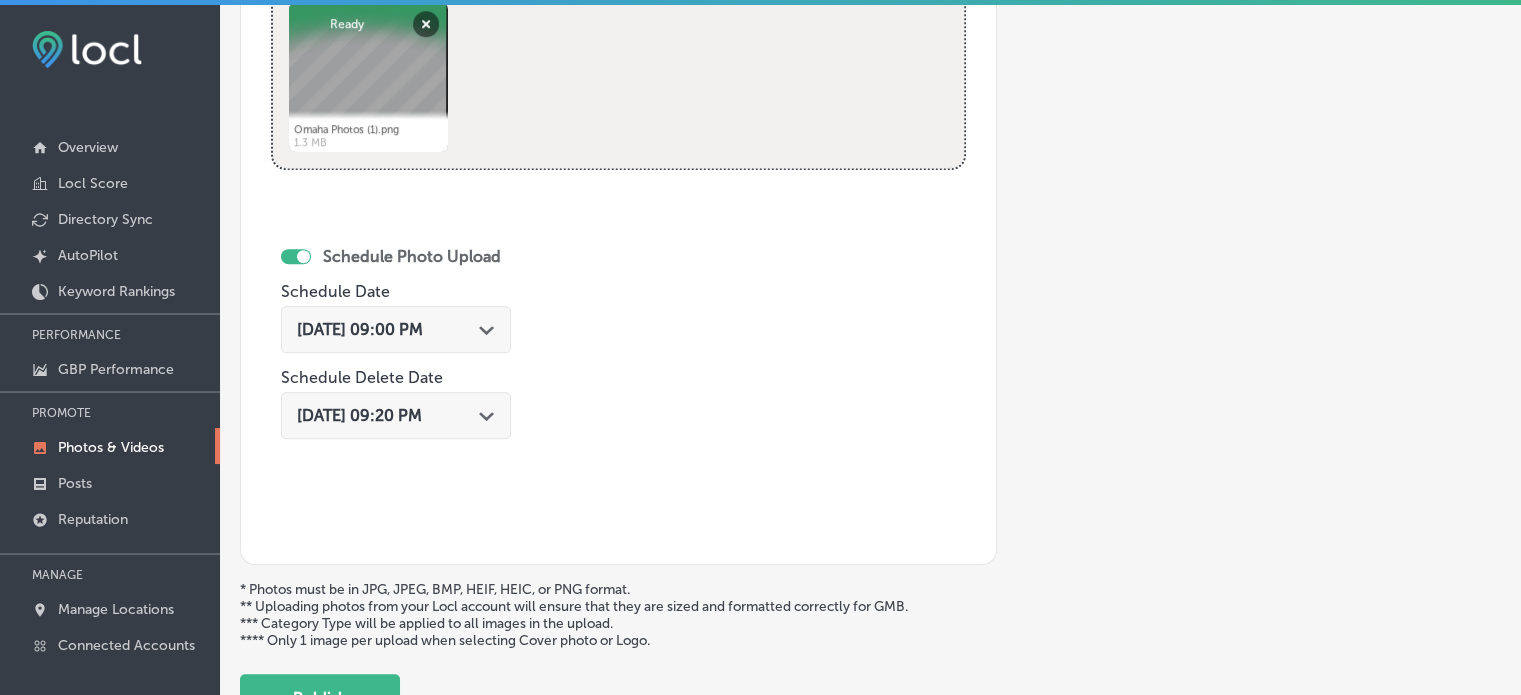 click on "Jul 22, 2025 09:20 PM" at bounding box center [359, 415] 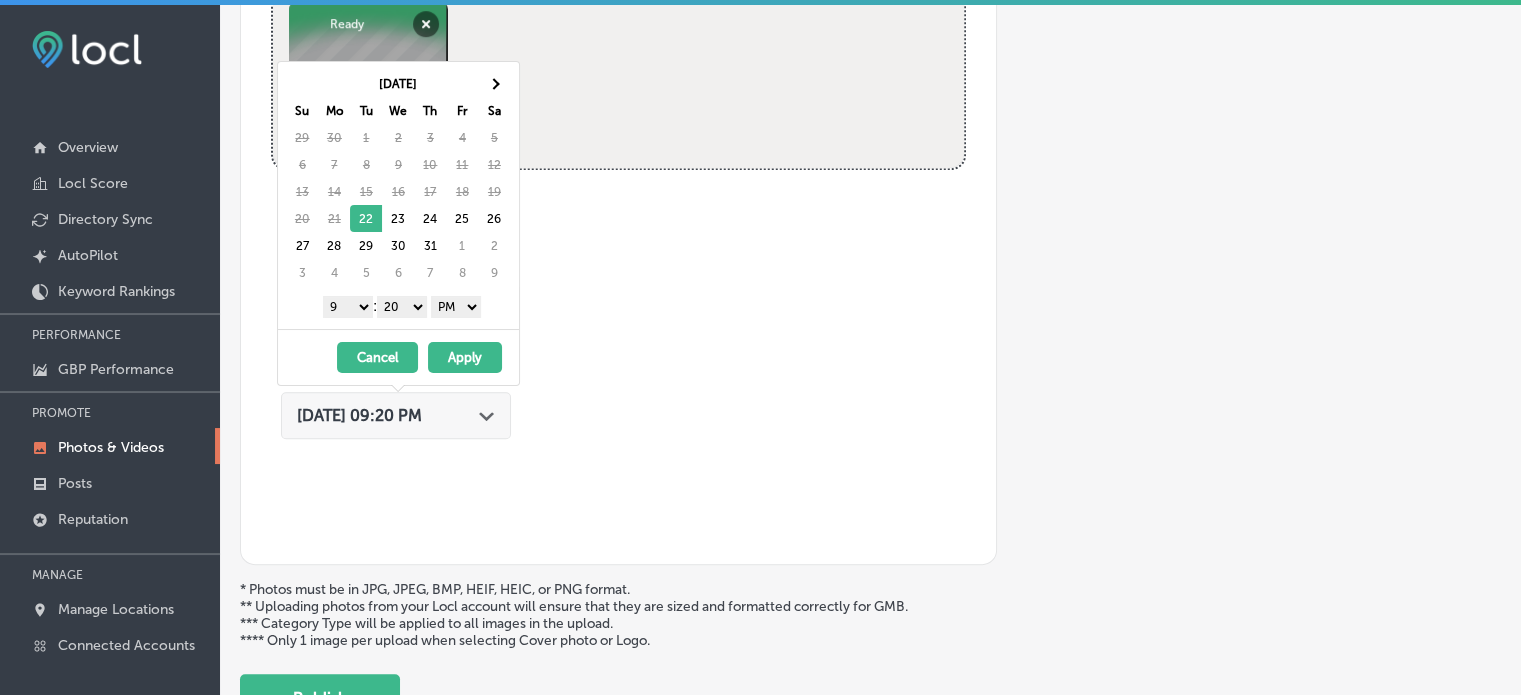 click on "Cancel" at bounding box center (377, 357) 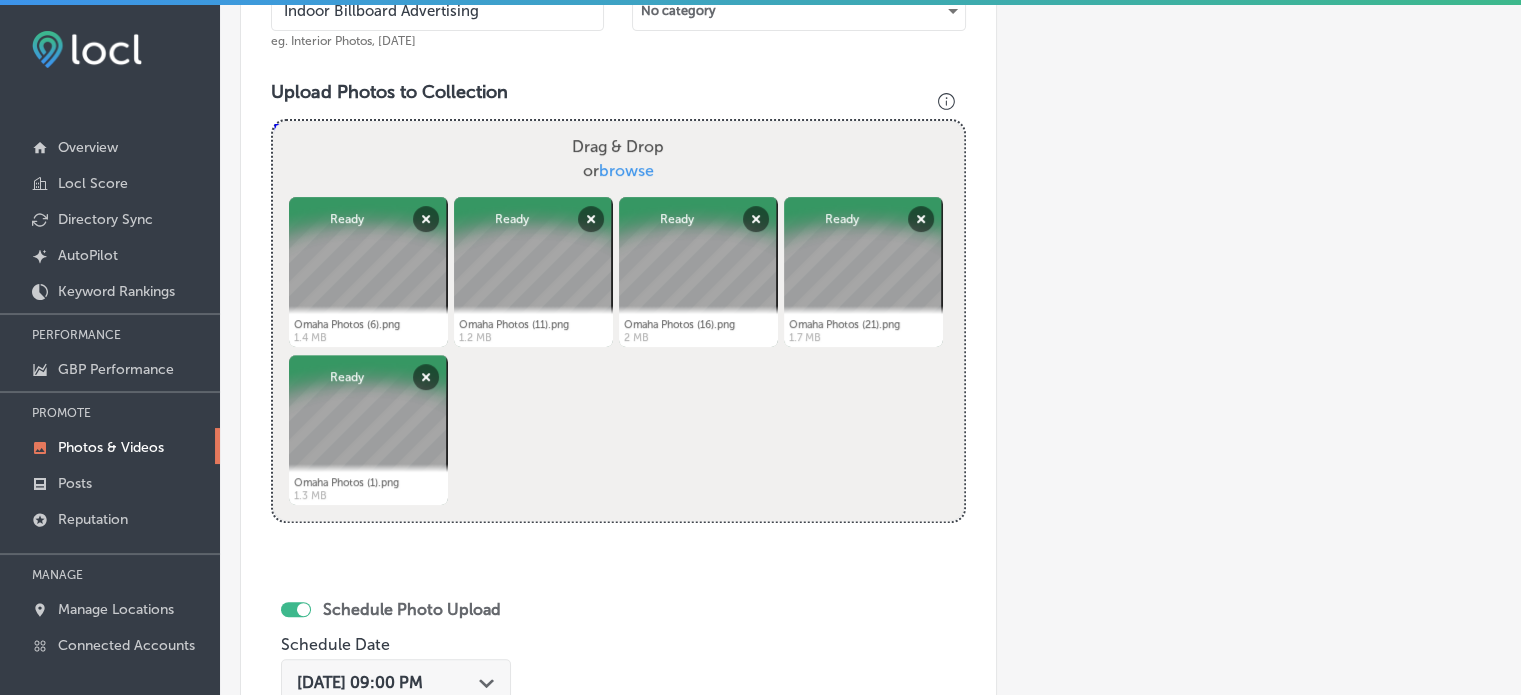scroll, scrollTop: 664, scrollLeft: 0, axis: vertical 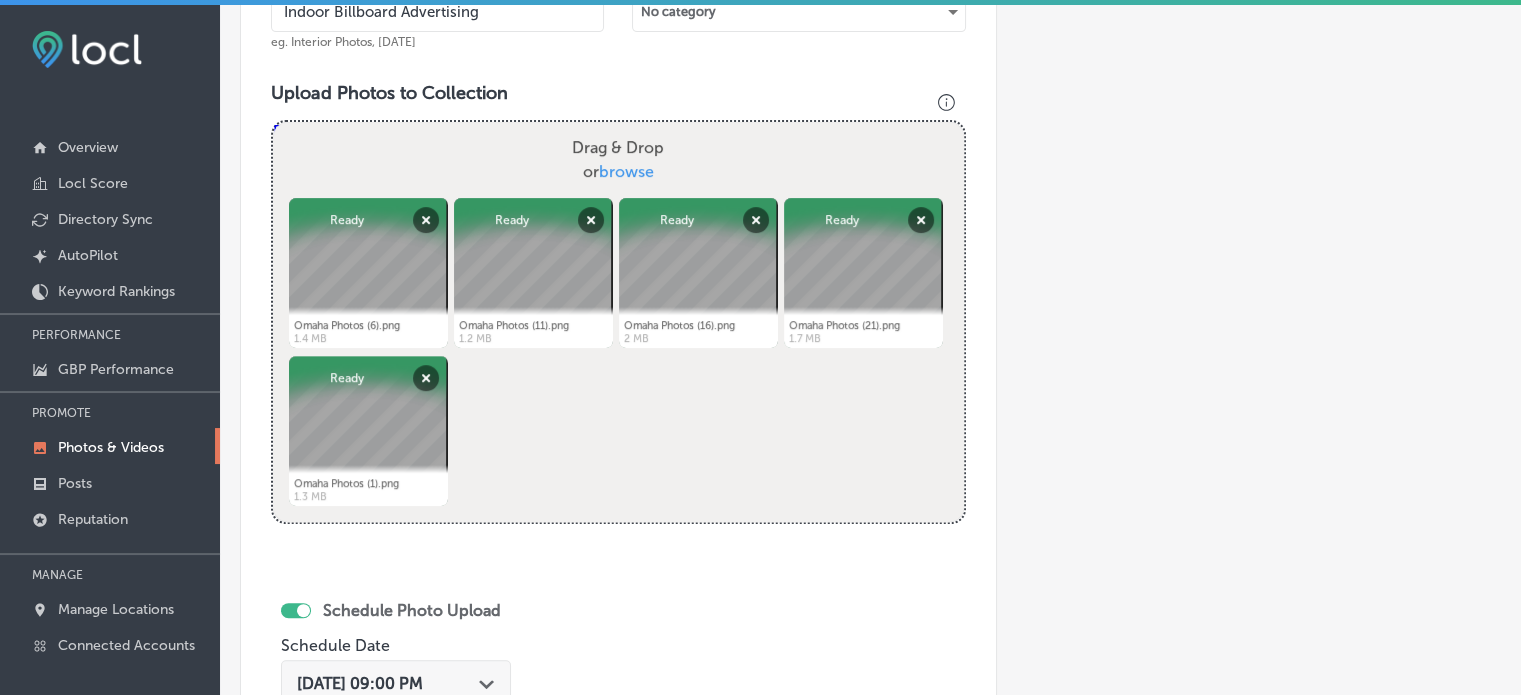 drag, startPoint x: 700, startPoint y: 410, endPoint x: 733, endPoint y: 548, distance: 141.89081 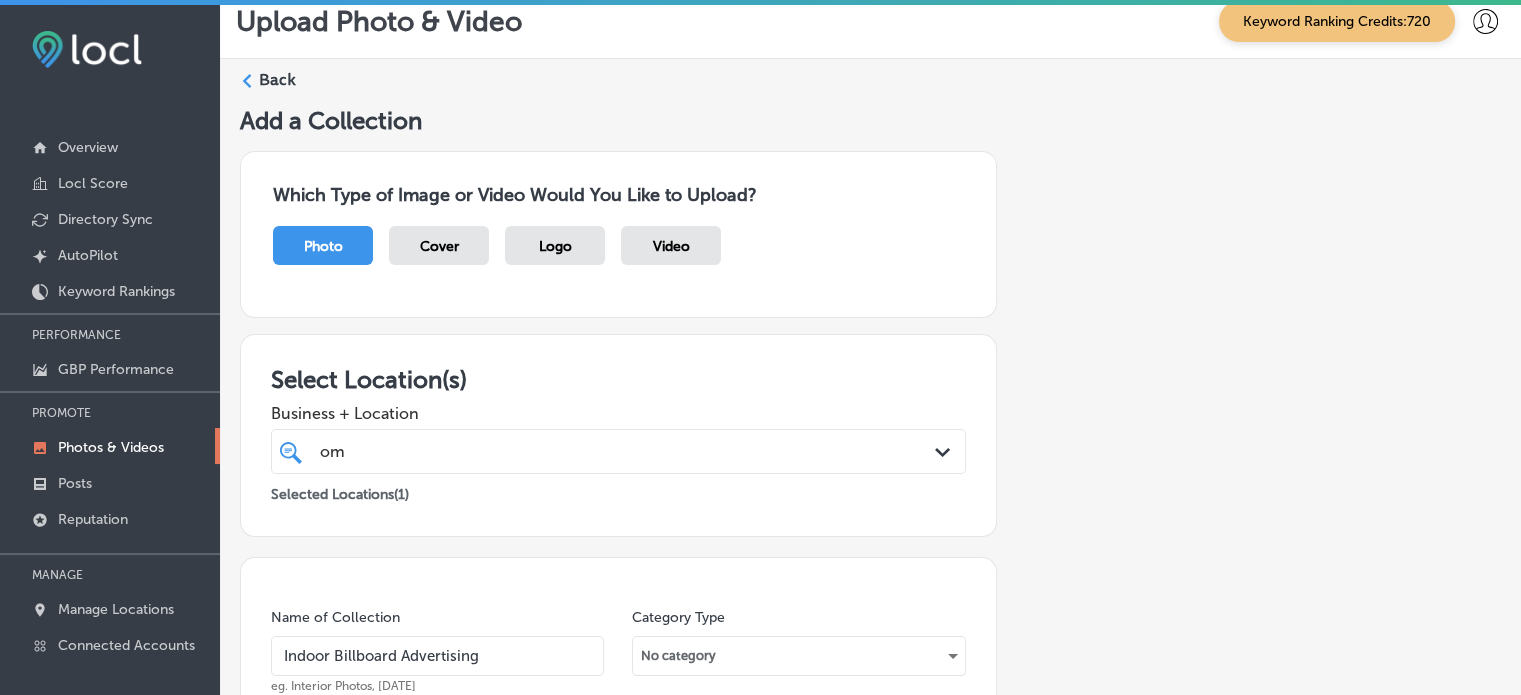 scroll, scrollTop: 0, scrollLeft: 0, axis: both 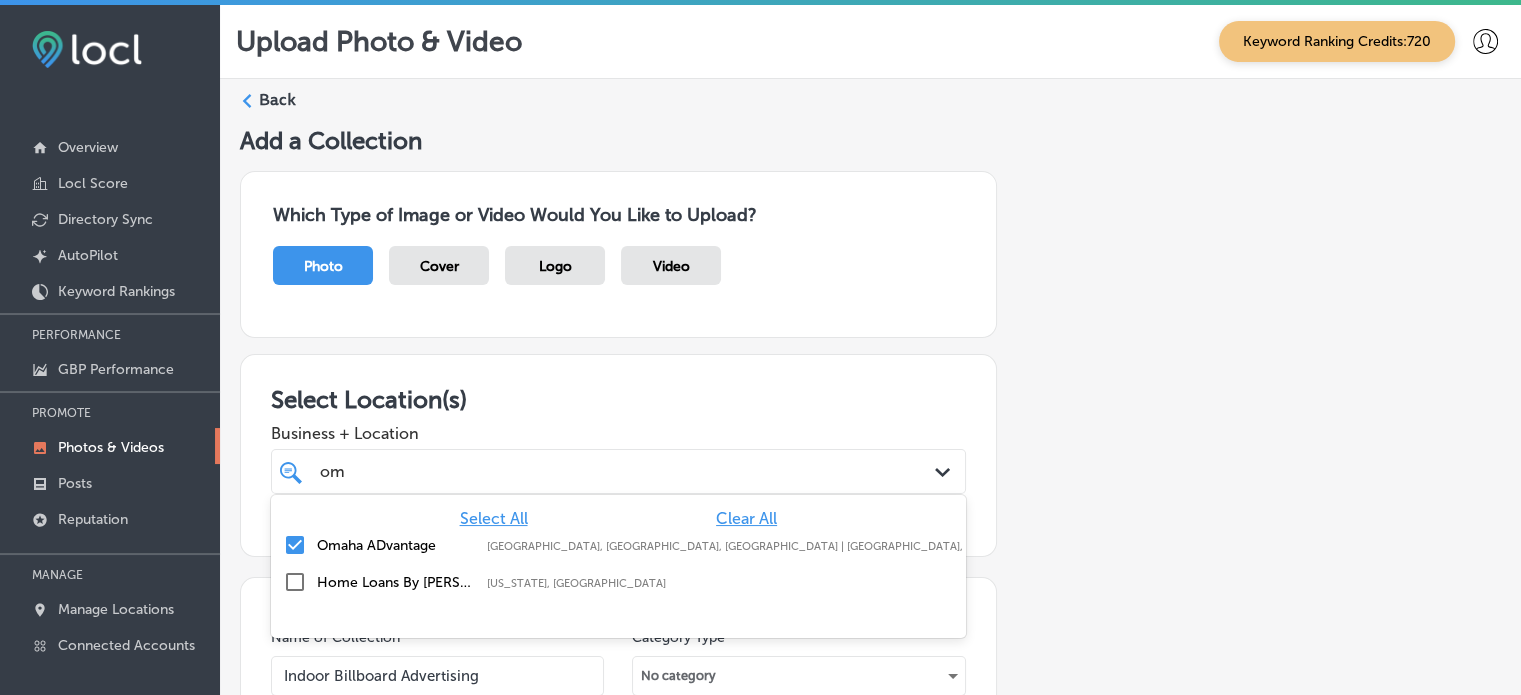 click on "om om
Path
Created with Sketch." at bounding box center (618, 471) 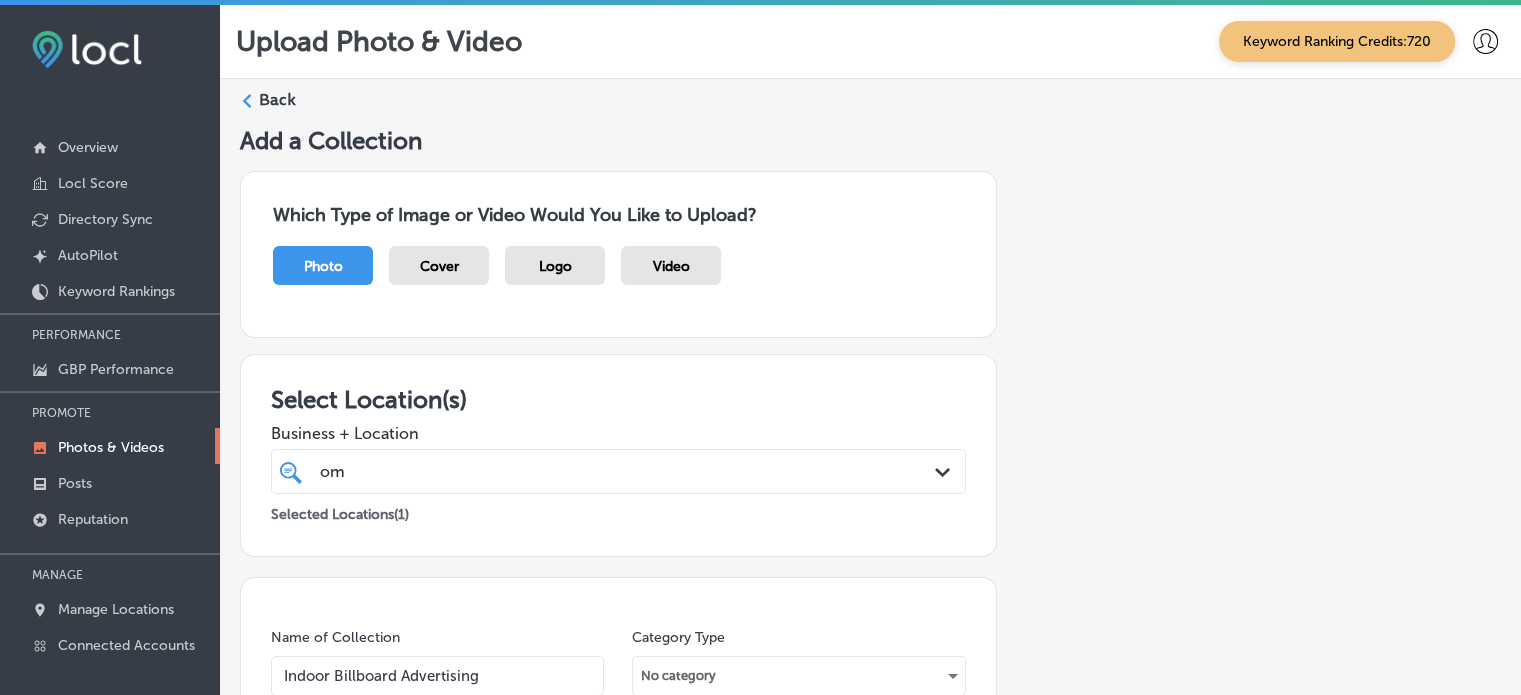 click on "Add a Collection Which Type of Image or Video Would You Like to Upload? Photo Cover Logo Video Select Location(s) Business + Location
om om
Path
Created with Sketch.
Selected Locations  ( 1 ) Name of Collection Indoor Billboard Advertising eg. Interior Photos, March 2020   Category Type No category Upload Photos to Collection
Powered by PQINA Drag & Drop  or  browse Omaha Photos (6).png Abort Retry Remove Upload Cancel Retry Remove Omaha Photos (6).png 1.4 MB Ready tap to undo" at bounding box center [870, 933] 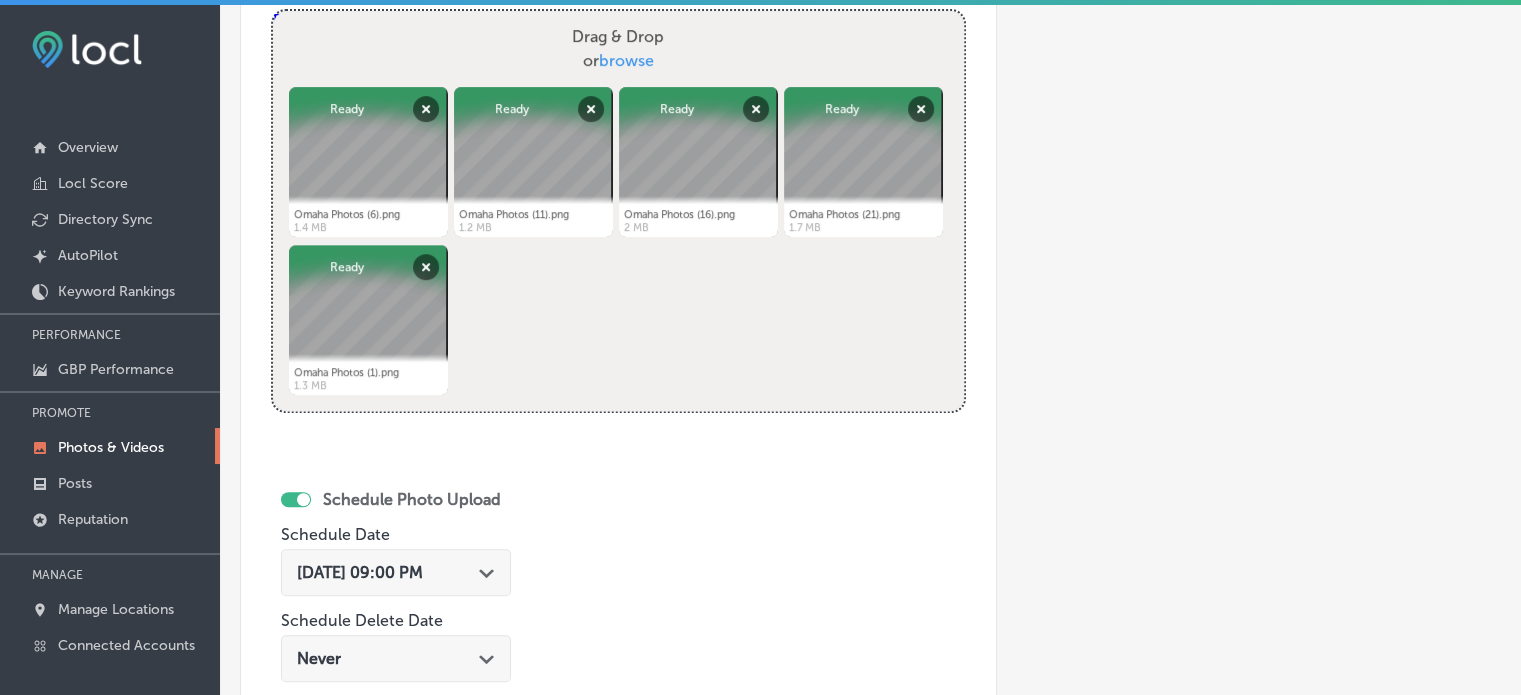 scroll, scrollTop: 1165, scrollLeft: 0, axis: vertical 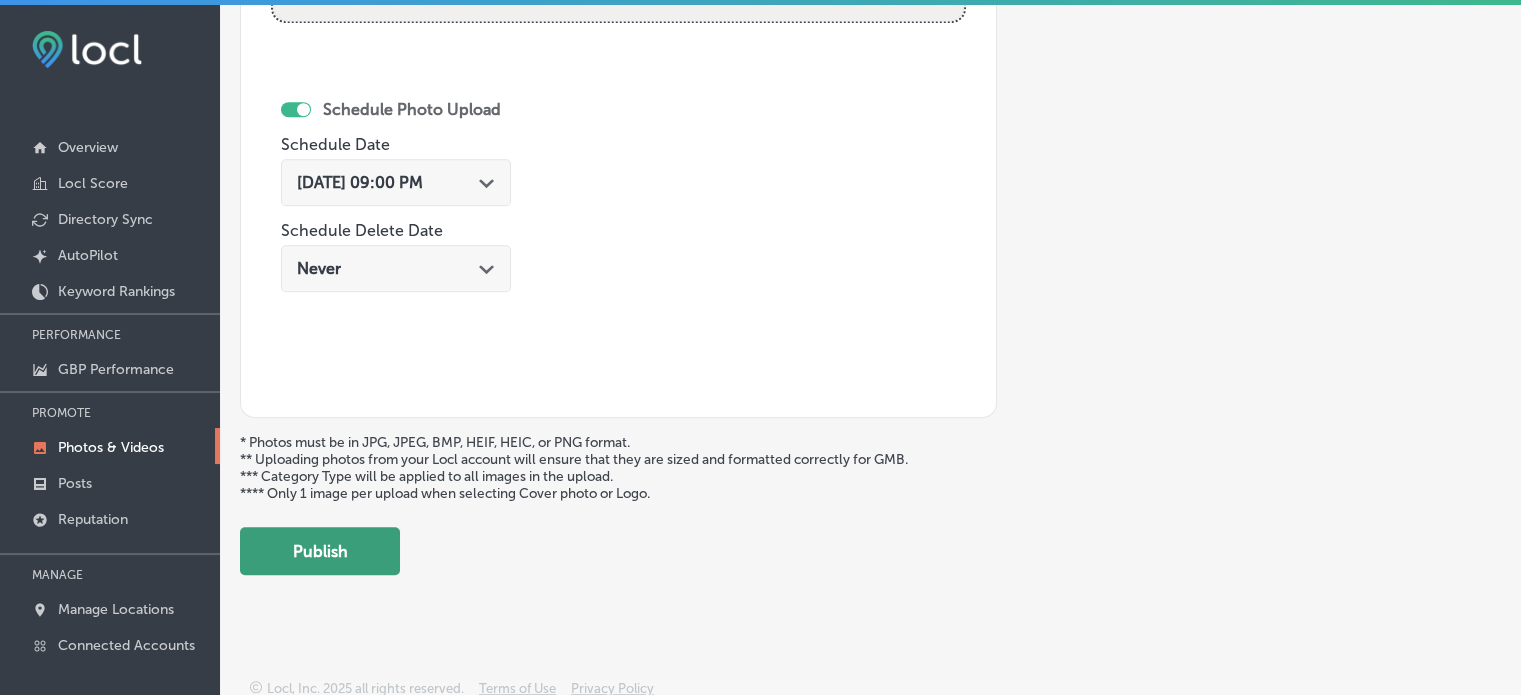 click on "Publish" at bounding box center (320, 551) 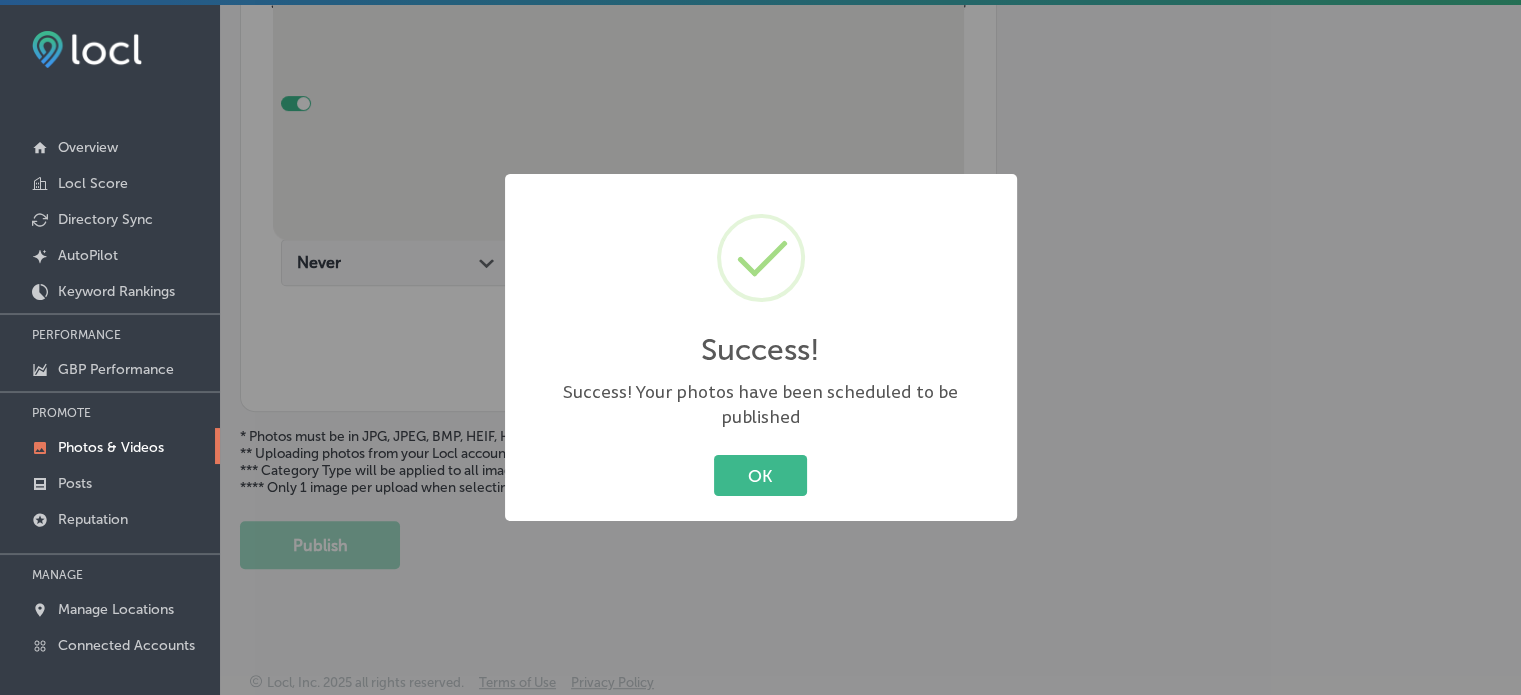 scroll, scrollTop: 841, scrollLeft: 0, axis: vertical 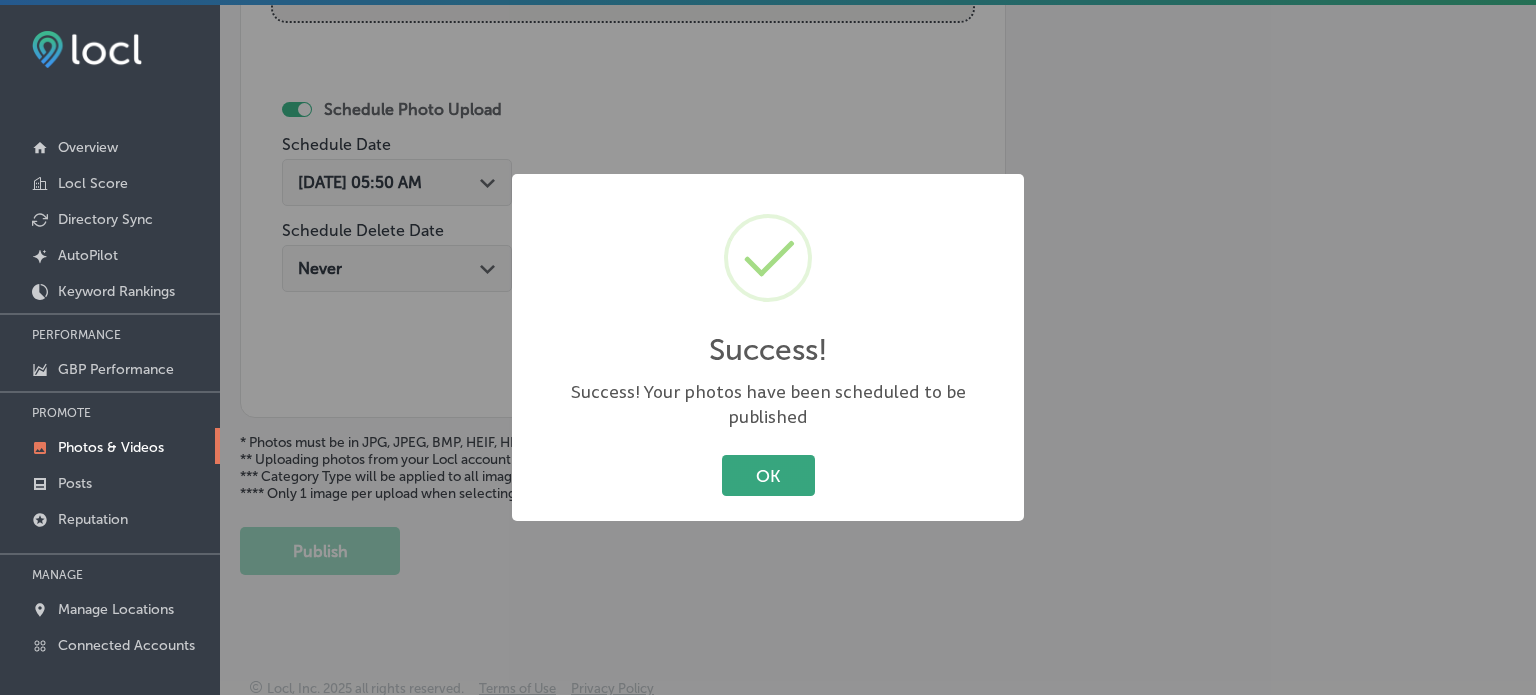 click on "OK" at bounding box center (768, 475) 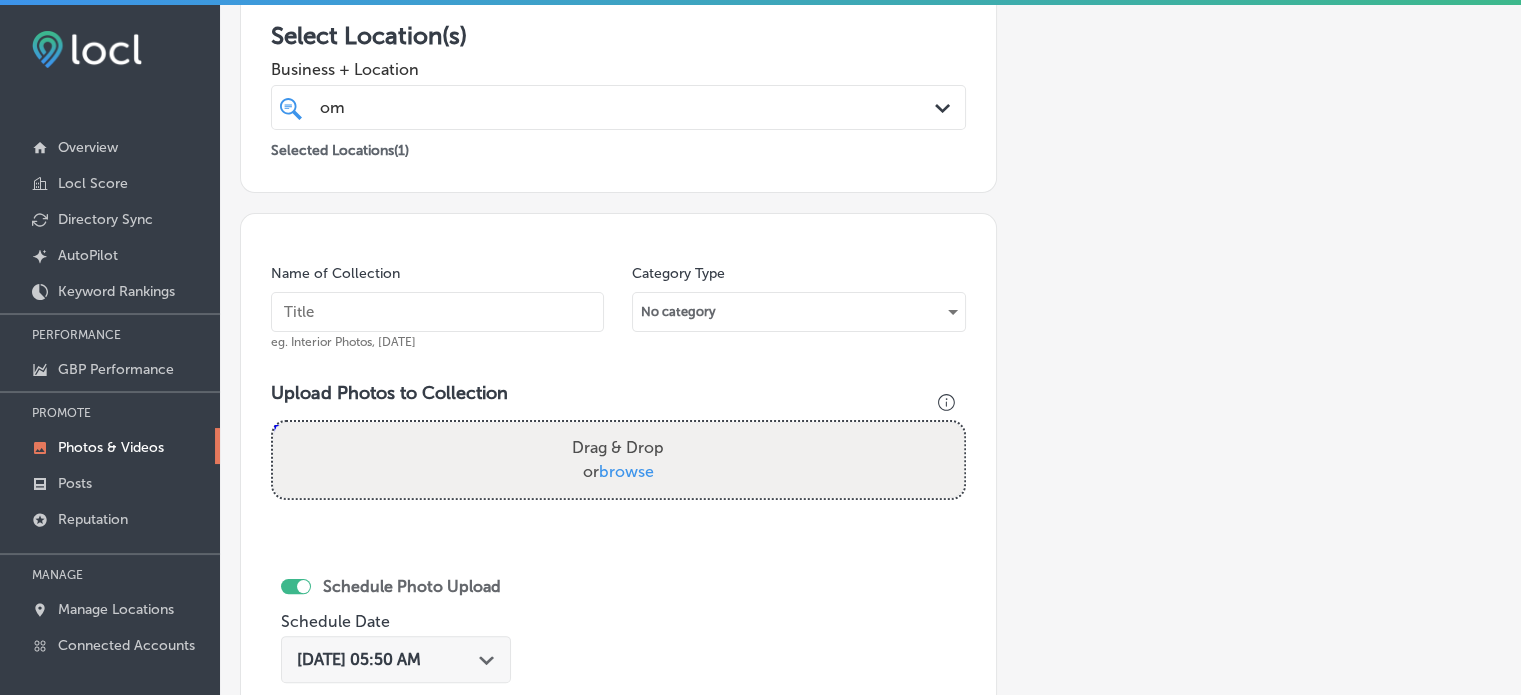 scroll, scrollTop: 364, scrollLeft: 0, axis: vertical 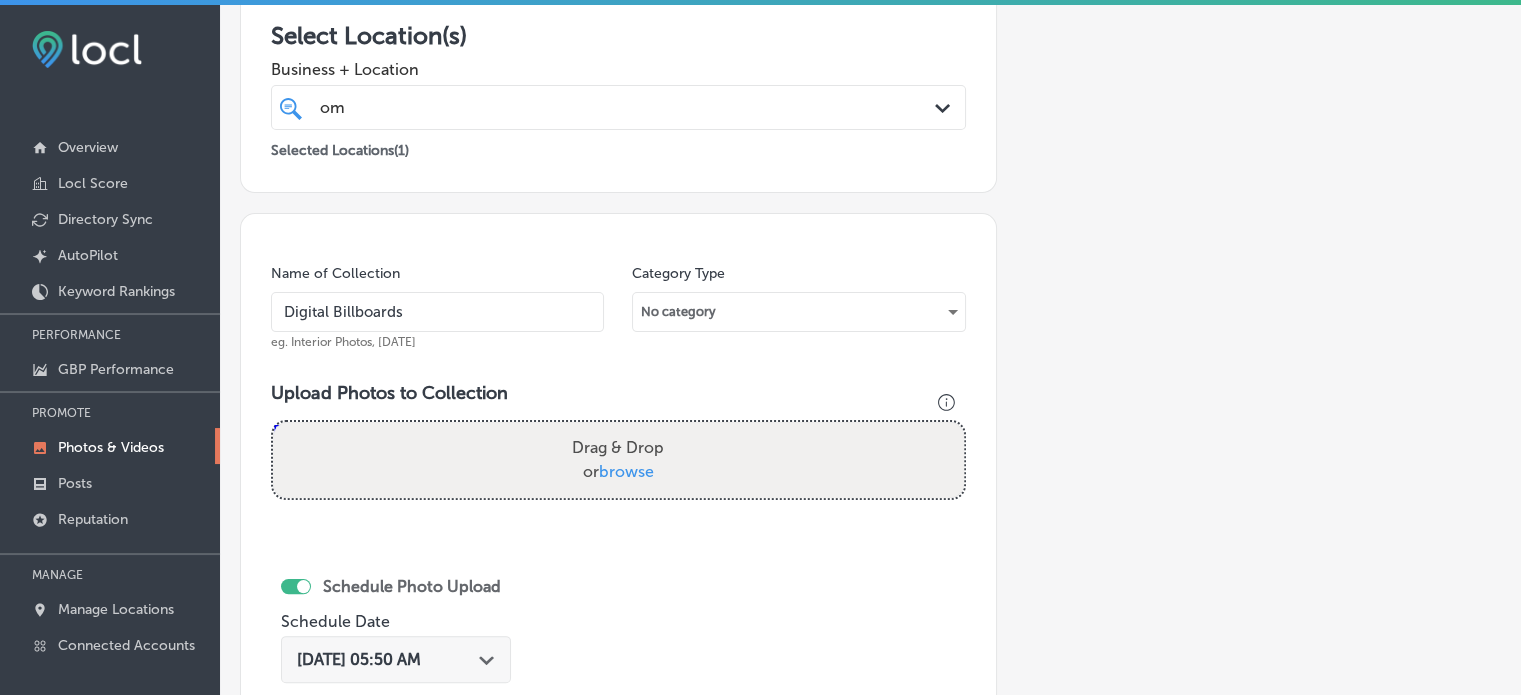 click on "Digital Billboards" at bounding box center [437, 312] 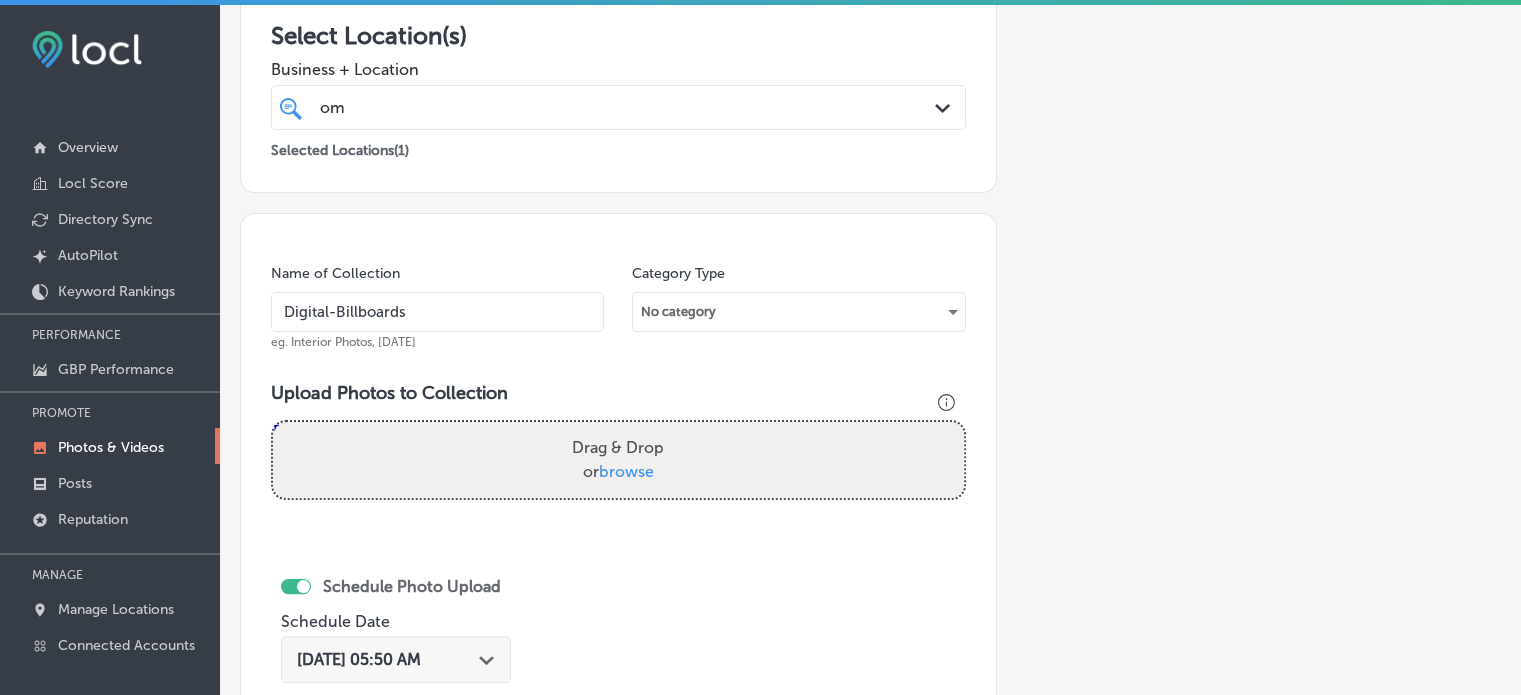 type on "Digital-Billboards" 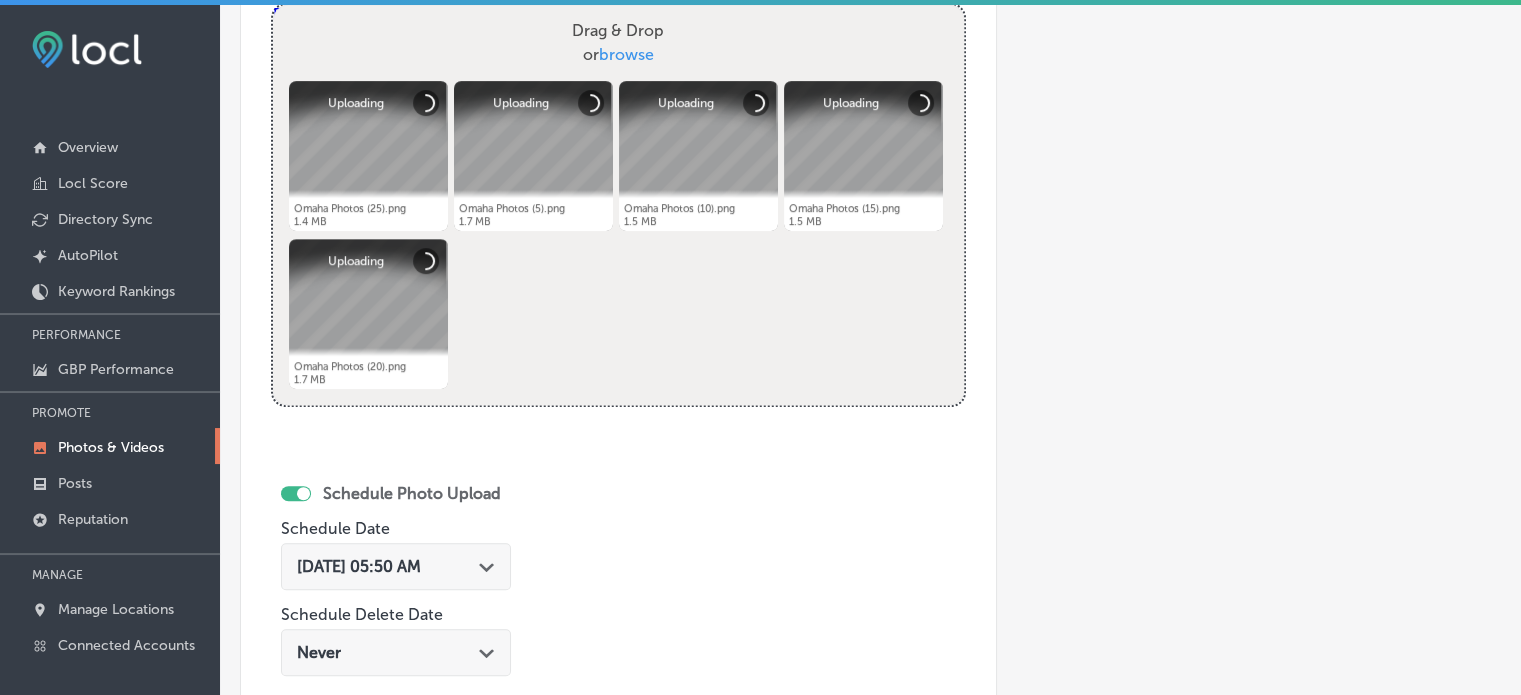 scroll, scrollTop: 984, scrollLeft: 0, axis: vertical 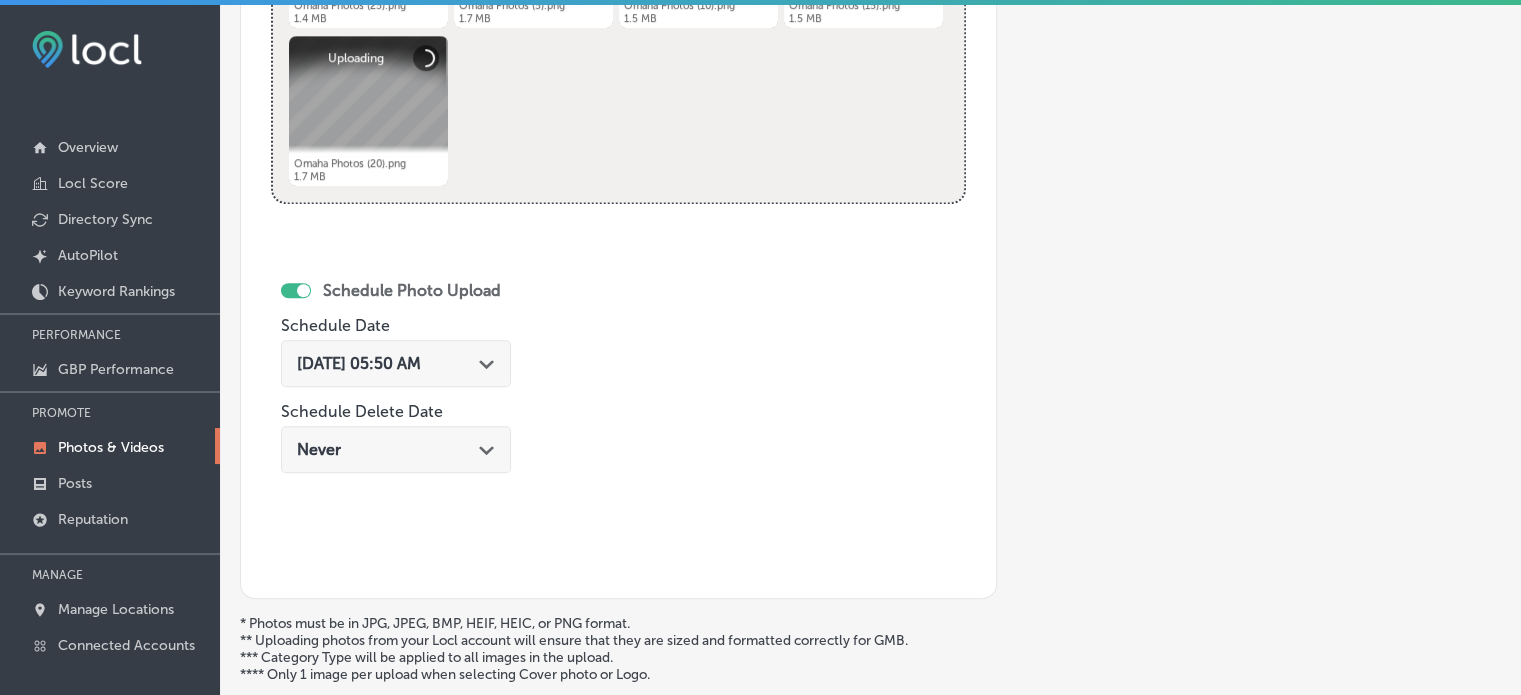 click on "Jul 18, 2025 05:50 AM
Path
Created with Sketch." at bounding box center (396, 363) 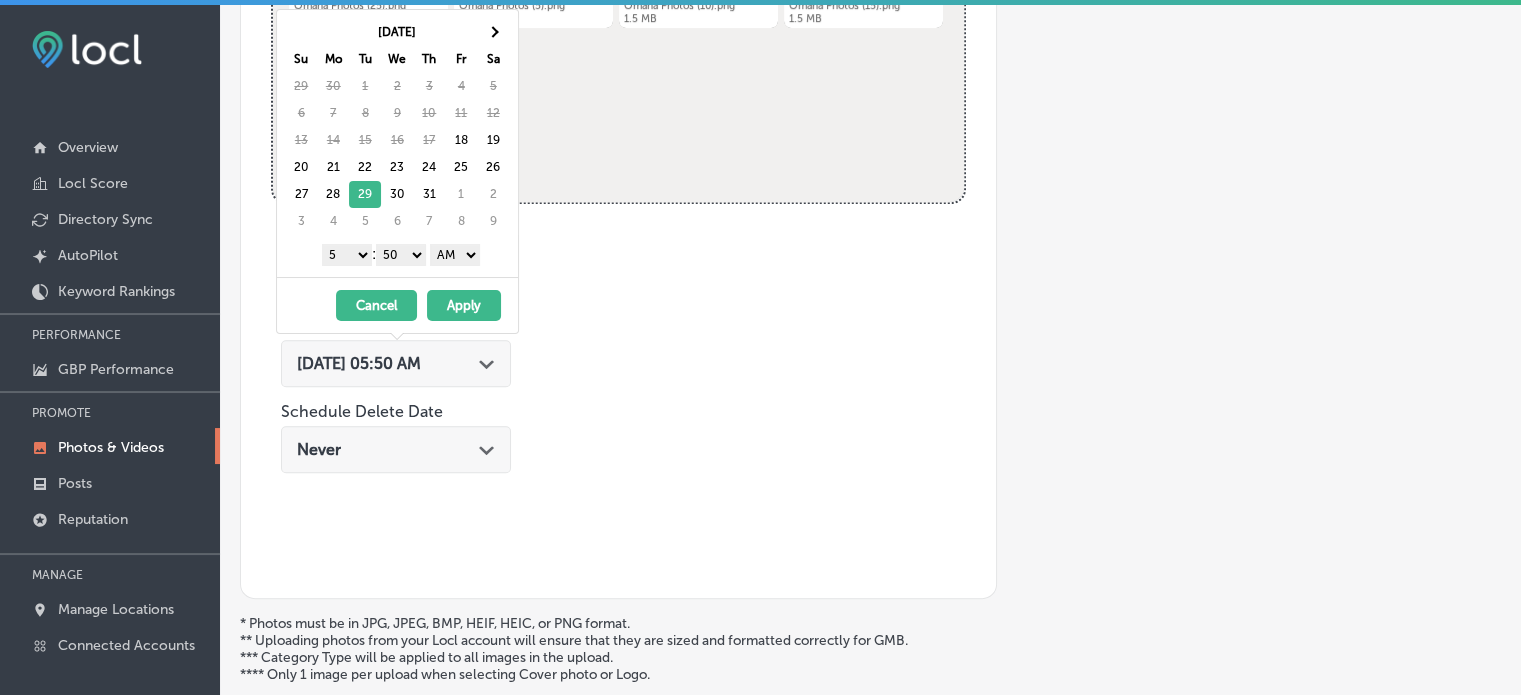 click on "1 2 3 4 5 6 7 8 9 10 11 12" at bounding box center (347, 255) 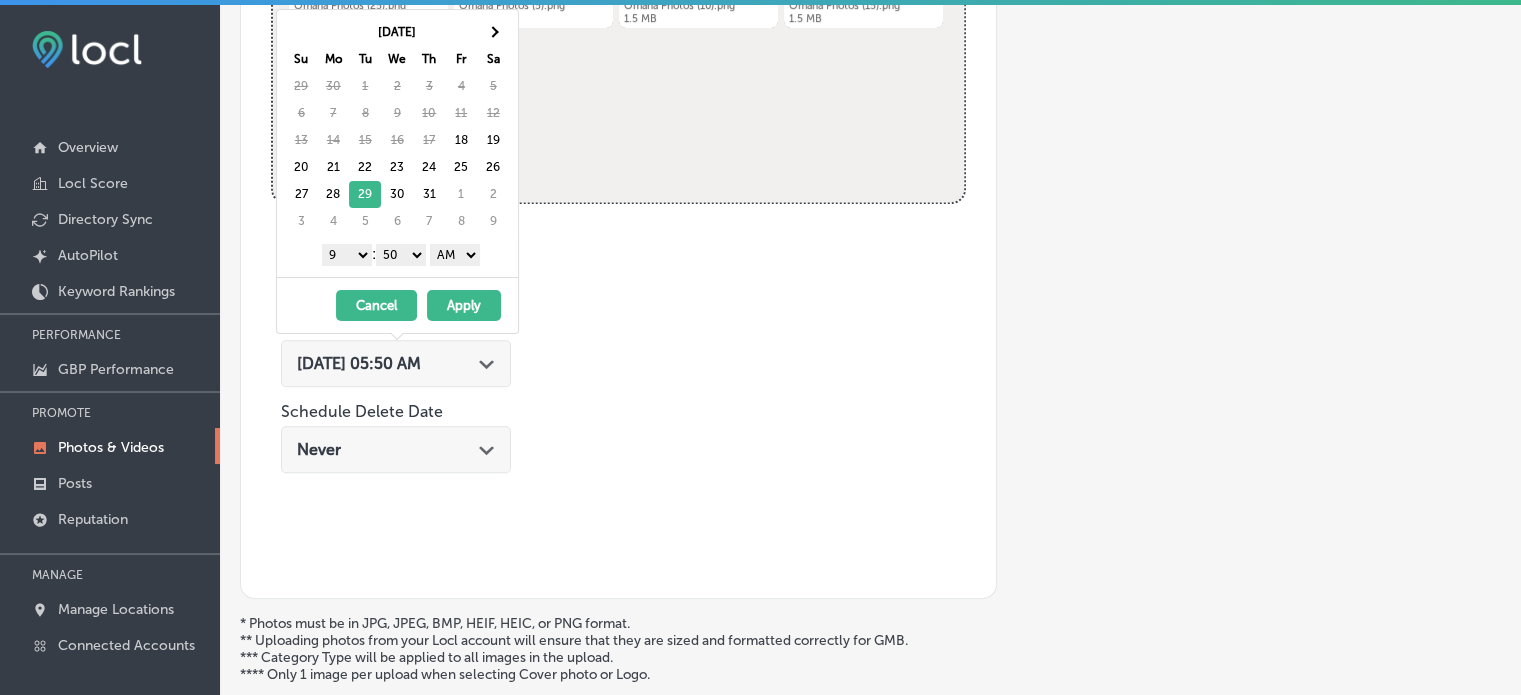 click on "00 10 20 30 40 50" at bounding box center (401, 255) 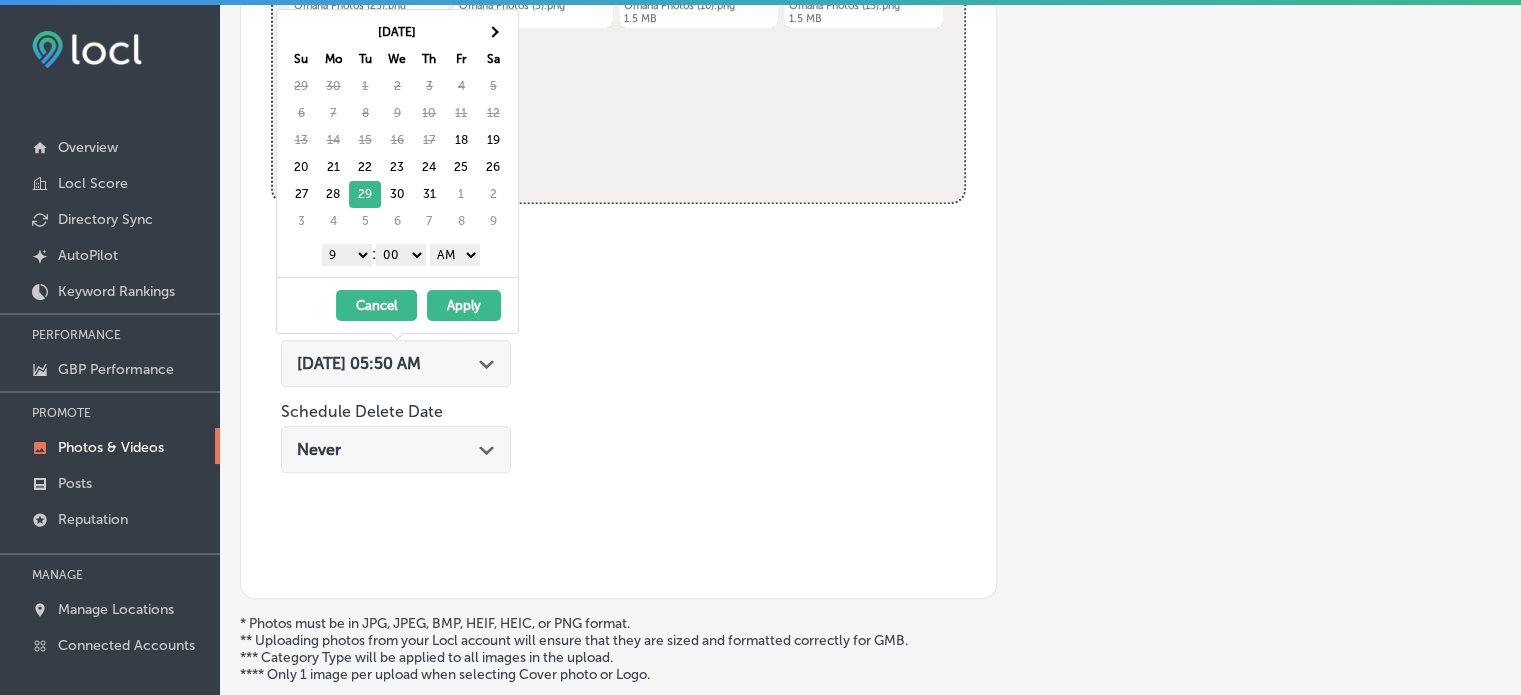 click on "AM PM" at bounding box center [455, 255] 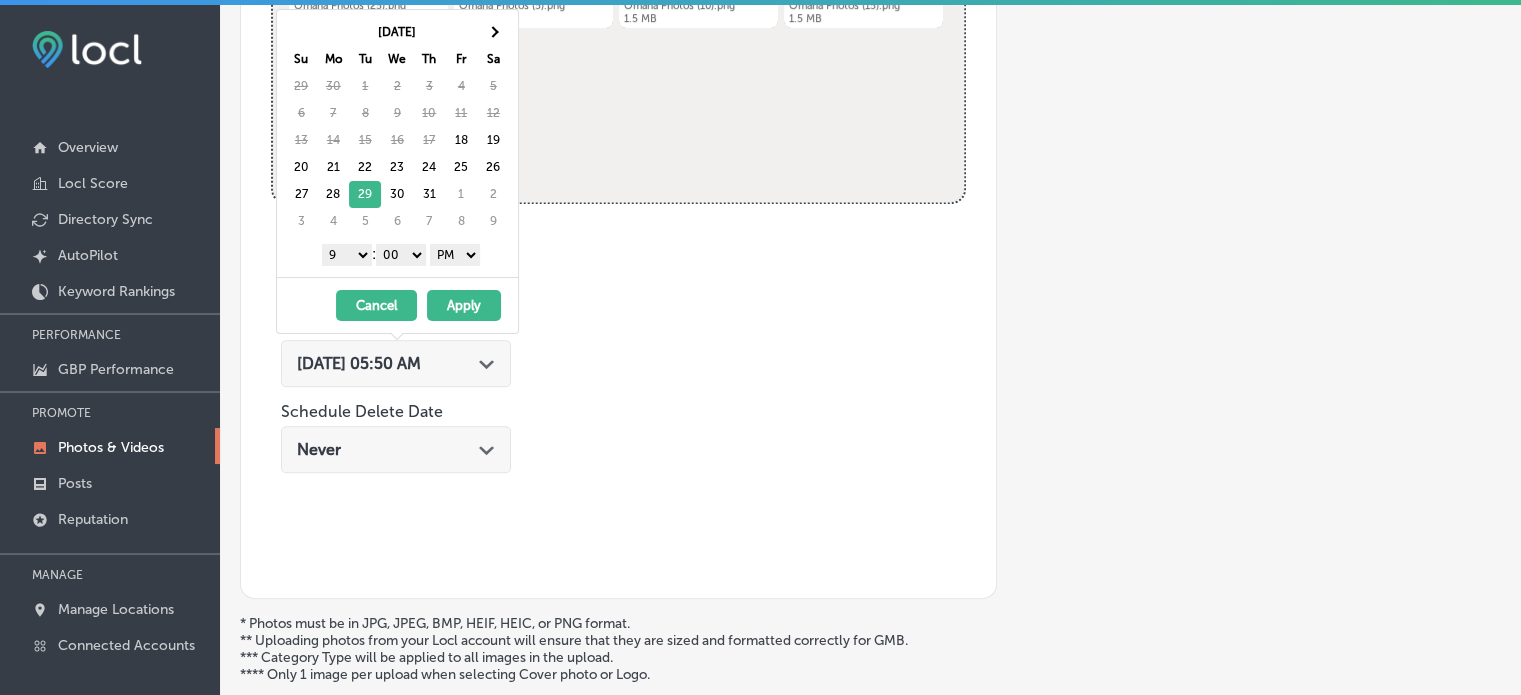 click on "Apply" at bounding box center (464, 305) 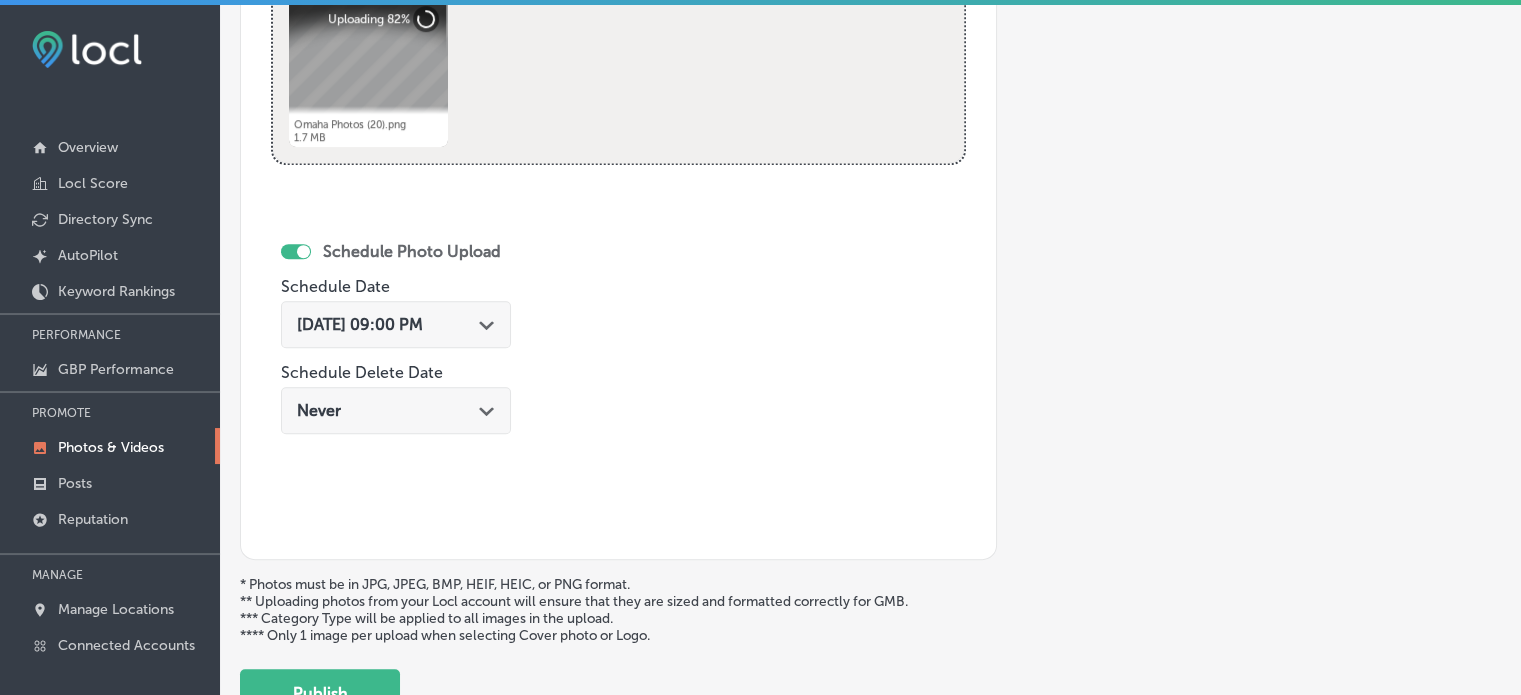 scroll, scrollTop: 1165, scrollLeft: 0, axis: vertical 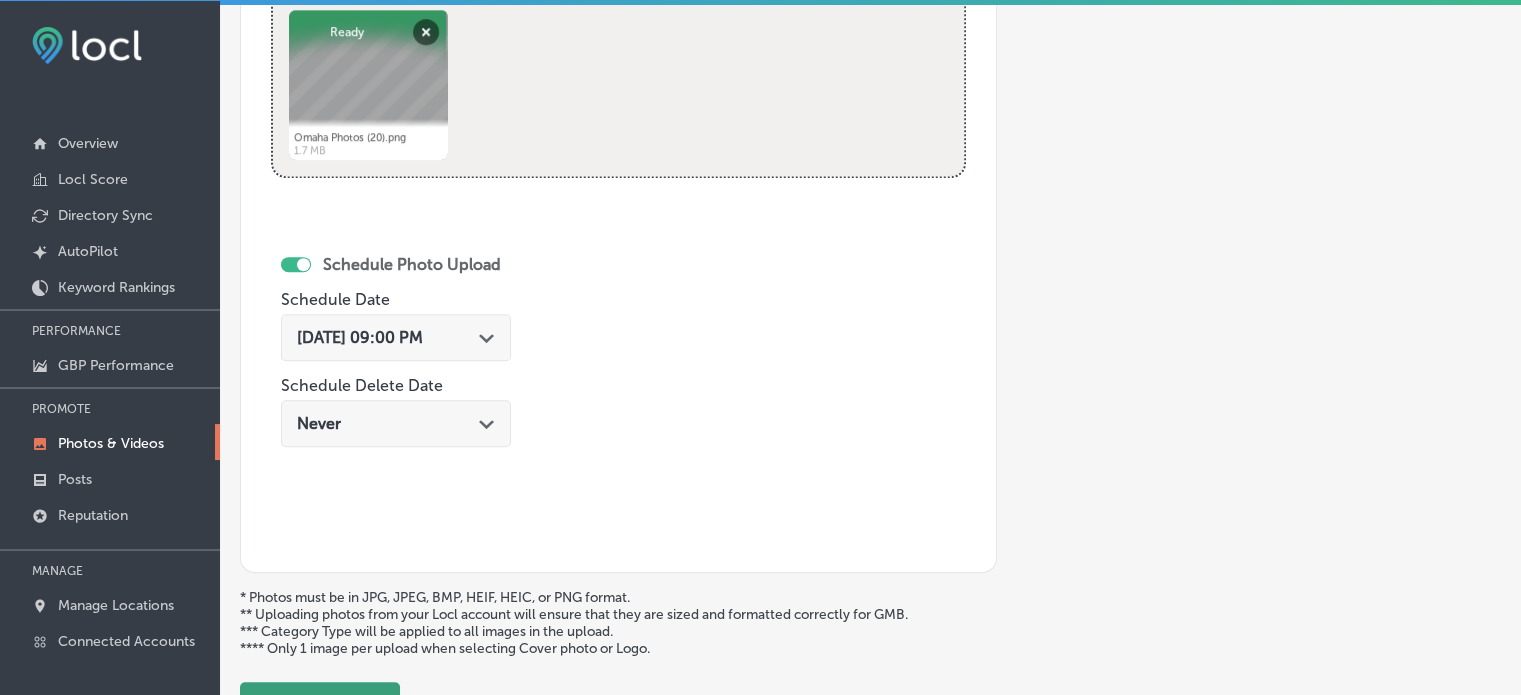 click on "Publish" at bounding box center (320, 706) 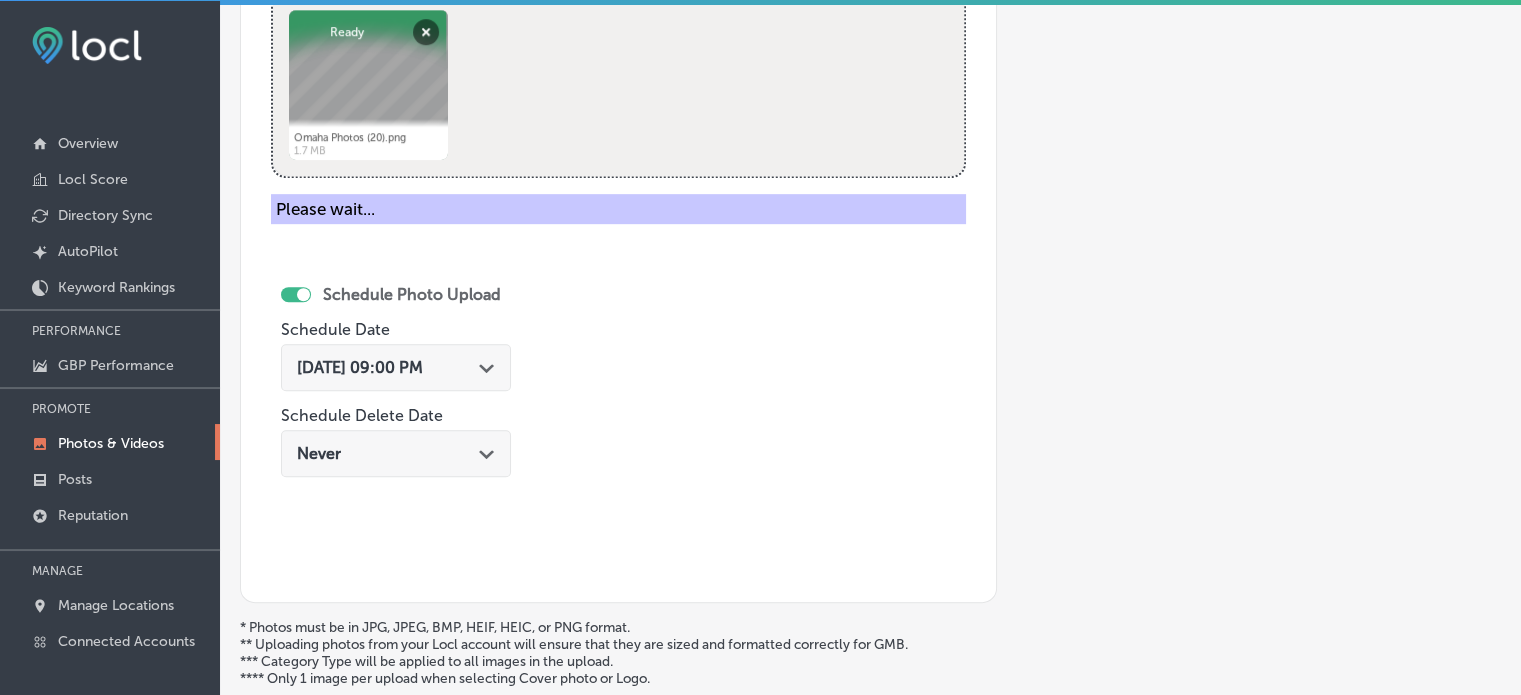 scroll, scrollTop: 841, scrollLeft: 0, axis: vertical 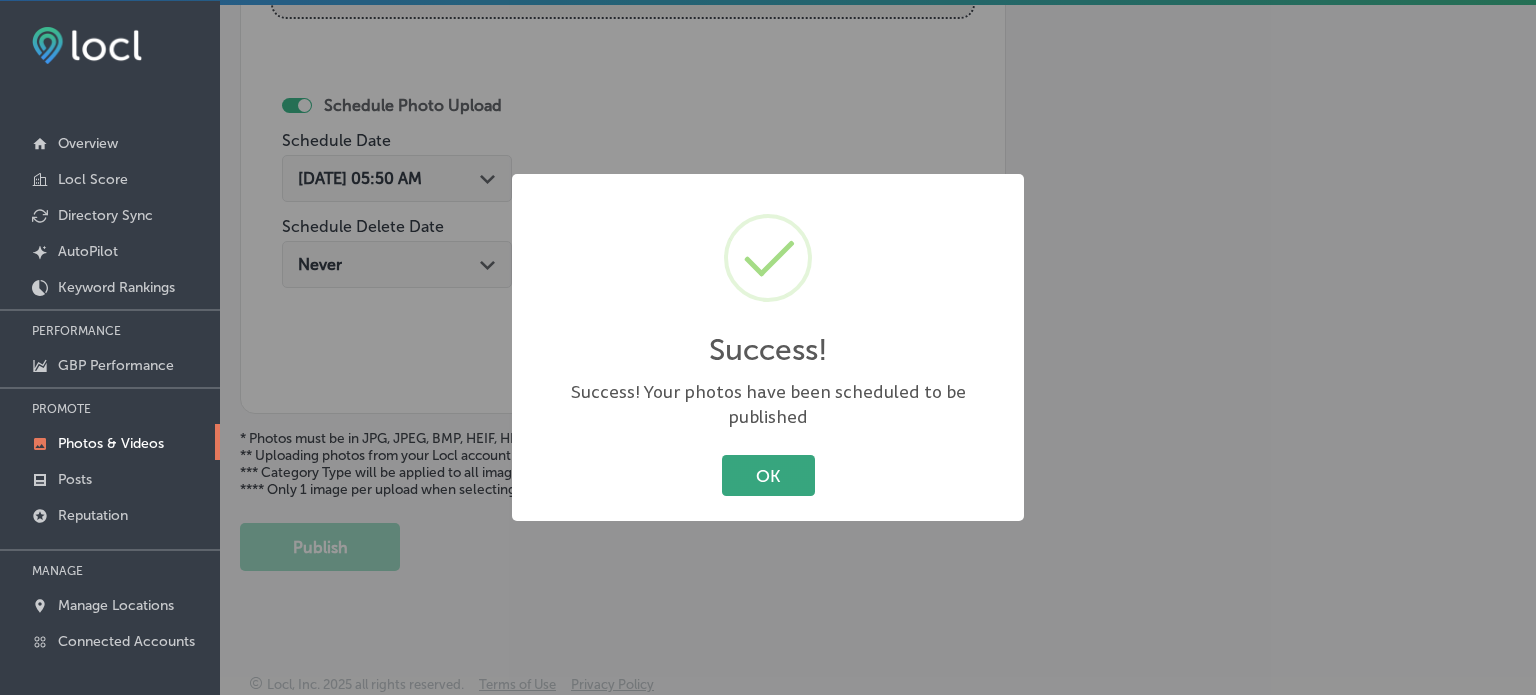 click on "OK" at bounding box center [768, 475] 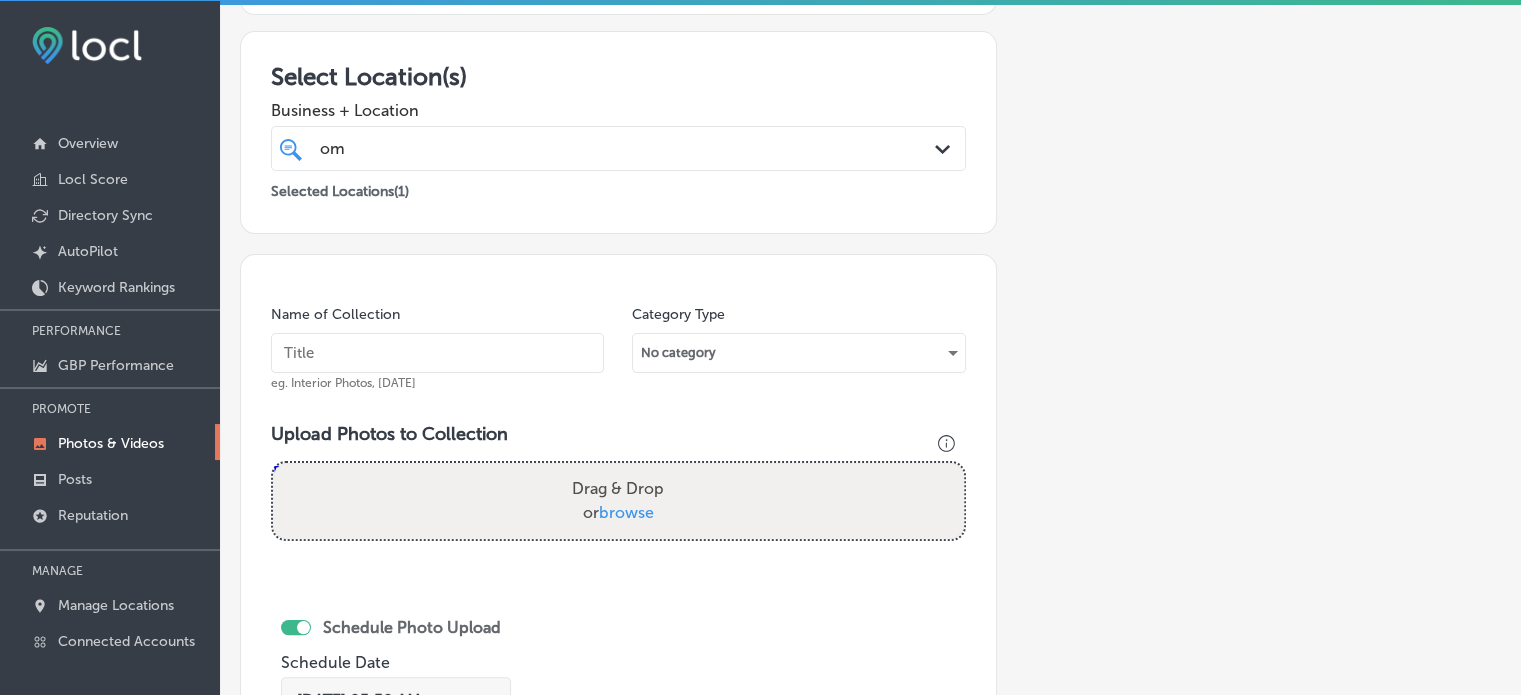 scroll, scrollTop: 291, scrollLeft: 0, axis: vertical 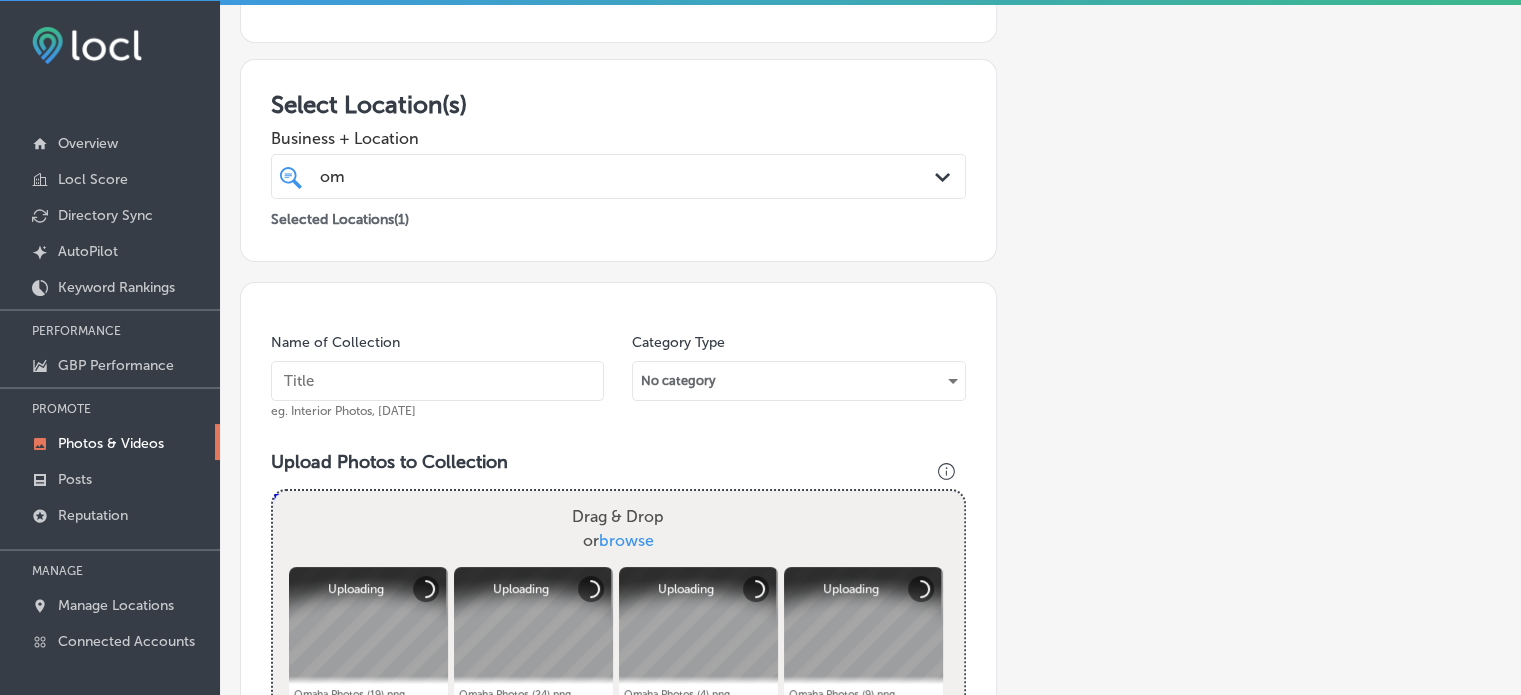 click at bounding box center (437, 381) 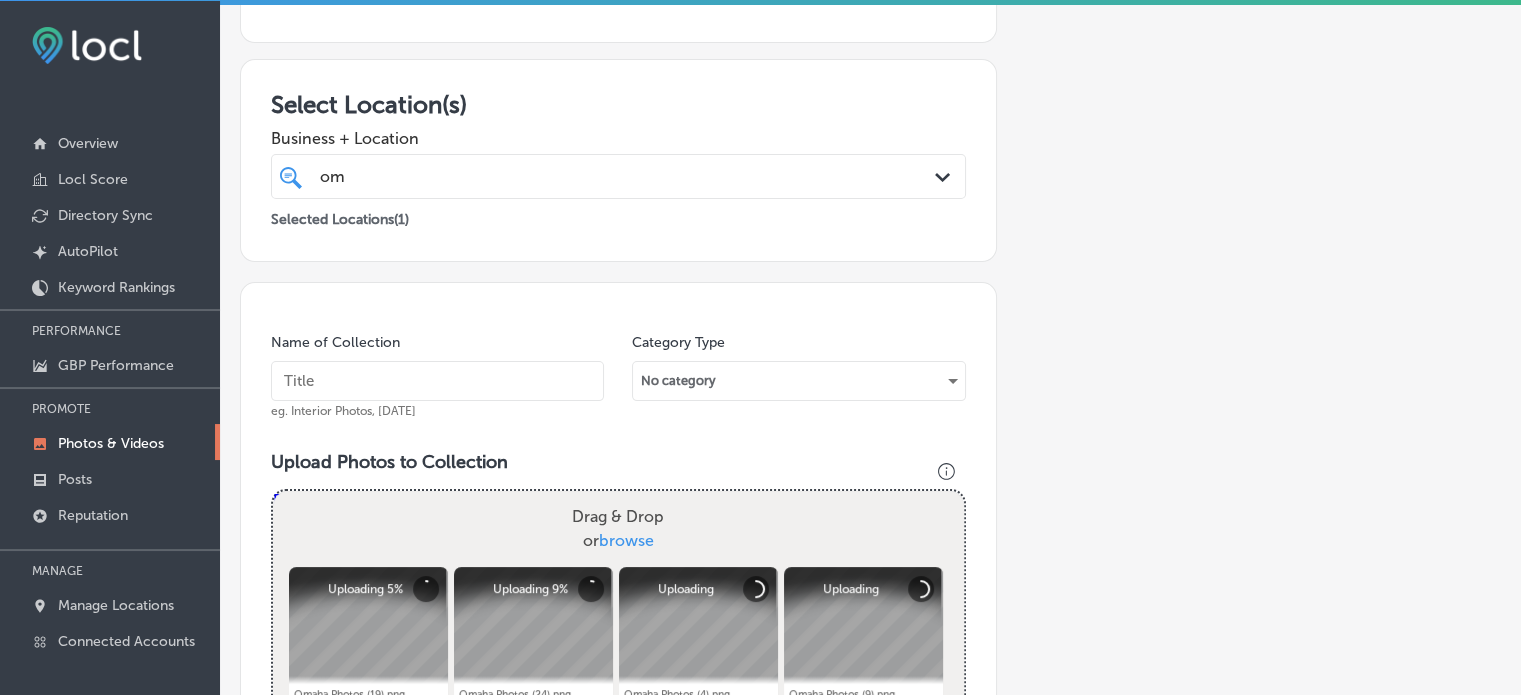 paste on "Geofencing Advertising" 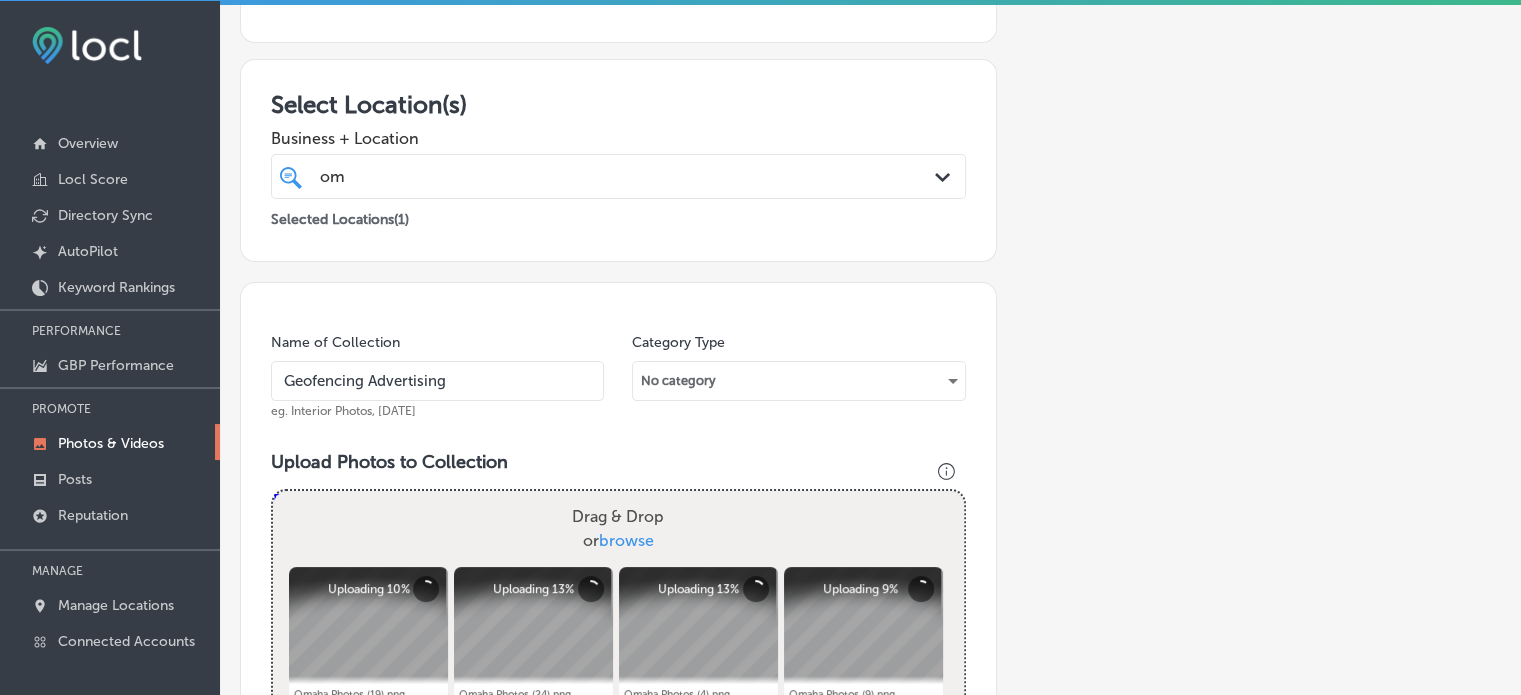 click on "Geofencing Advertising" at bounding box center (437, 381) 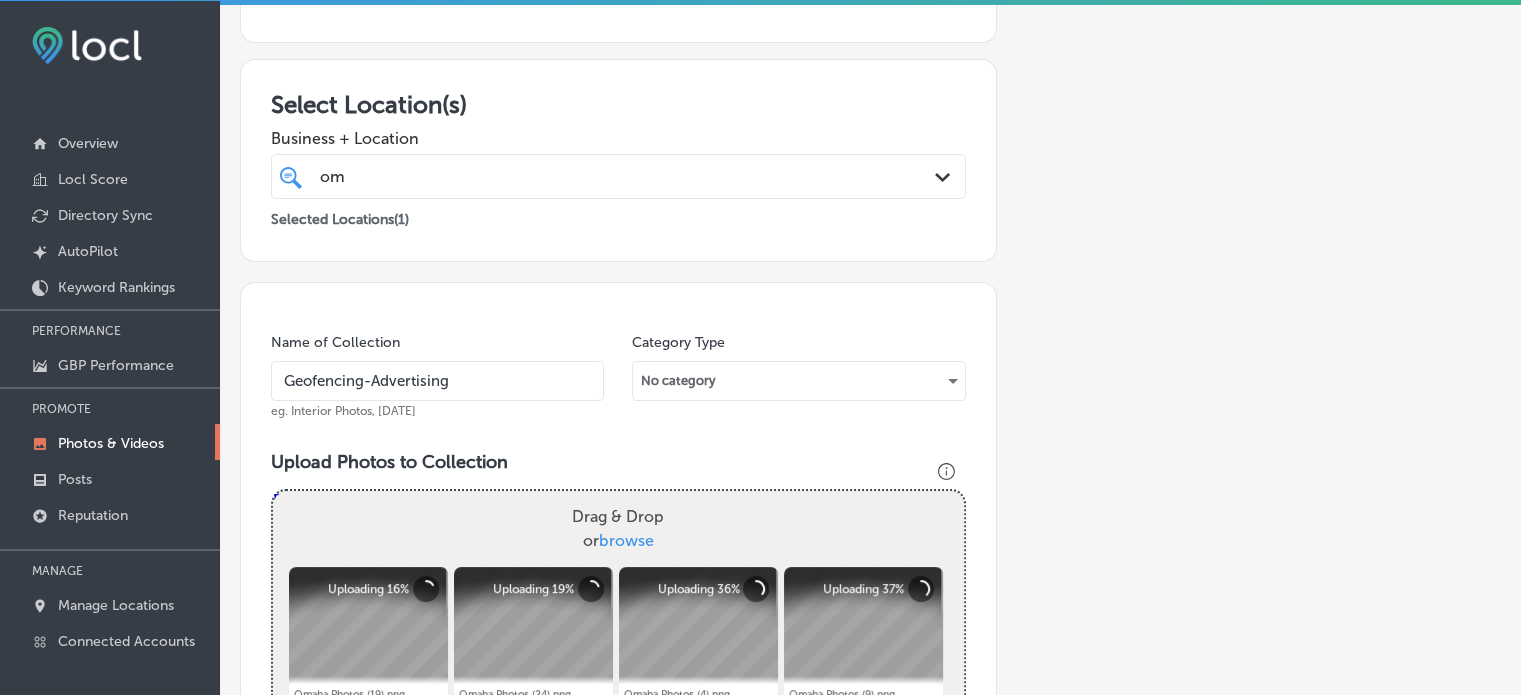 type on "Geofencing-Advertising" 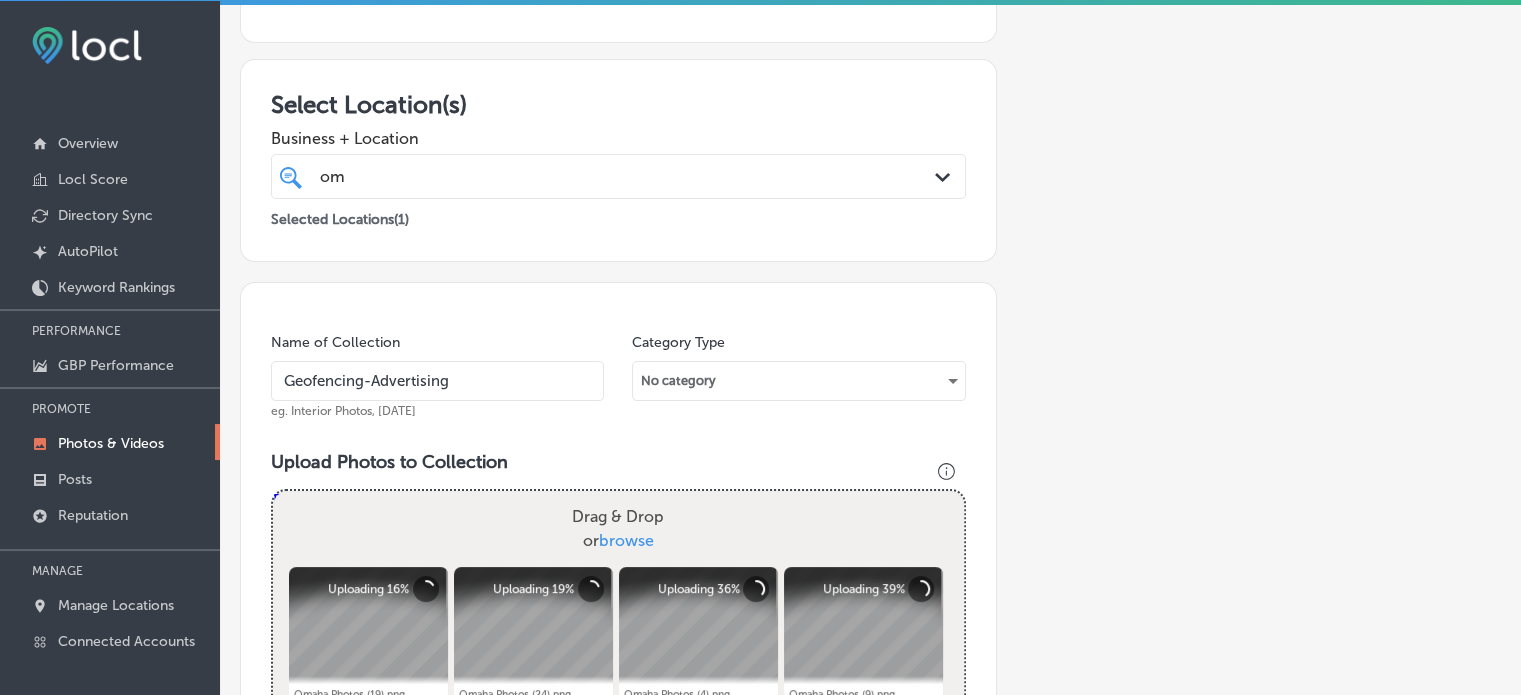 click on "Name of Collection Geofencing-Advertising eg. Interior Photos, March 2020" at bounding box center [437, 376] 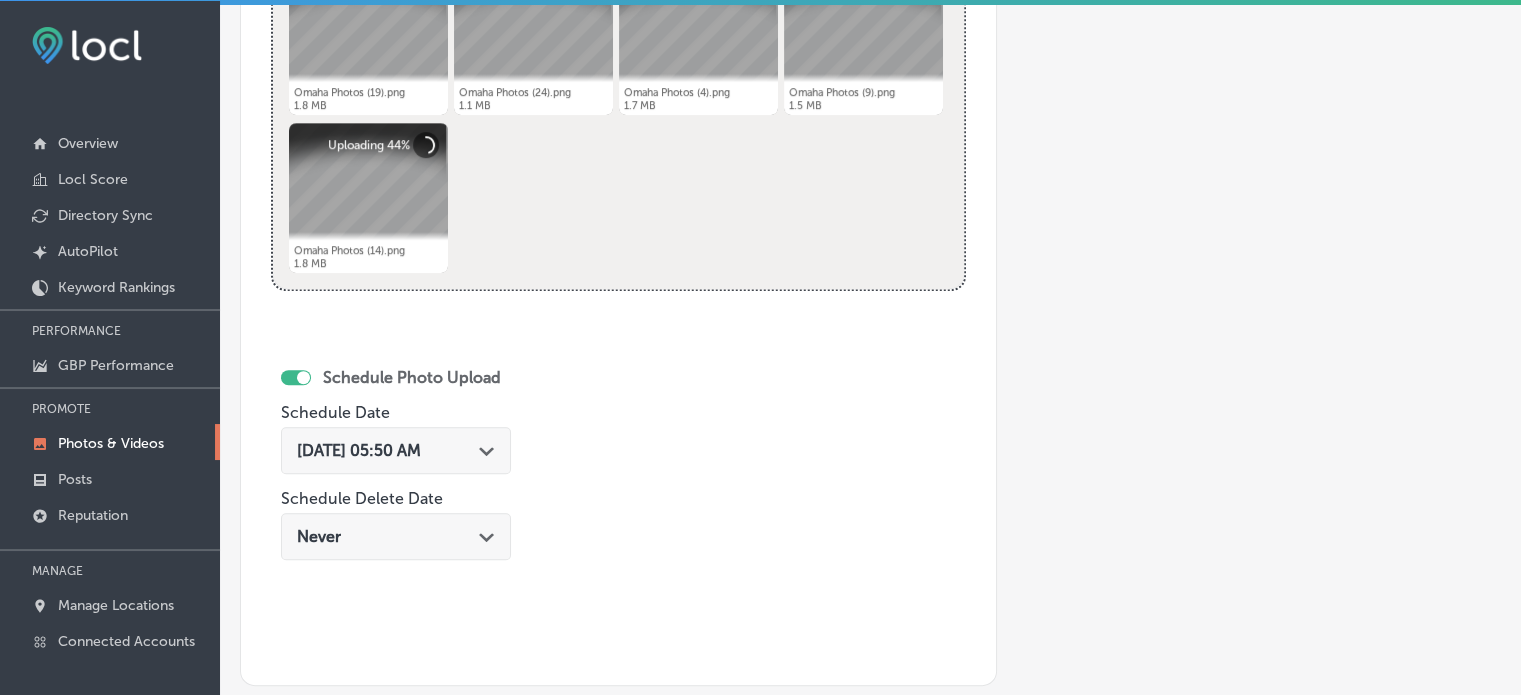 scroll, scrollTop: 895, scrollLeft: 0, axis: vertical 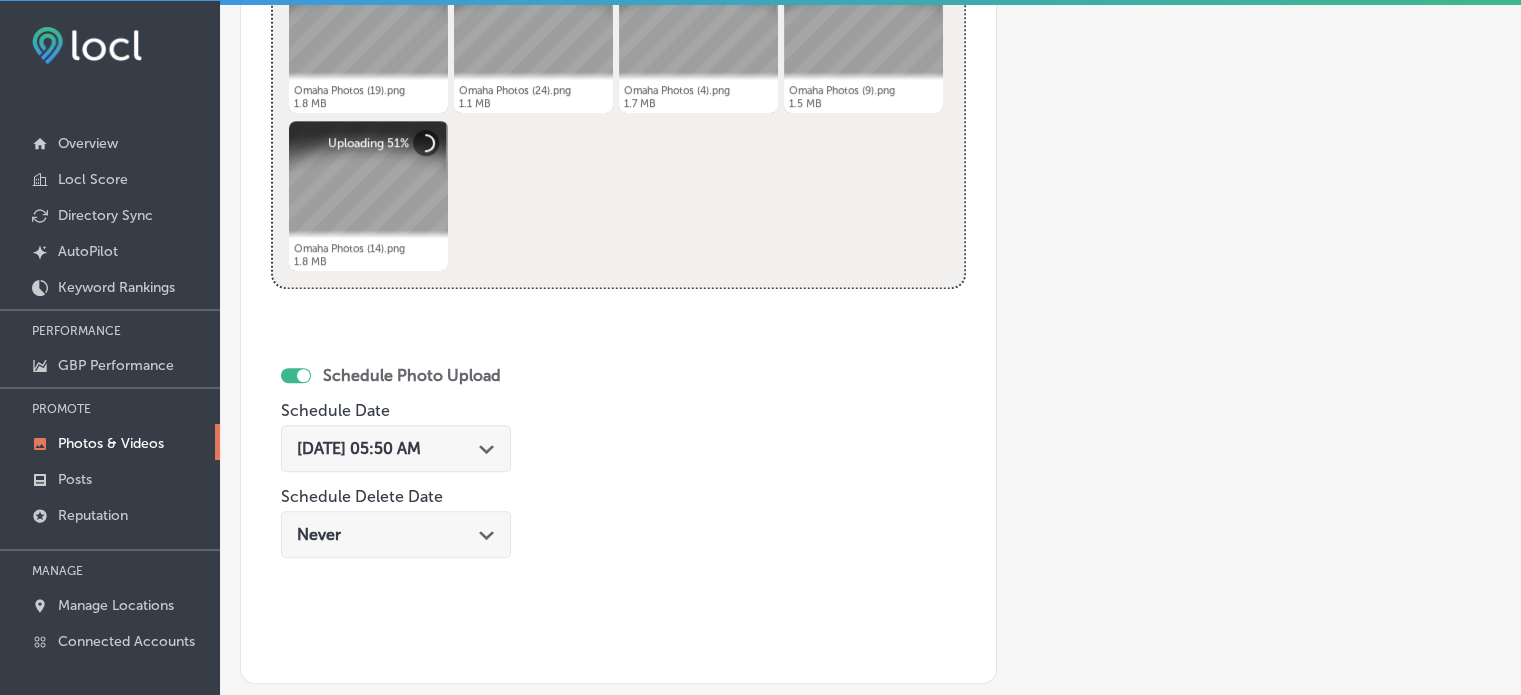 click on "Jul 18, 2025 05:50 AM
Path
Created with Sketch." at bounding box center [396, 448] 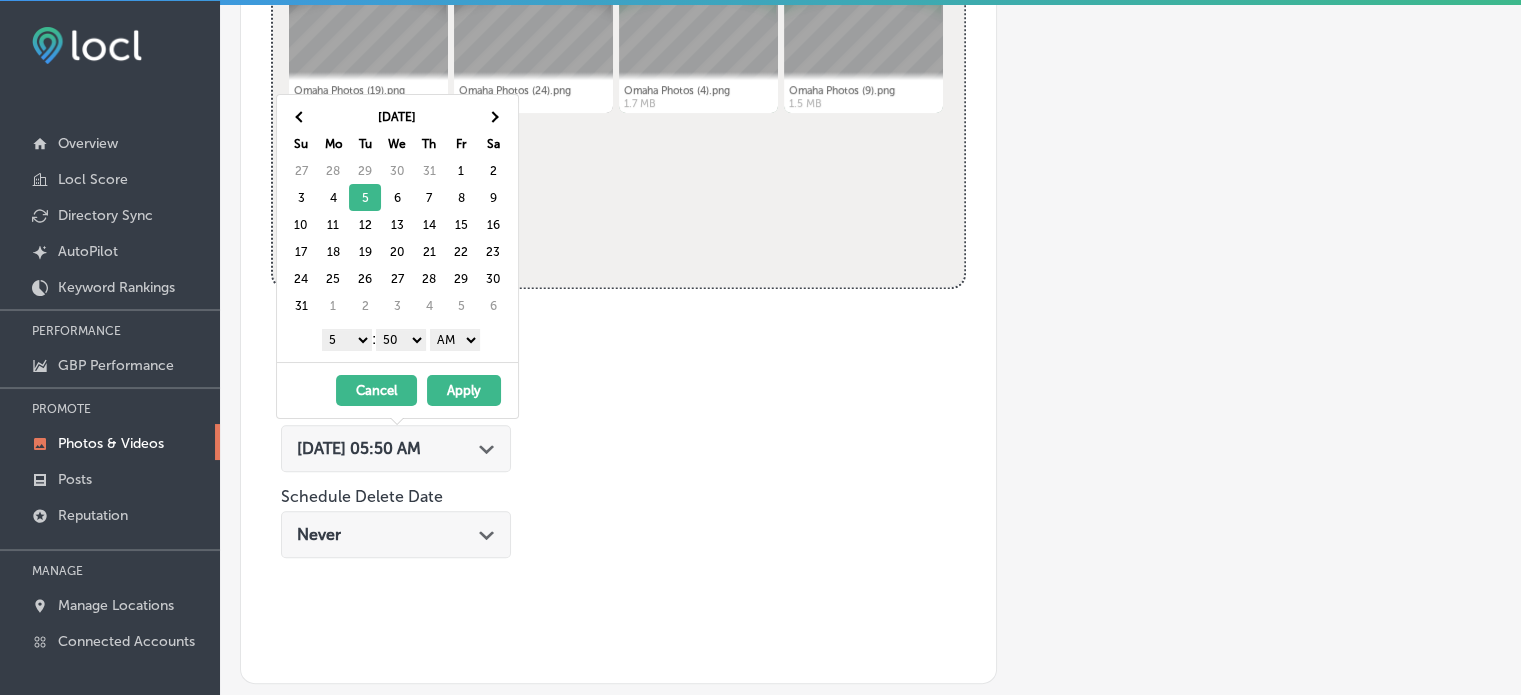 click on "1 2 3 4 5 6 7 8 9 10 11 12" at bounding box center [347, 340] 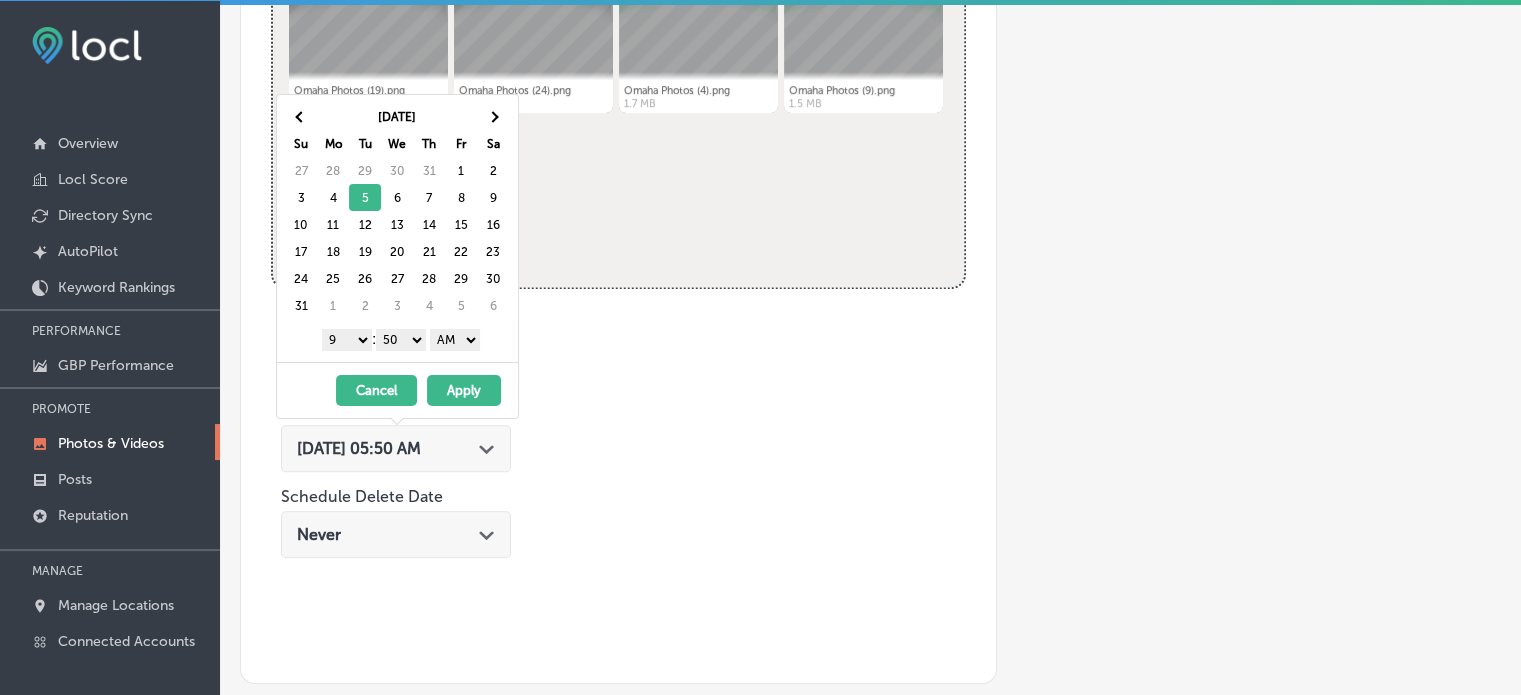 click on "00 10 20 30 40 50" at bounding box center [401, 340] 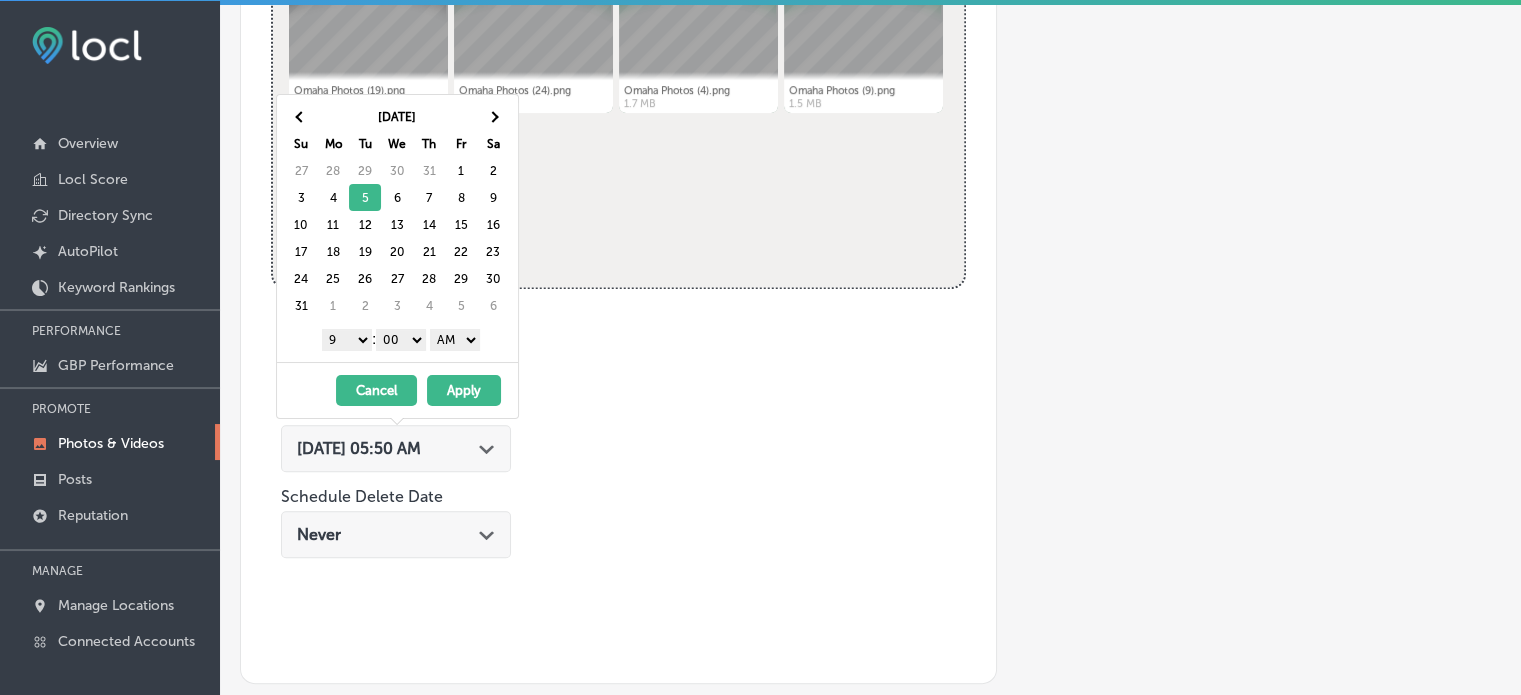 click on "AM PM" at bounding box center [455, 340] 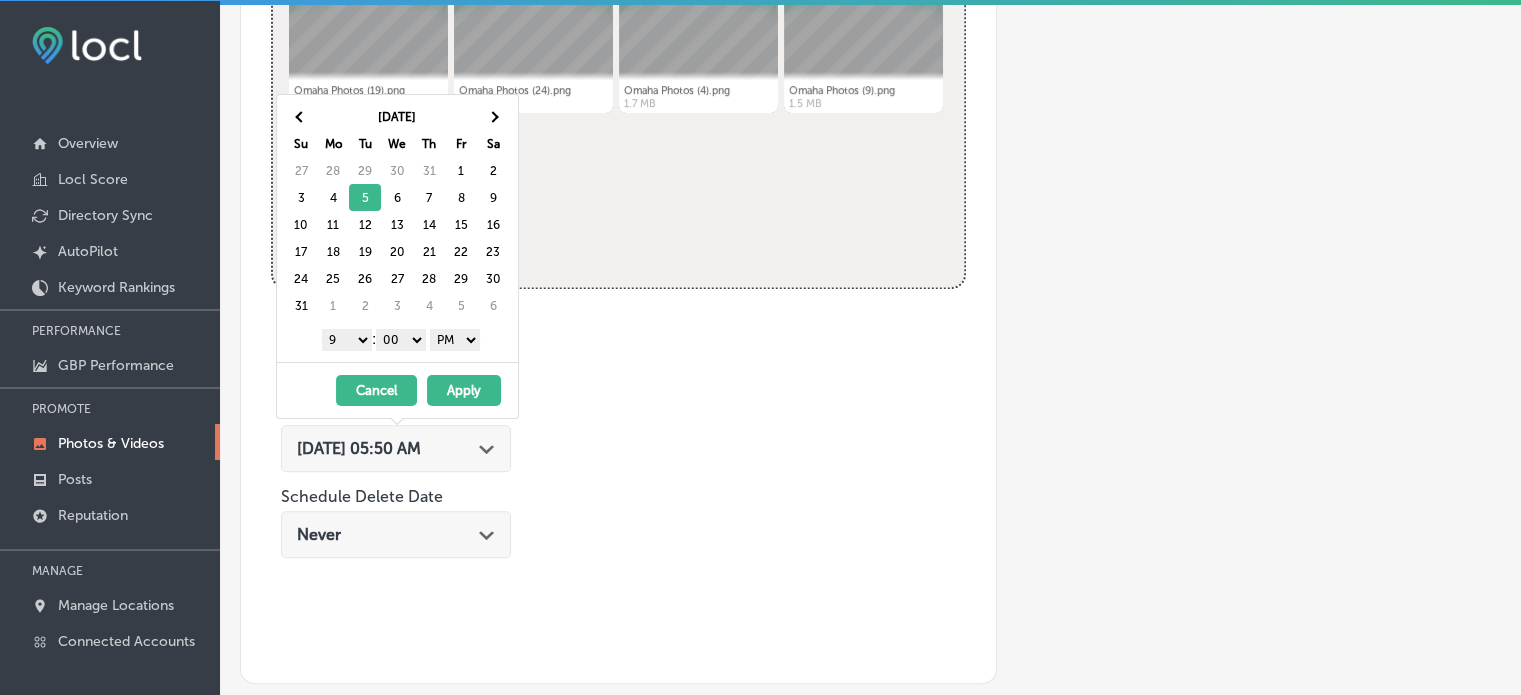 click on "Apply" at bounding box center (464, 390) 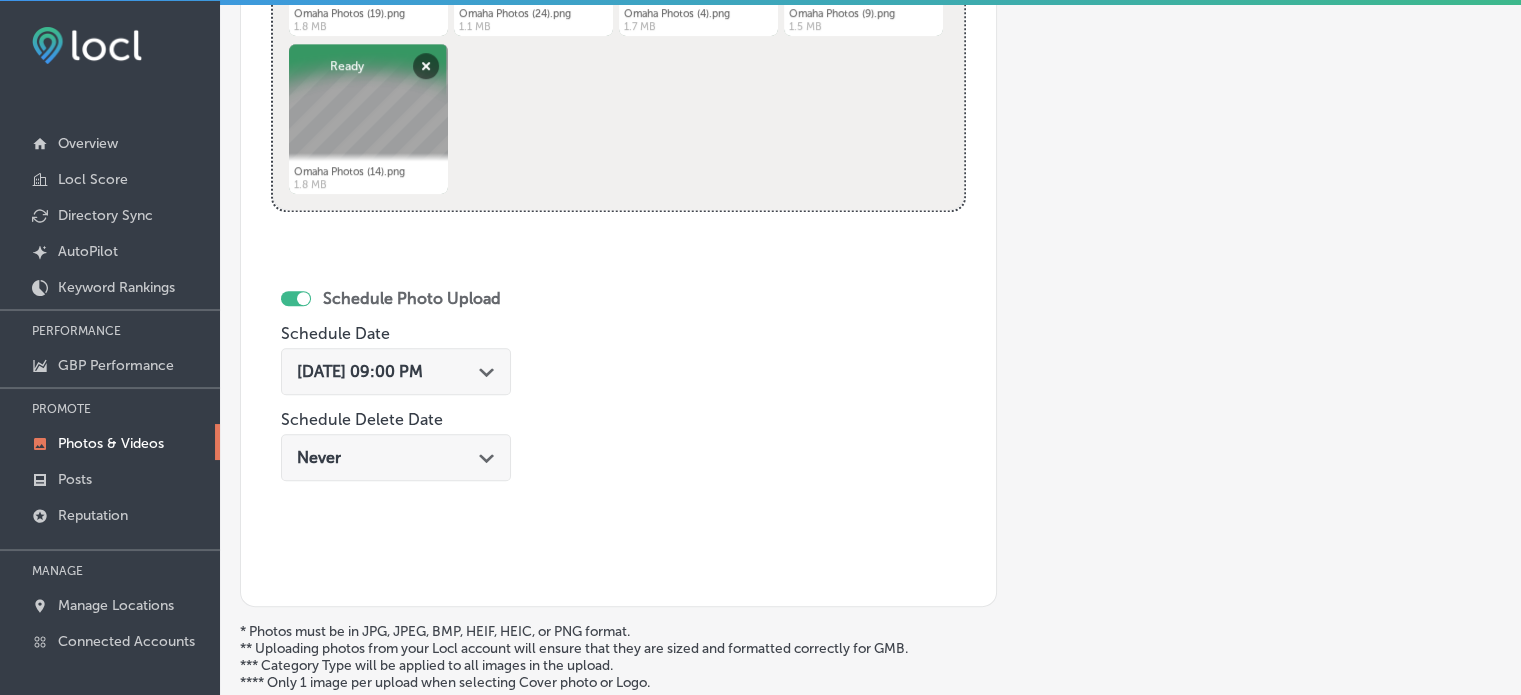 scroll, scrollTop: 1165, scrollLeft: 0, axis: vertical 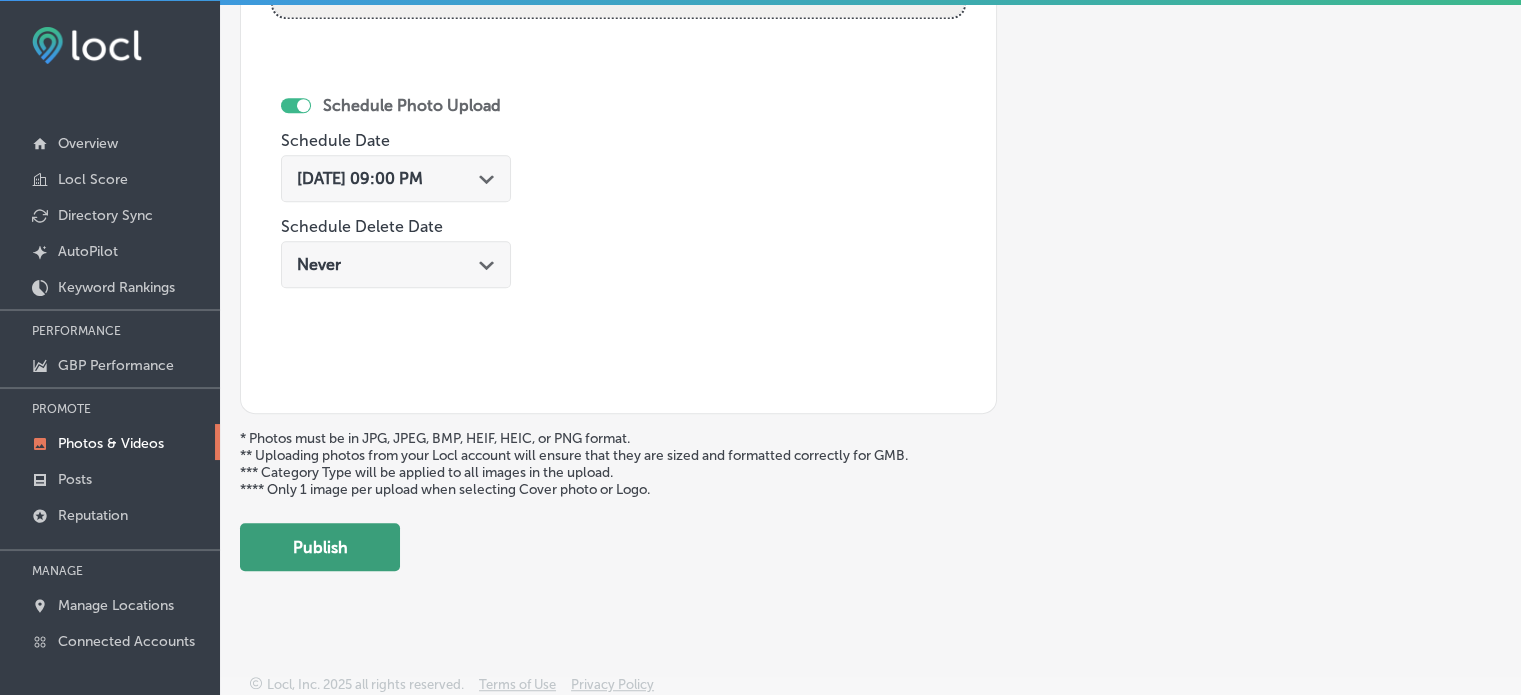 click on "Publish" at bounding box center [320, 547] 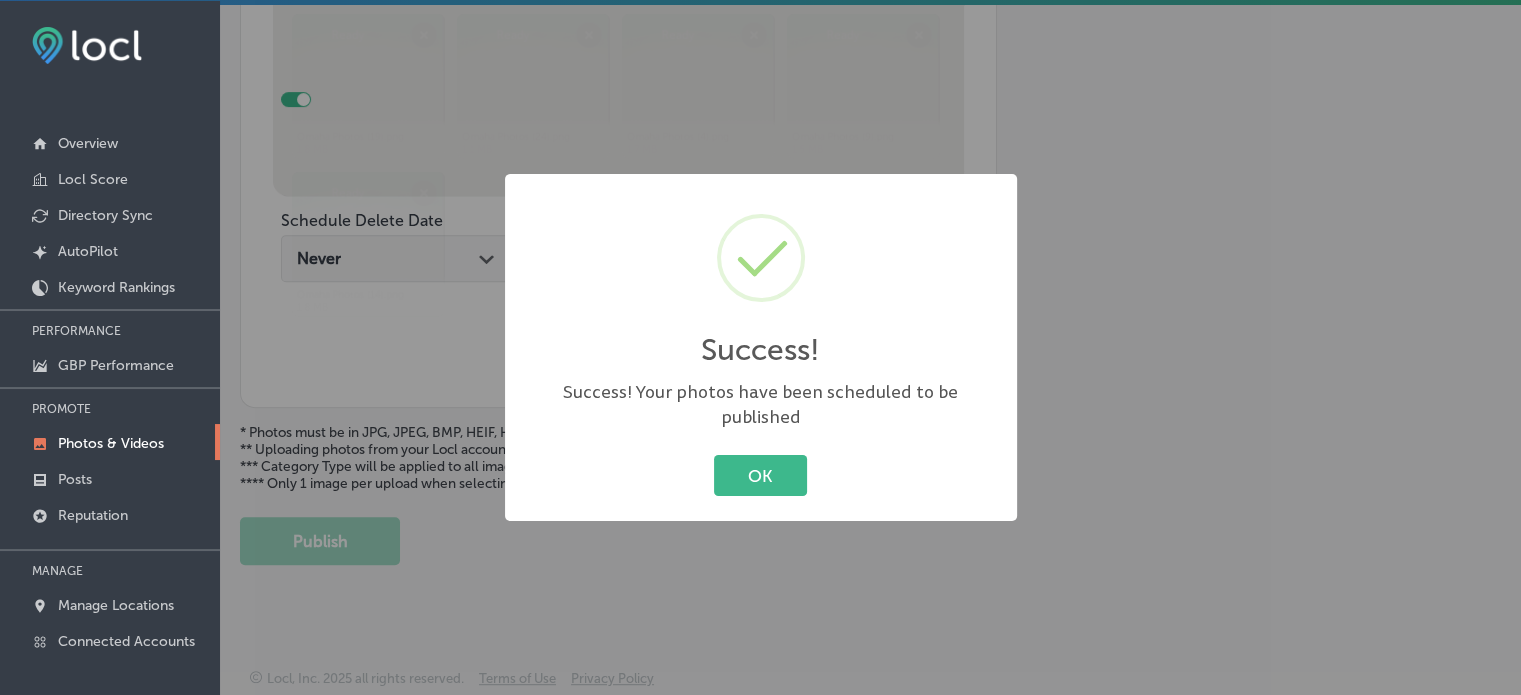 scroll, scrollTop: 841, scrollLeft: 0, axis: vertical 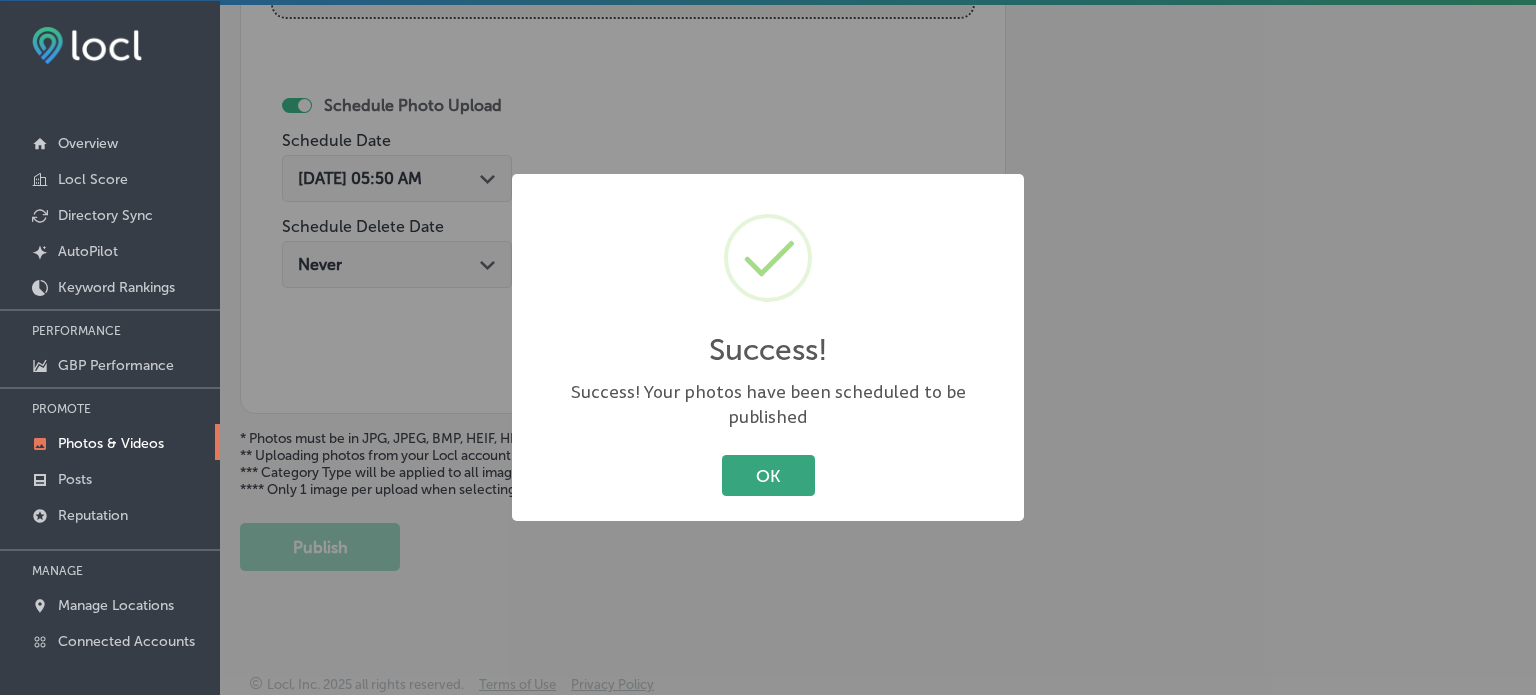 click on "OK" at bounding box center [768, 475] 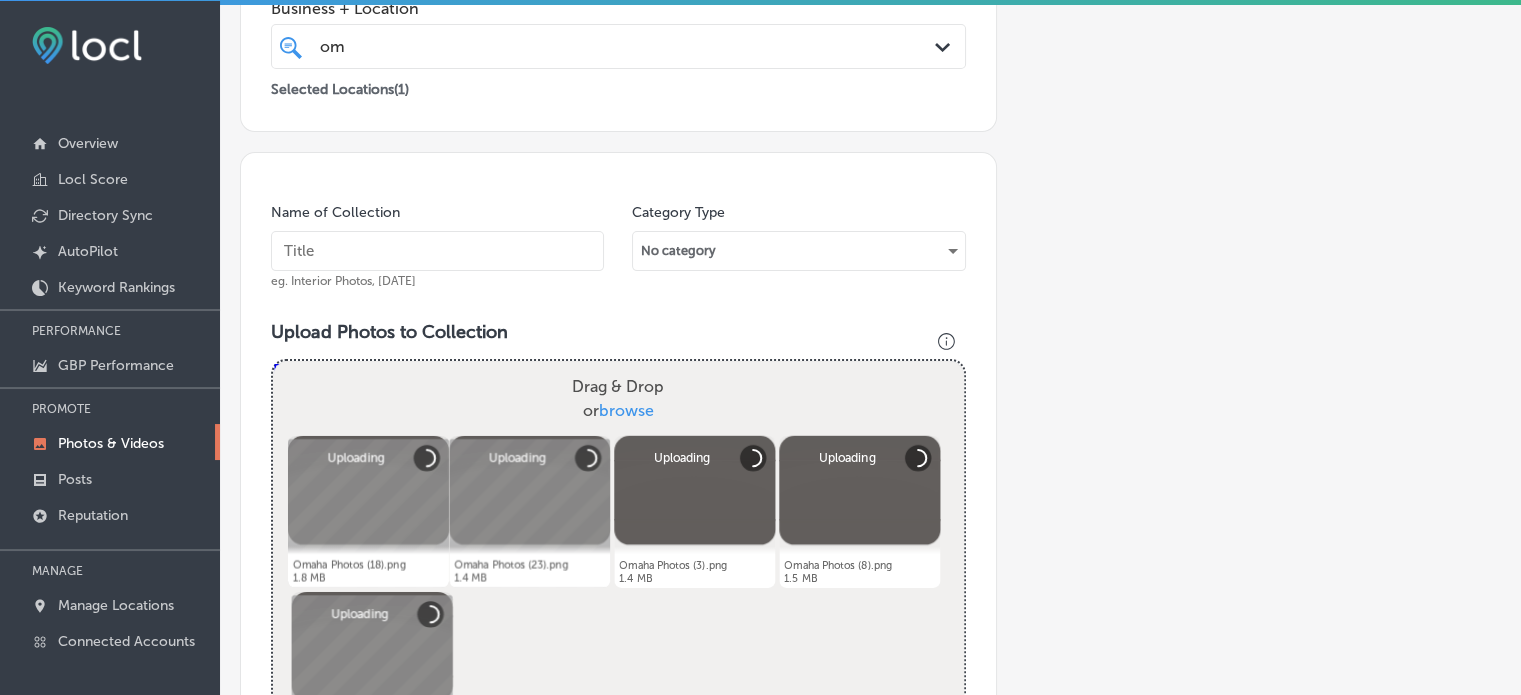 scroll, scrollTop: 501, scrollLeft: 0, axis: vertical 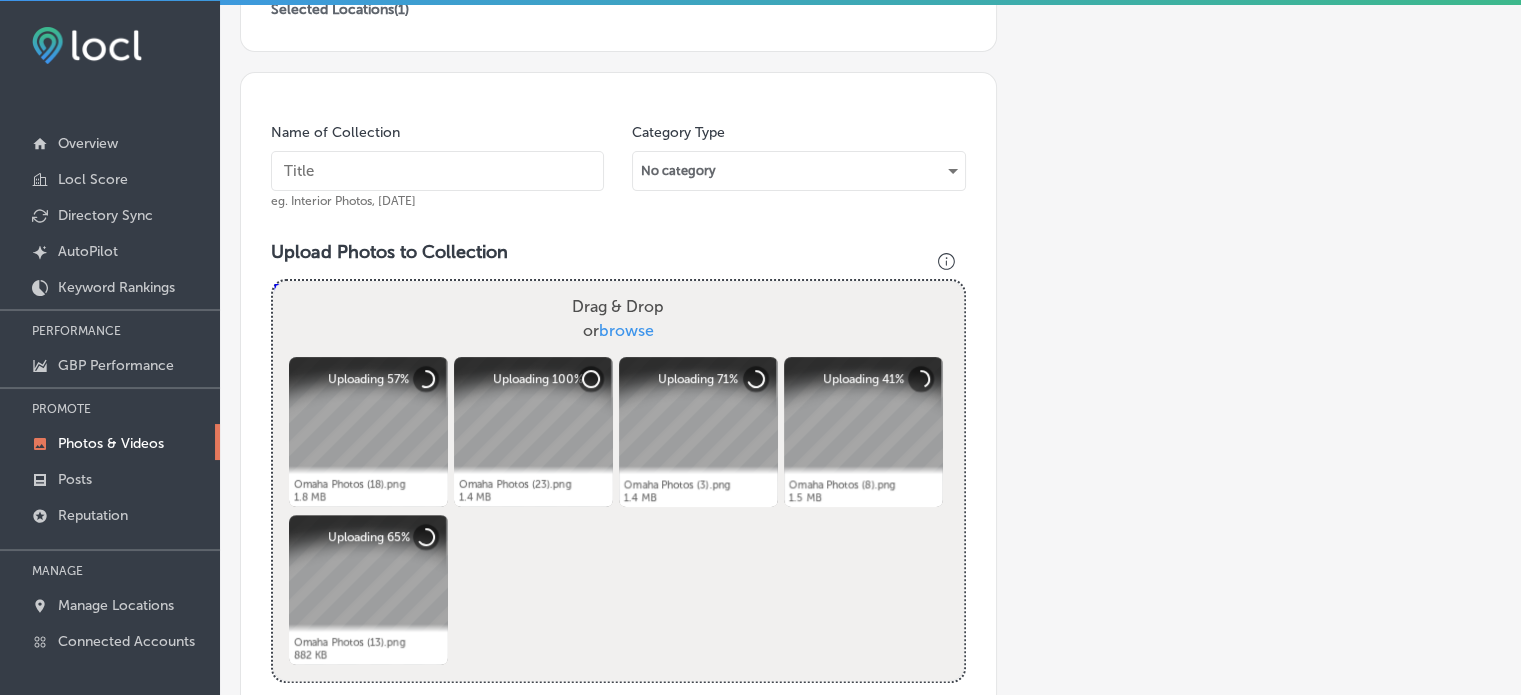 click at bounding box center (437, 171) 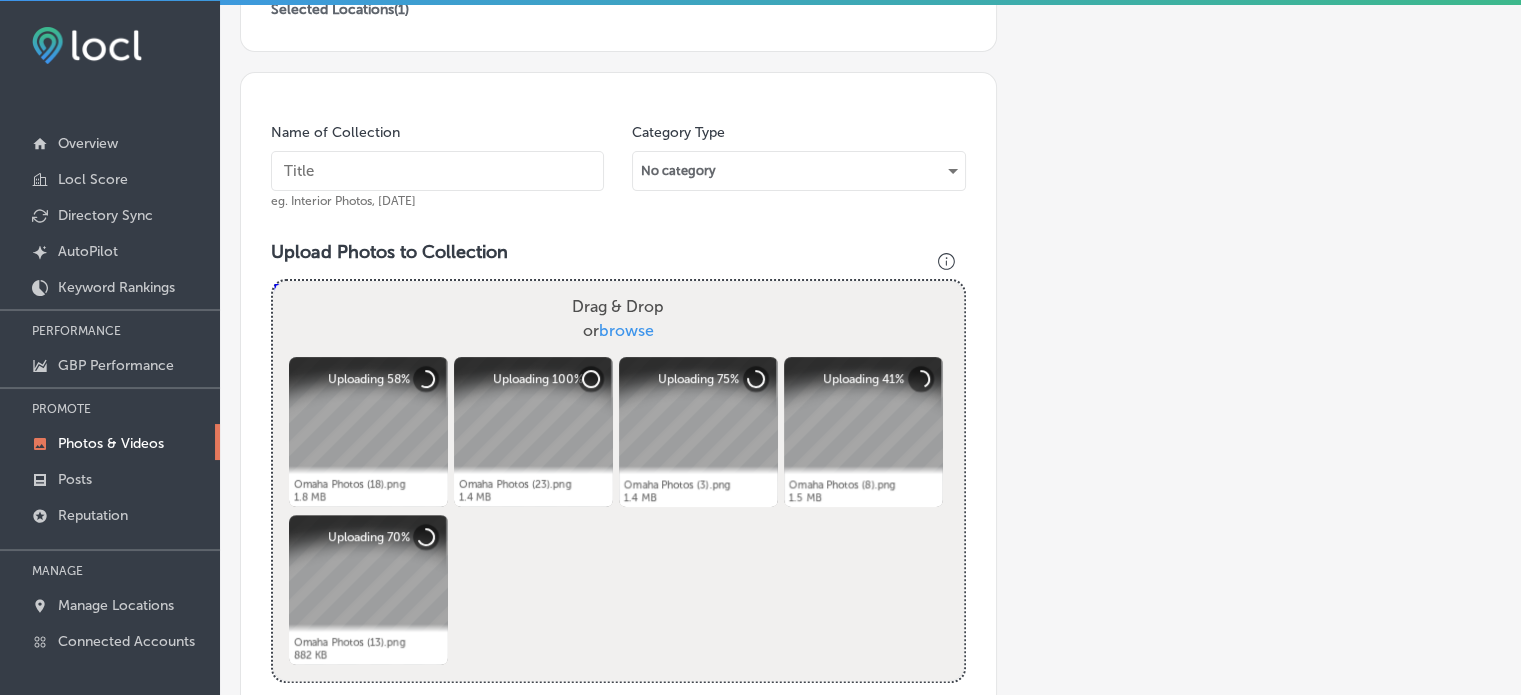 paste on "Social Media Management" 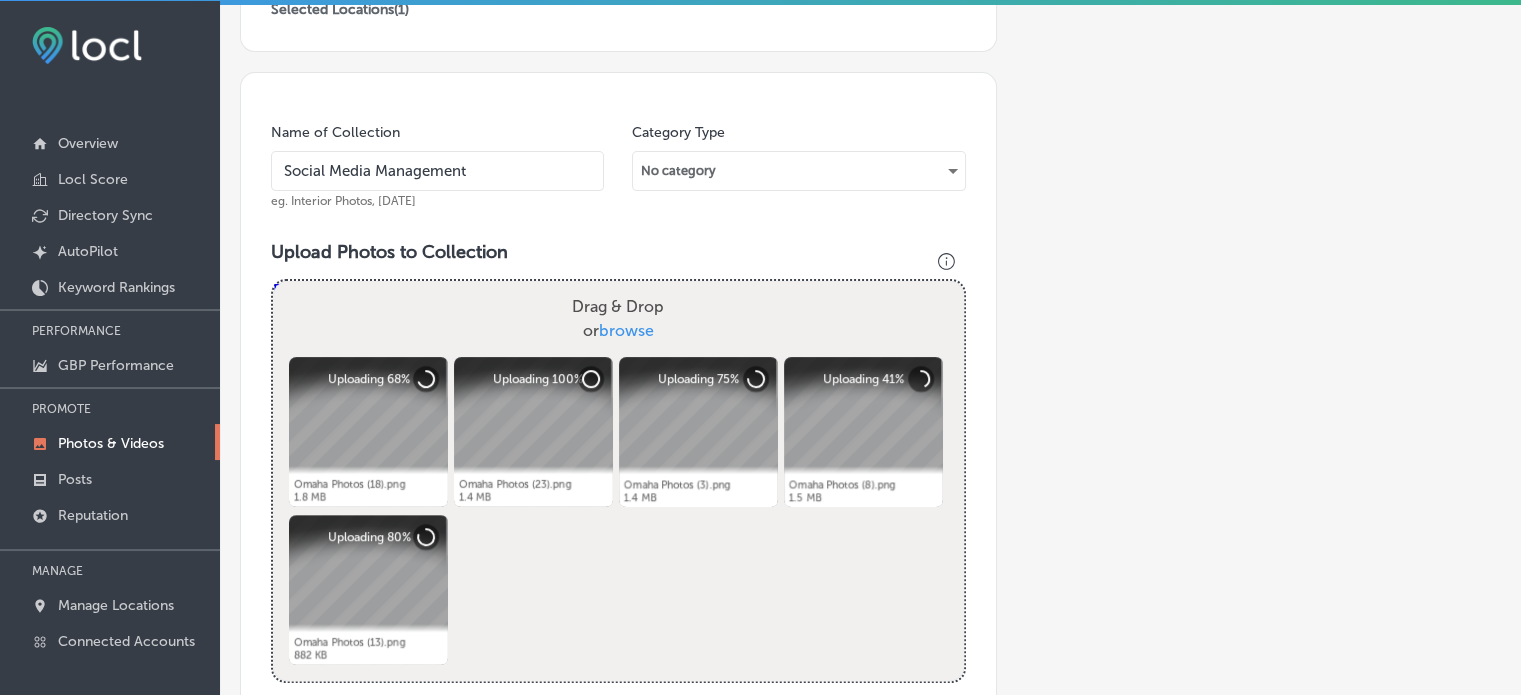 click on "Social Media Management" at bounding box center (437, 171) 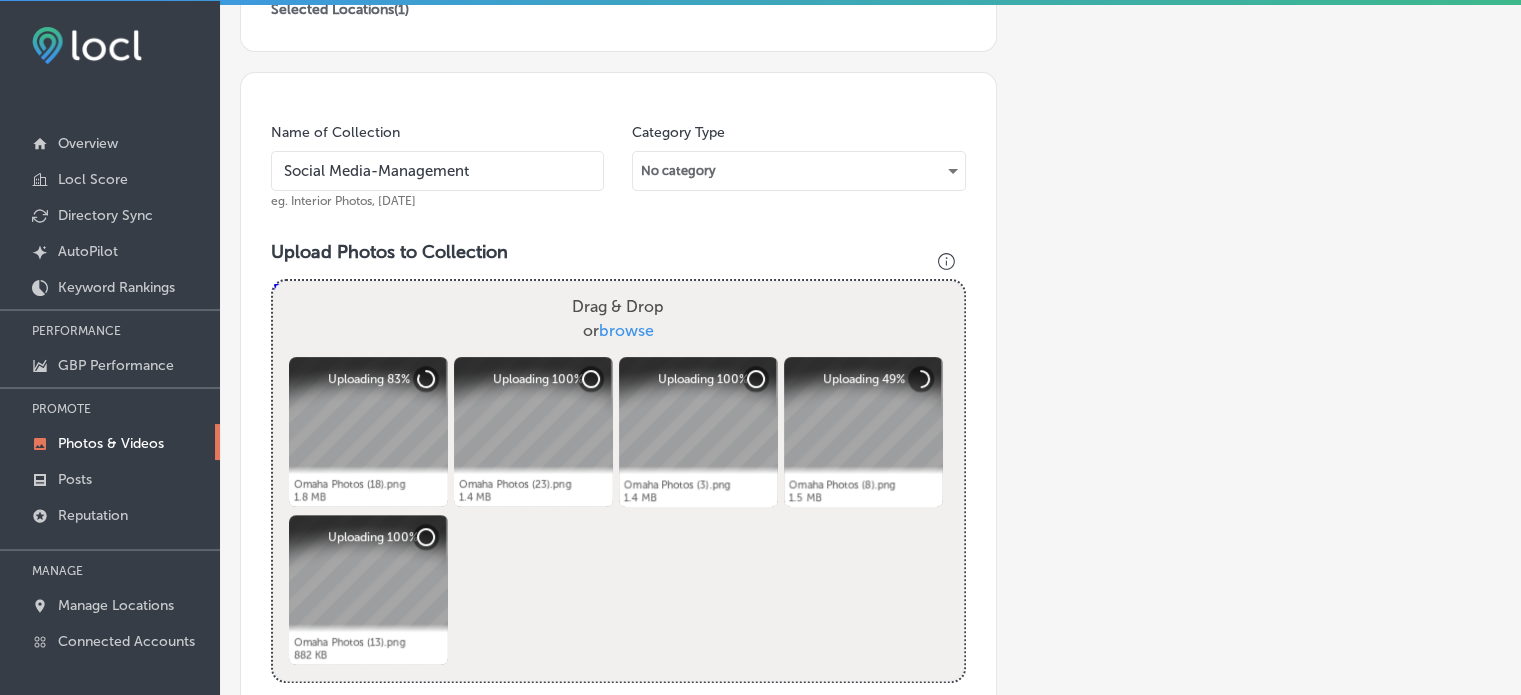 click on "Social Media-Management" at bounding box center (437, 171) 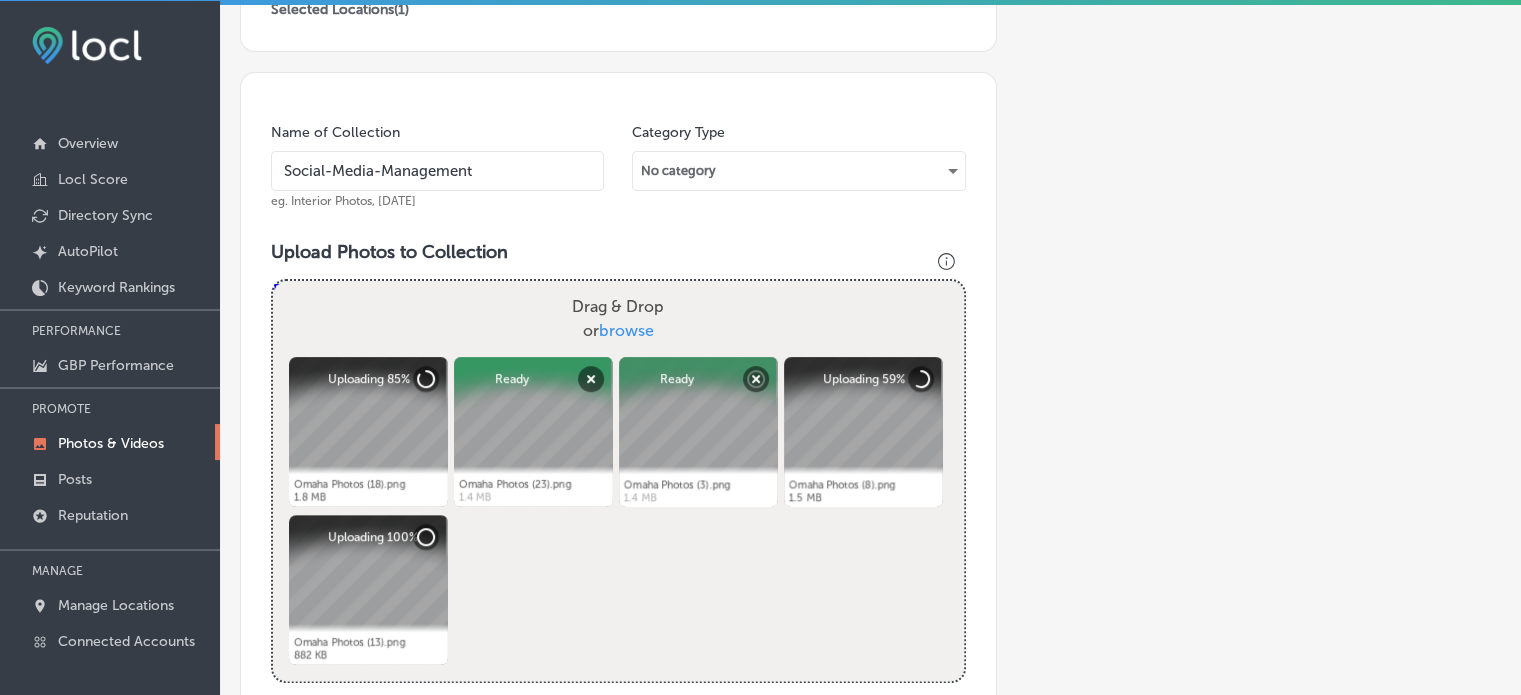 type on "Social-Media-Management" 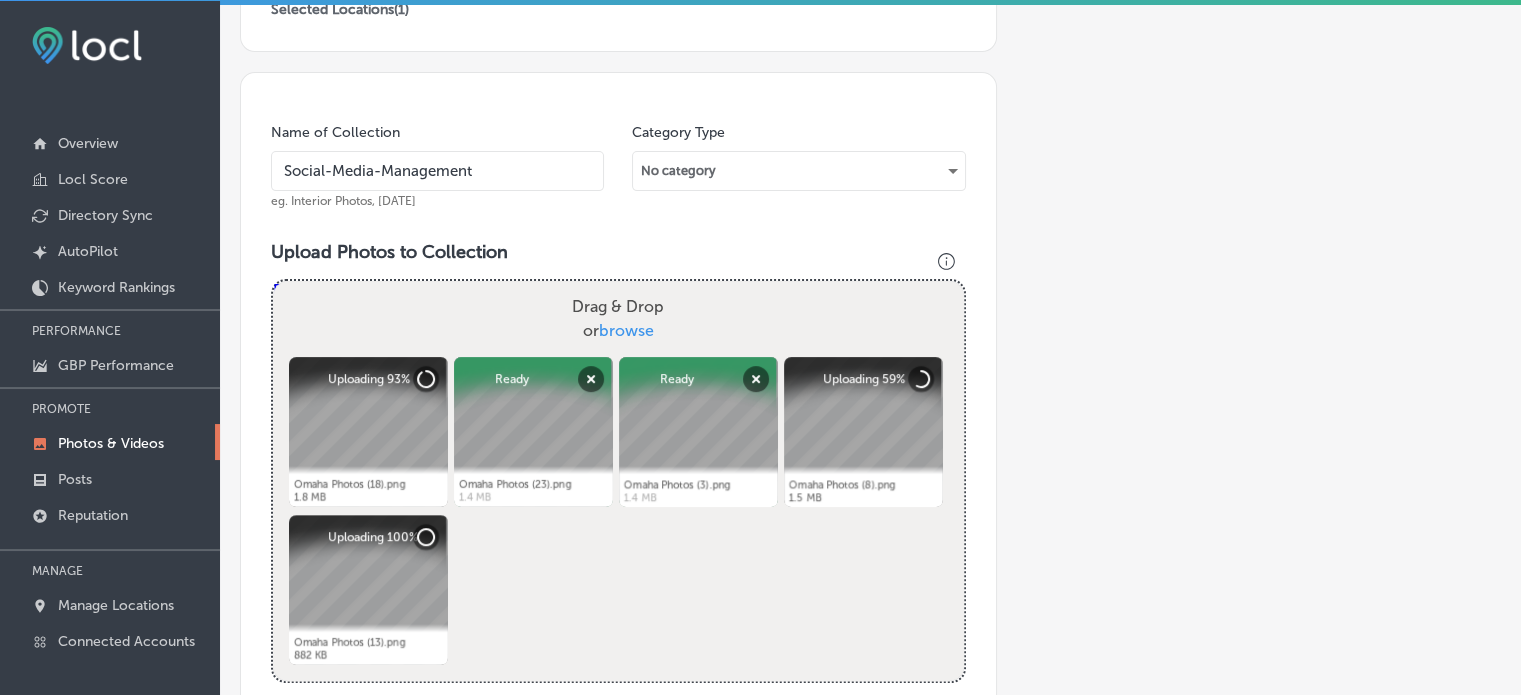 click on "Name of Collection Social-Media-Management eg. Interior Photos, March 2020   Category Type No category Upload Photos to Collection
Powered by PQINA Drag & Drop  or  browse Omaha Photos (18).png Abort Retry Remove Upload Cancel Retry Remove Omaha Photos (18).png 1.8 MB Uploading 93% tap to cancel
Omaha Photos (23).png Abort Retry" at bounding box center [618, 575] 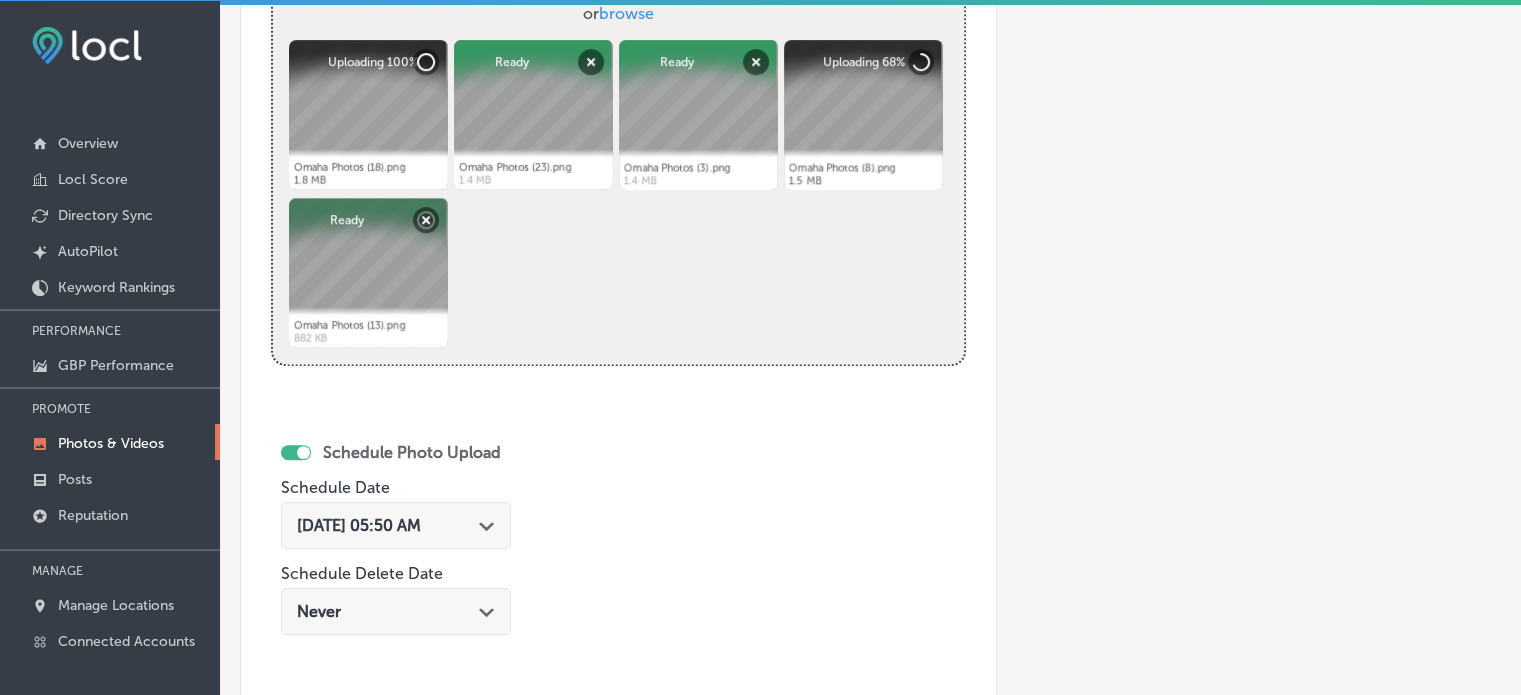 scroll, scrollTop: 821, scrollLeft: 0, axis: vertical 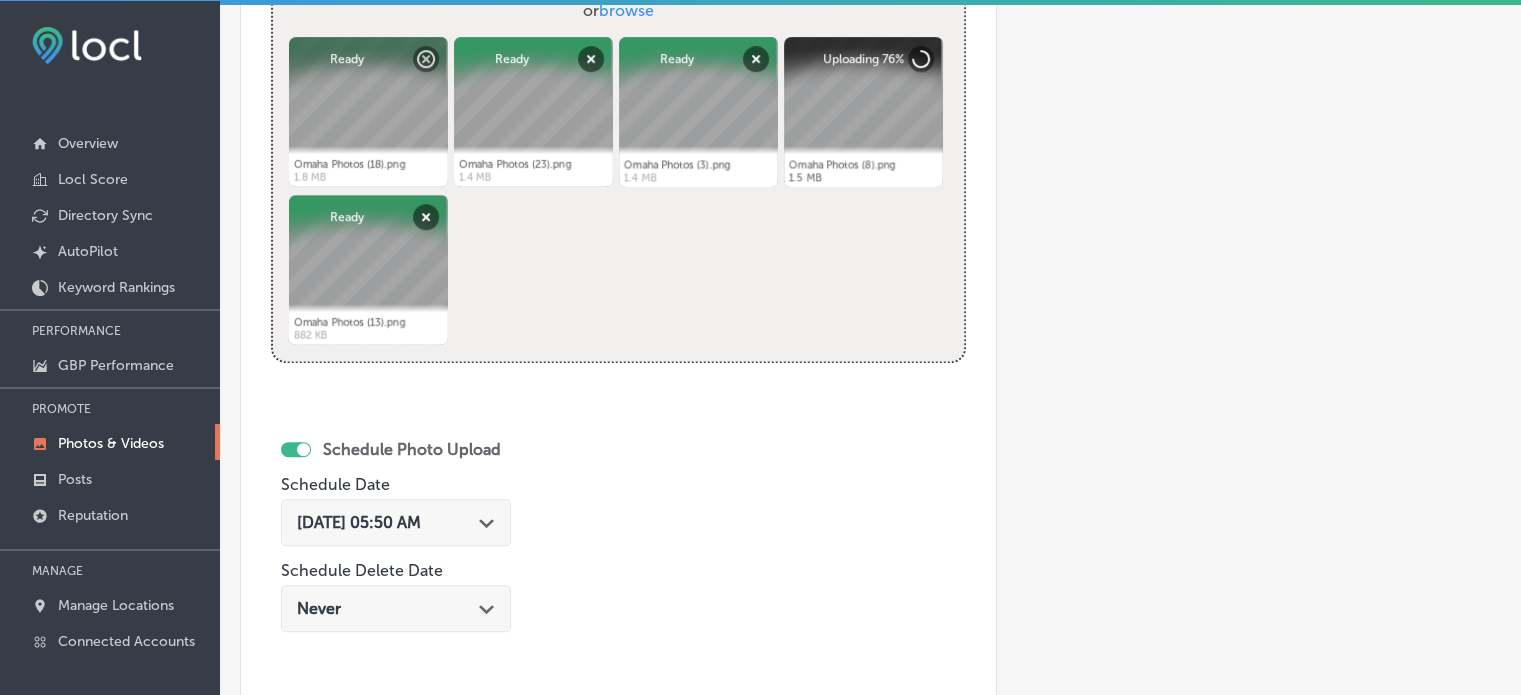 click on "Jul 18, 2025 05:50 AM
Path
Created with Sketch." at bounding box center [396, 522] 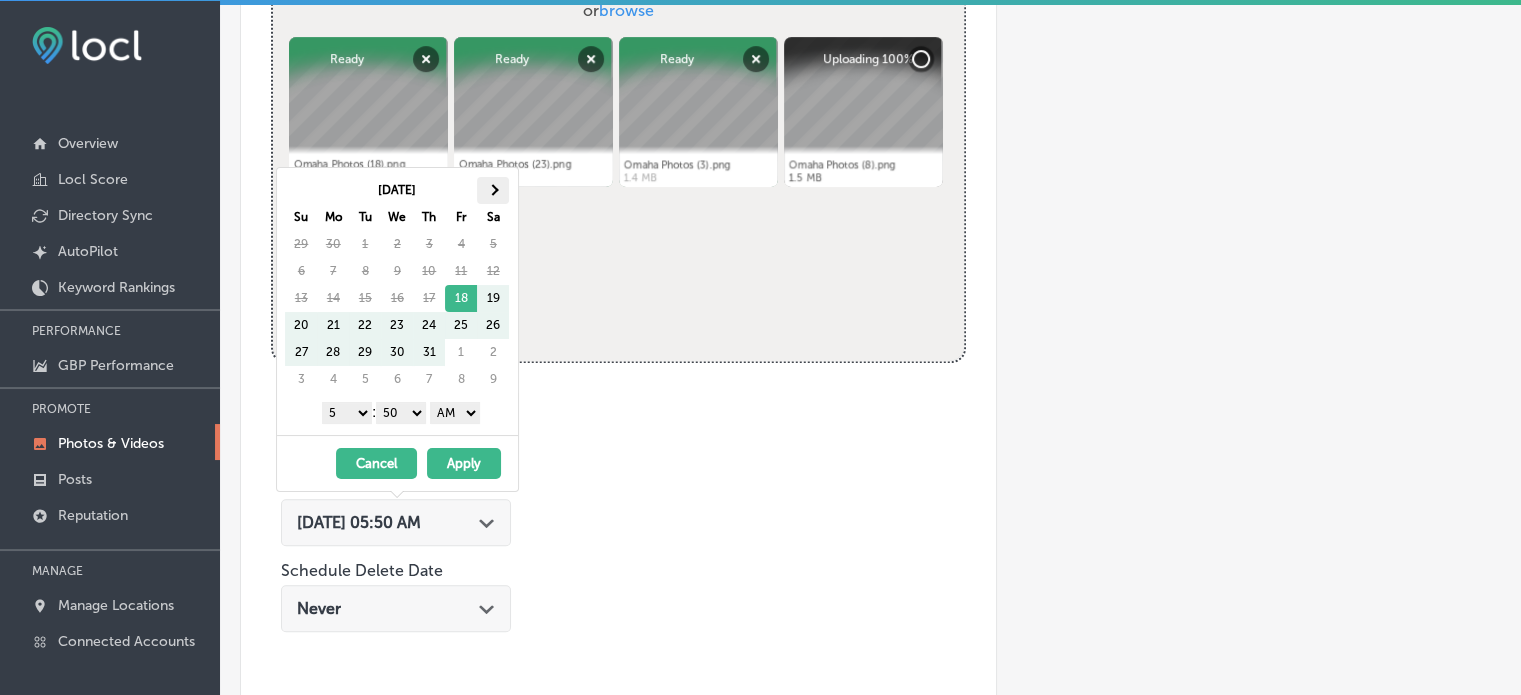 click at bounding box center [493, 190] 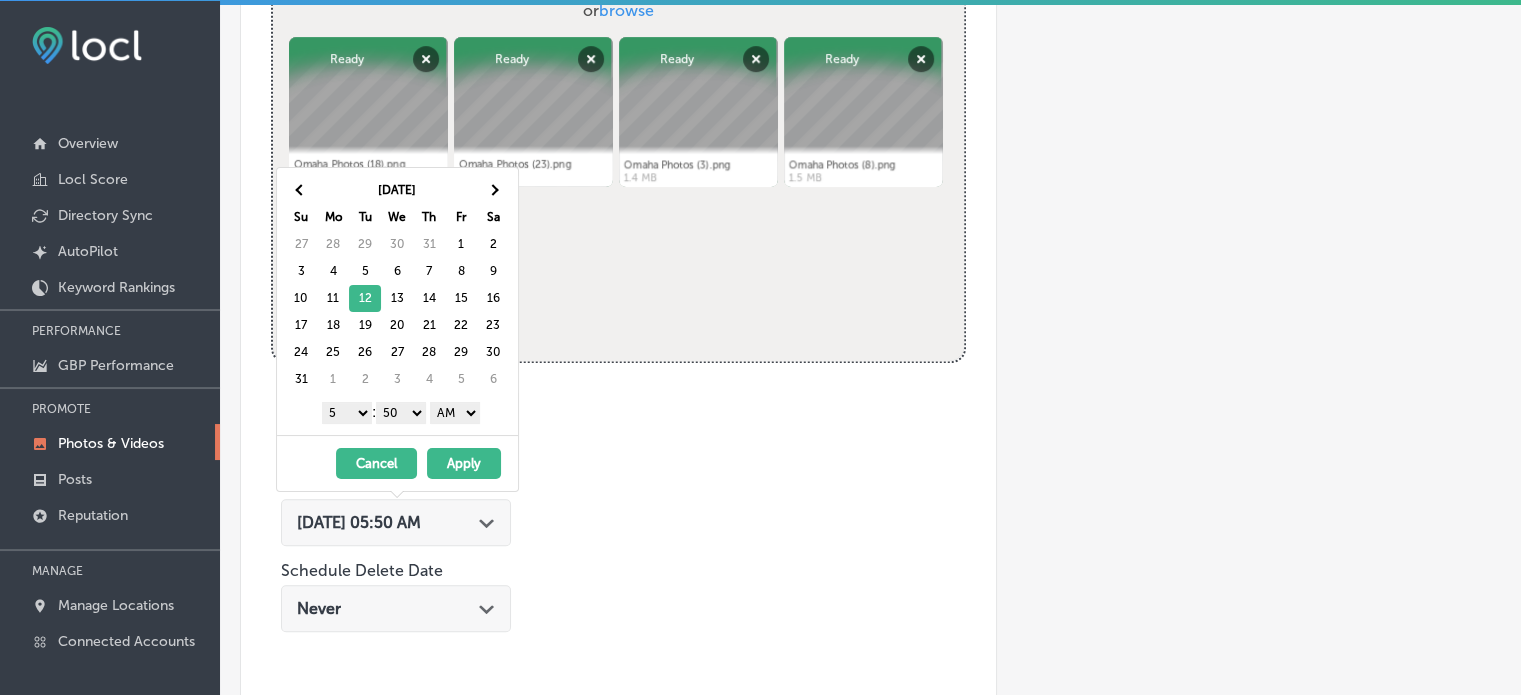click on "1 2 3 4 5 6 7 8 9 10 11 12" at bounding box center (347, 413) 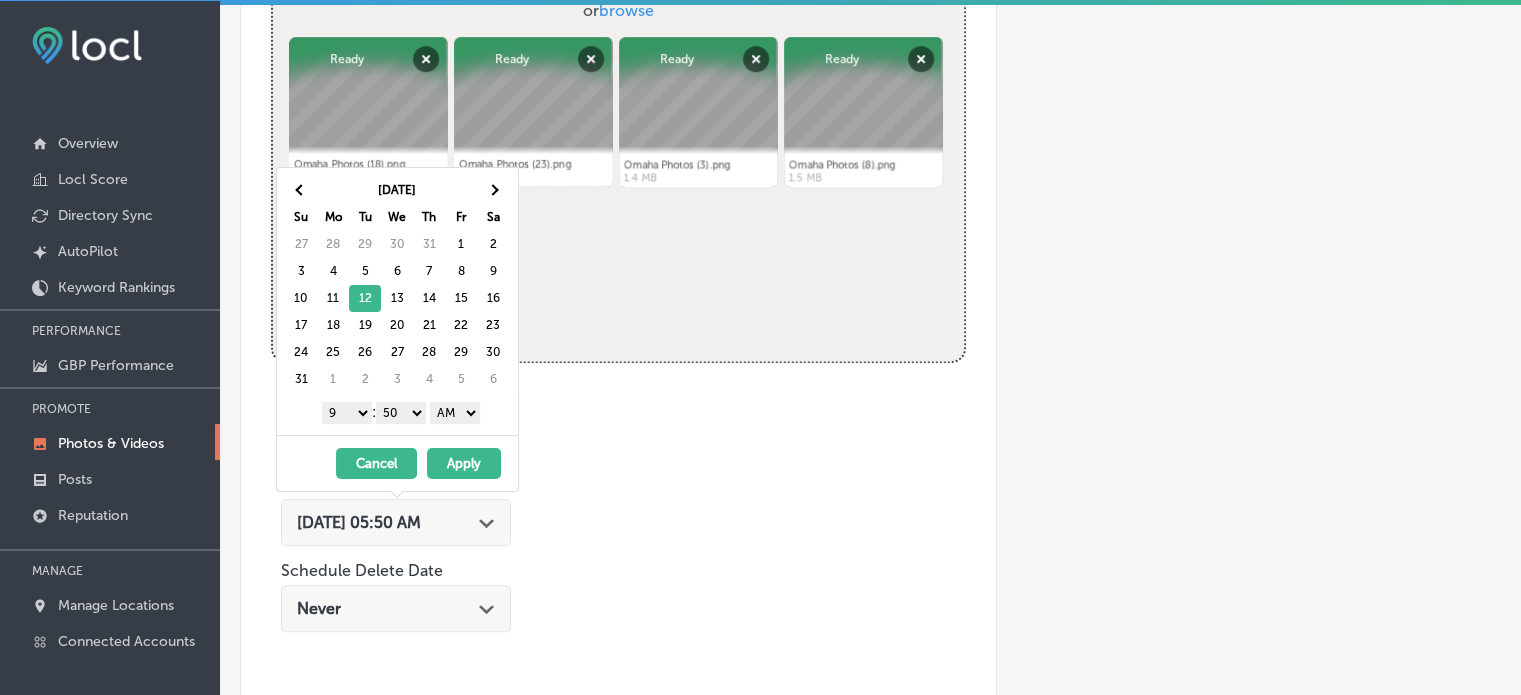 click on "00 10 20 30 40 50" at bounding box center [401, 413] 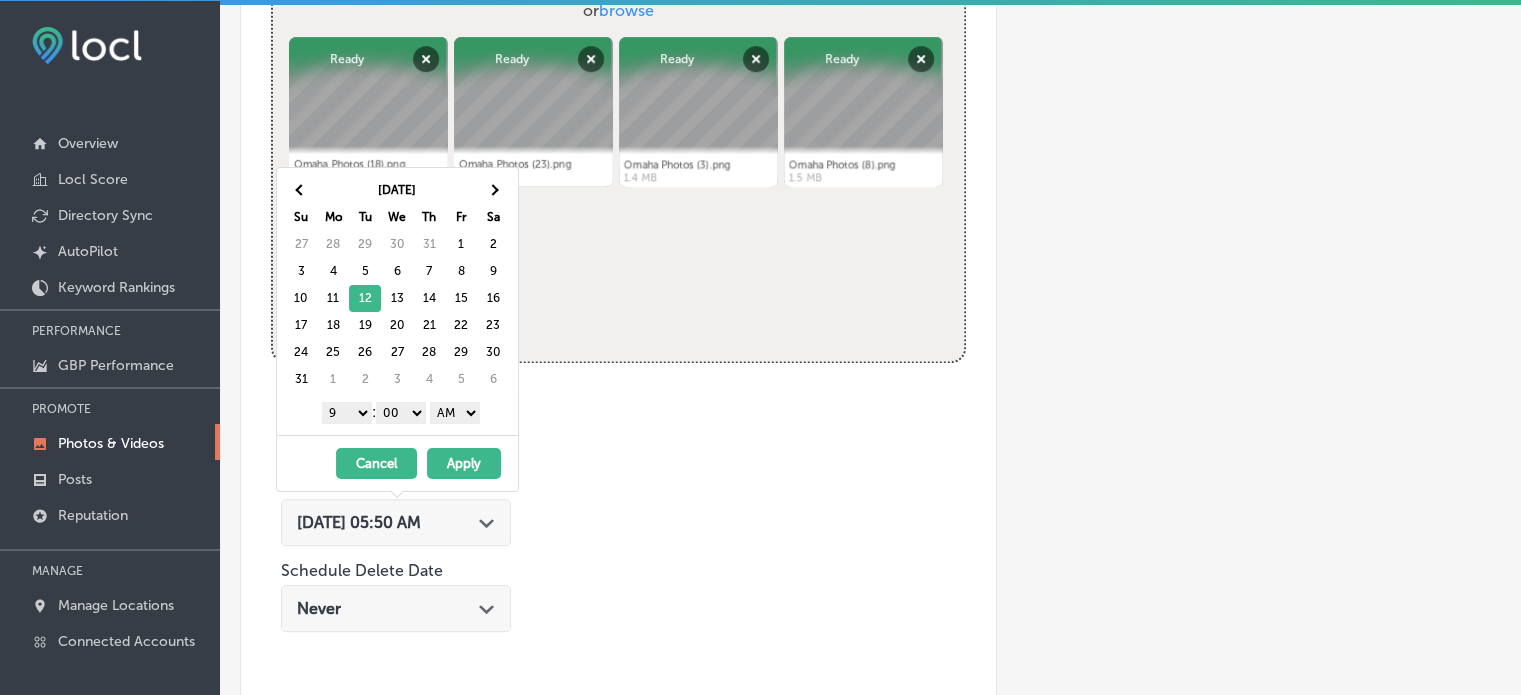 click on "AM PM" at bounding box center [455, 413] 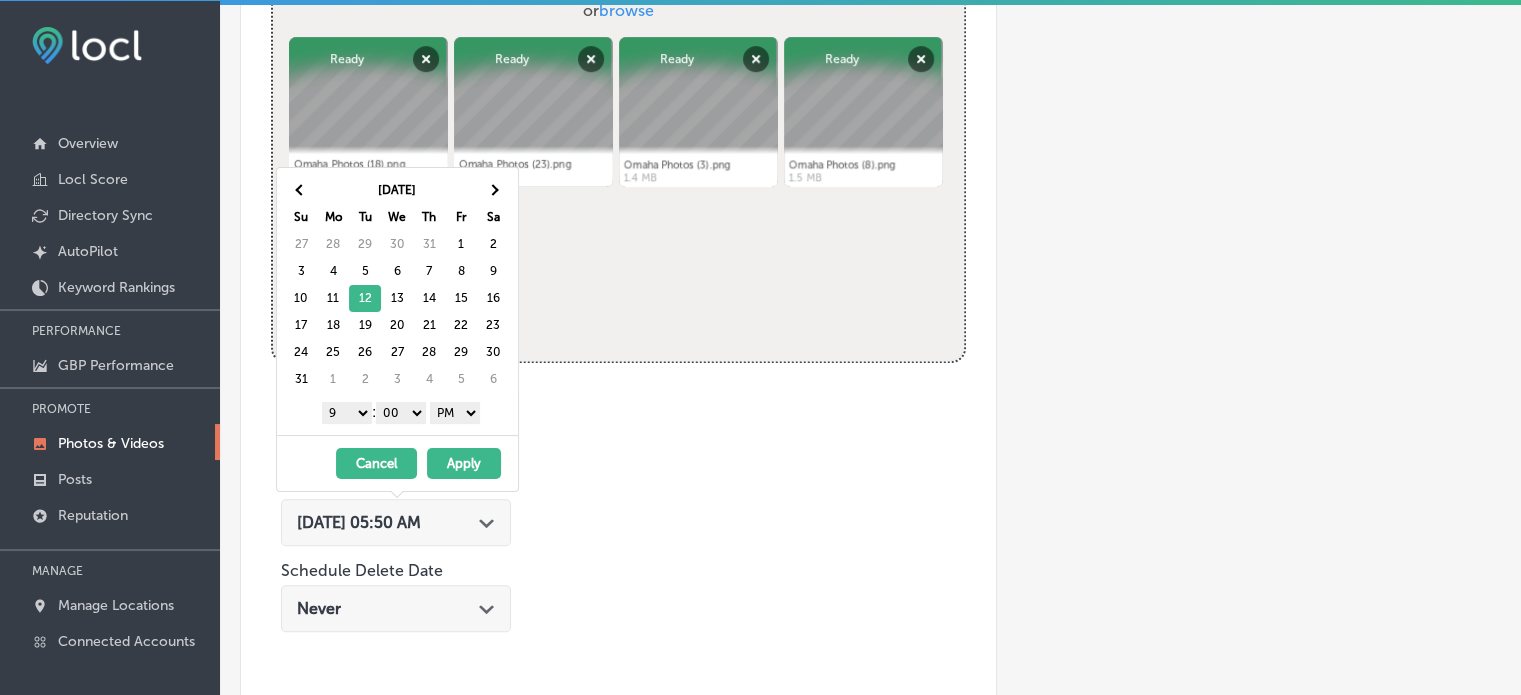 click on "Apply" at bounding box center (464, 463) 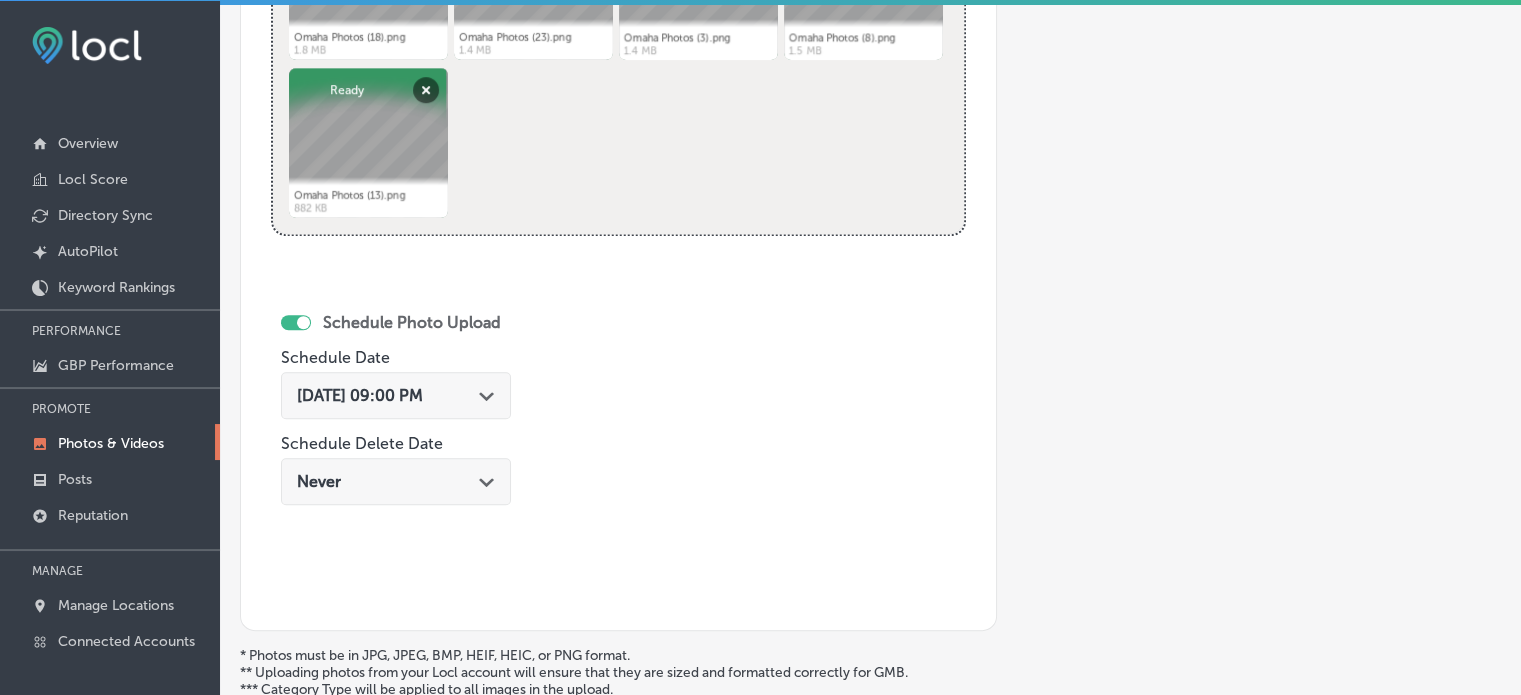 scroll, scrollTop: 1165, scrollLeft: 0, axis: vertical 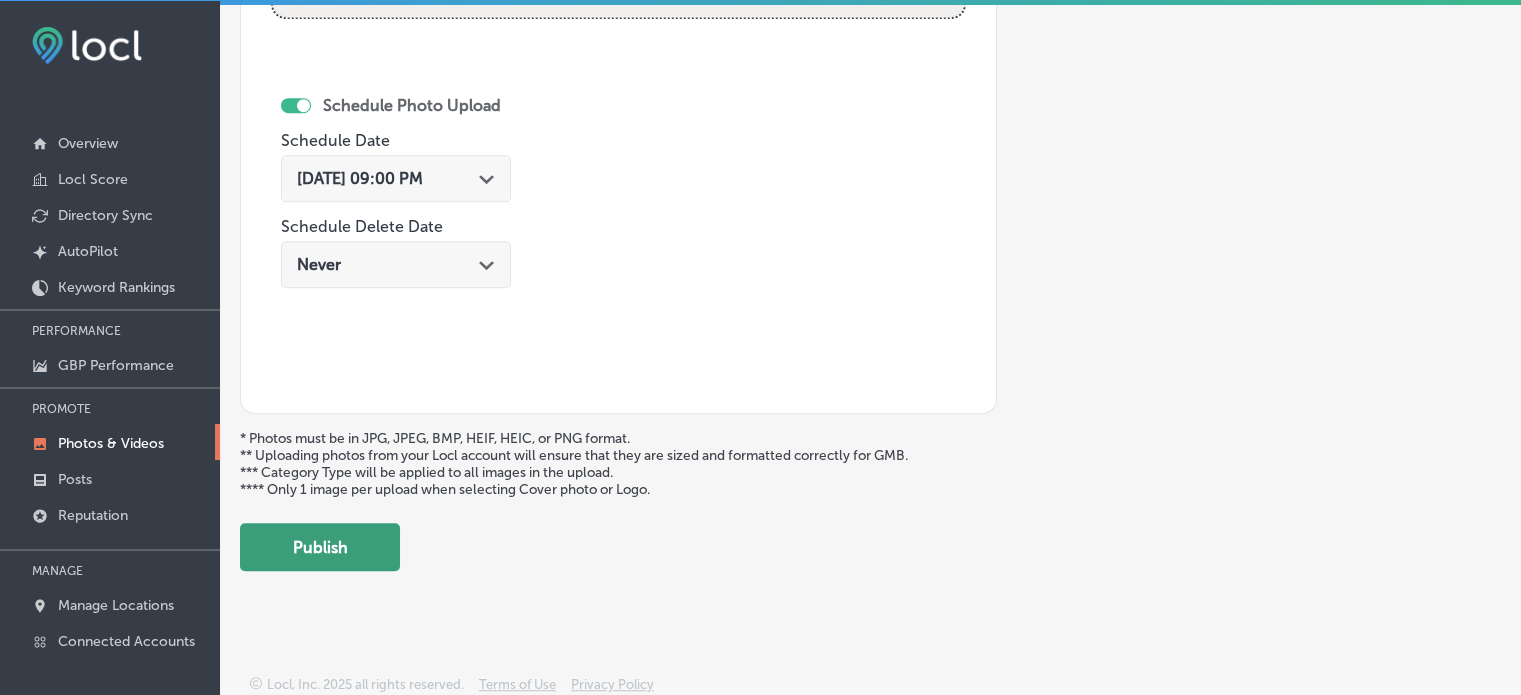 click on "Publish" at bounding box center [320, 547] 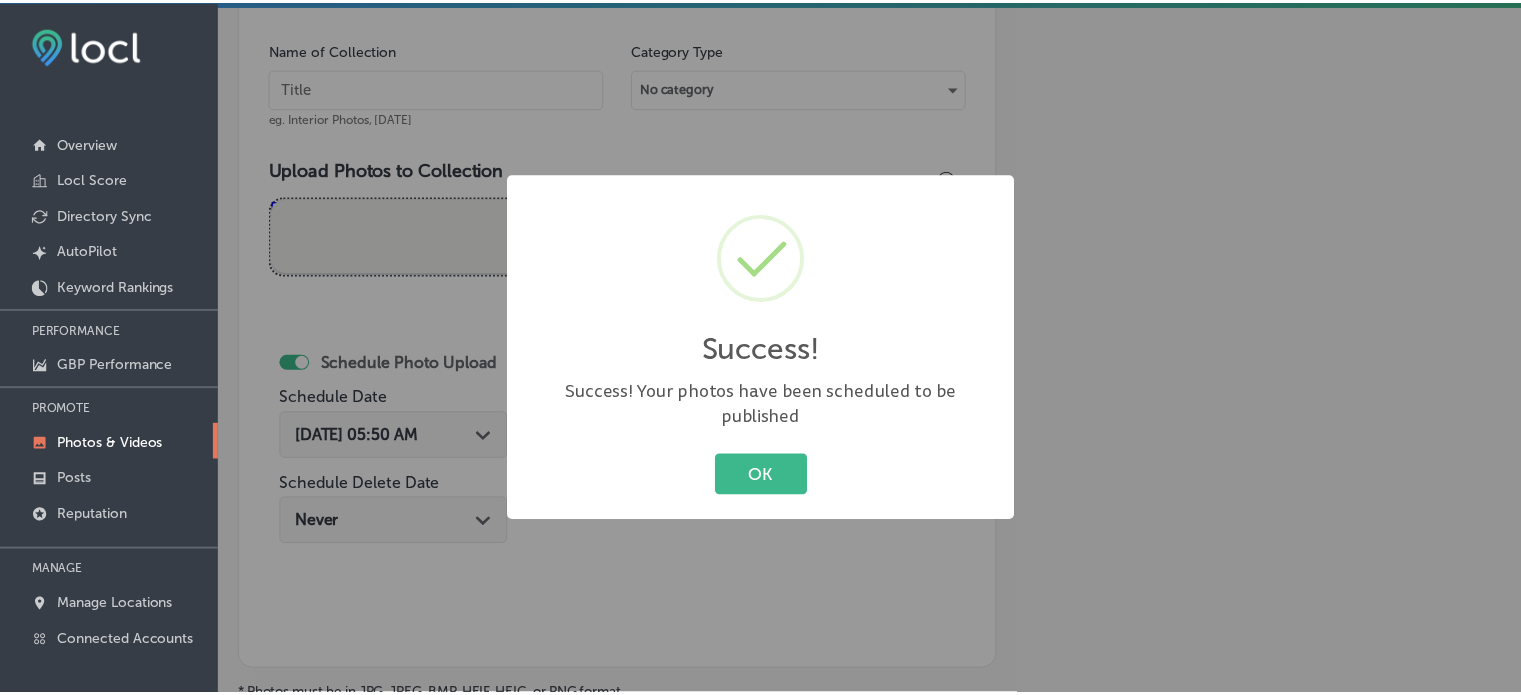 scroll, scrollTop: 576, scrollLeft: 0, axis: vertical 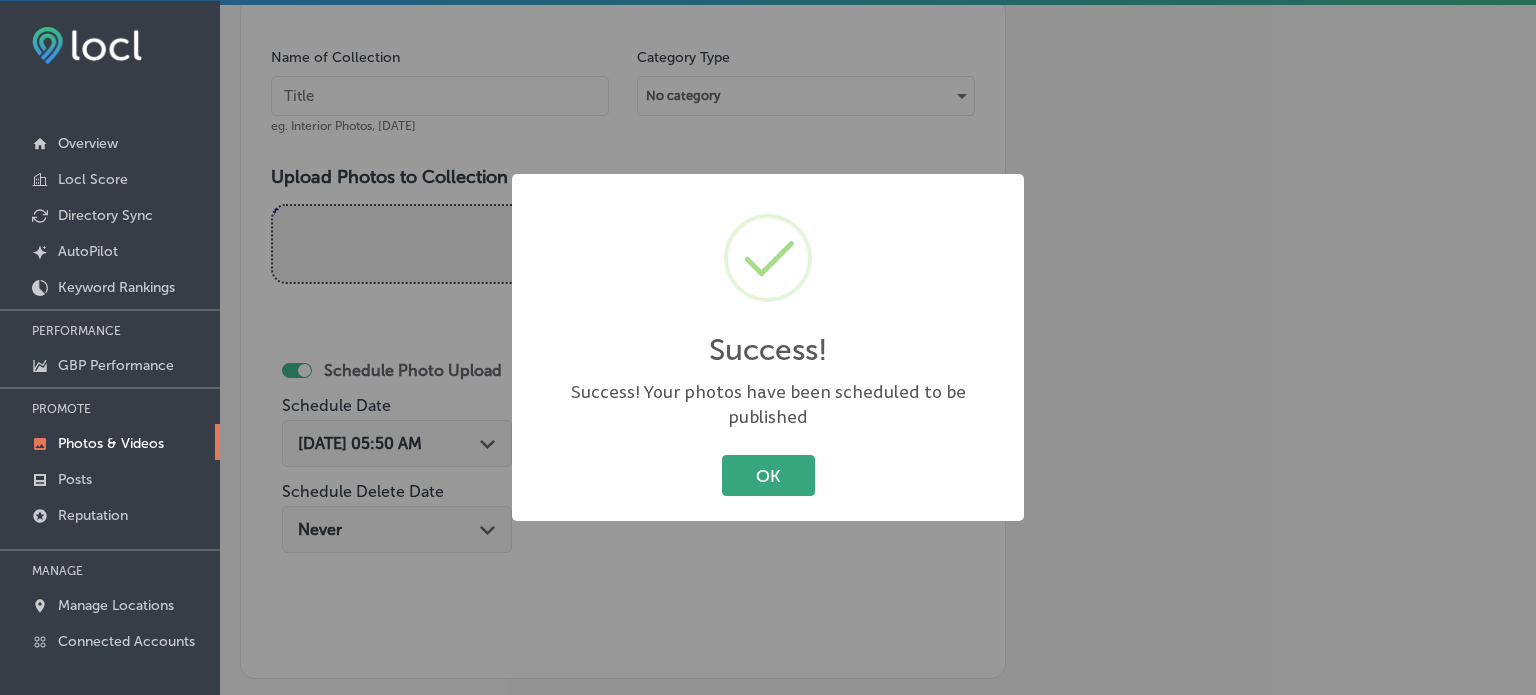 click on "OK" at bounding box center (768, 475) 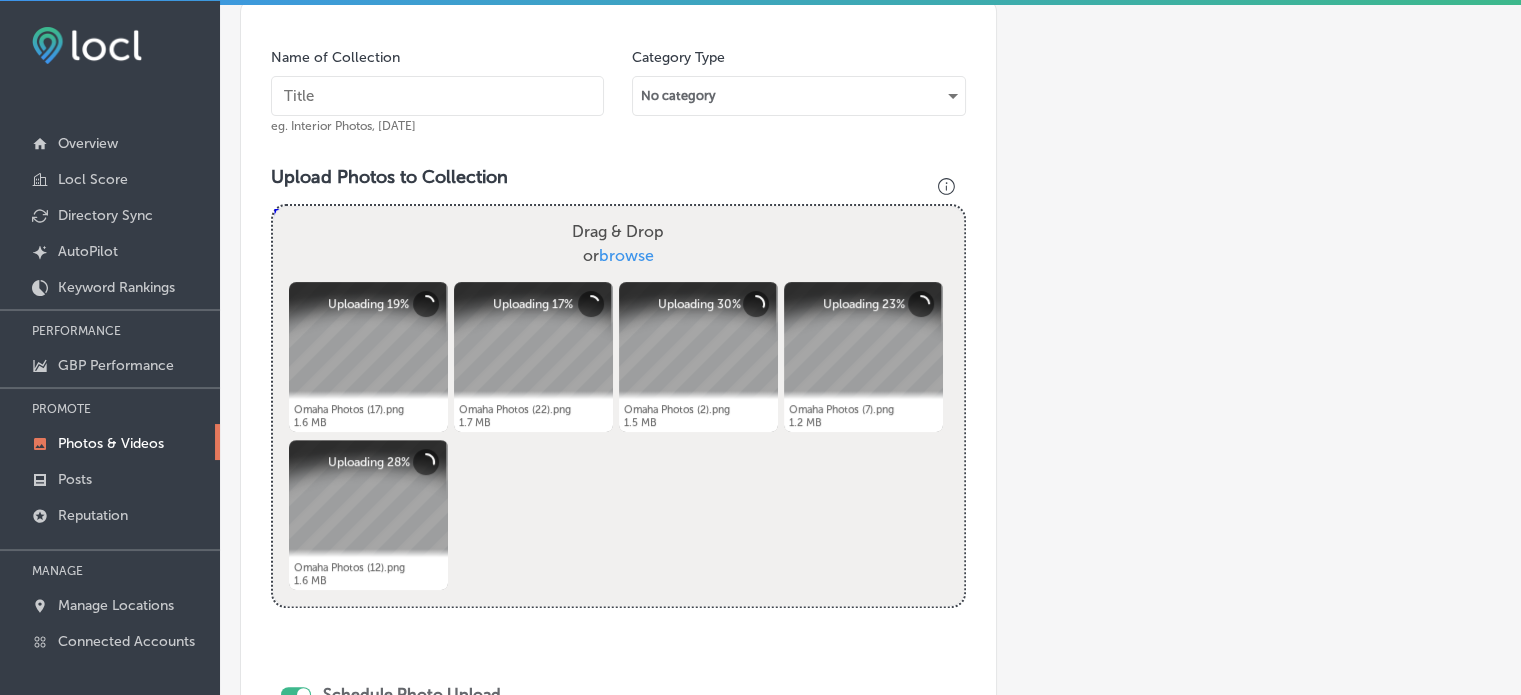 click at bounding box center (437, 96) 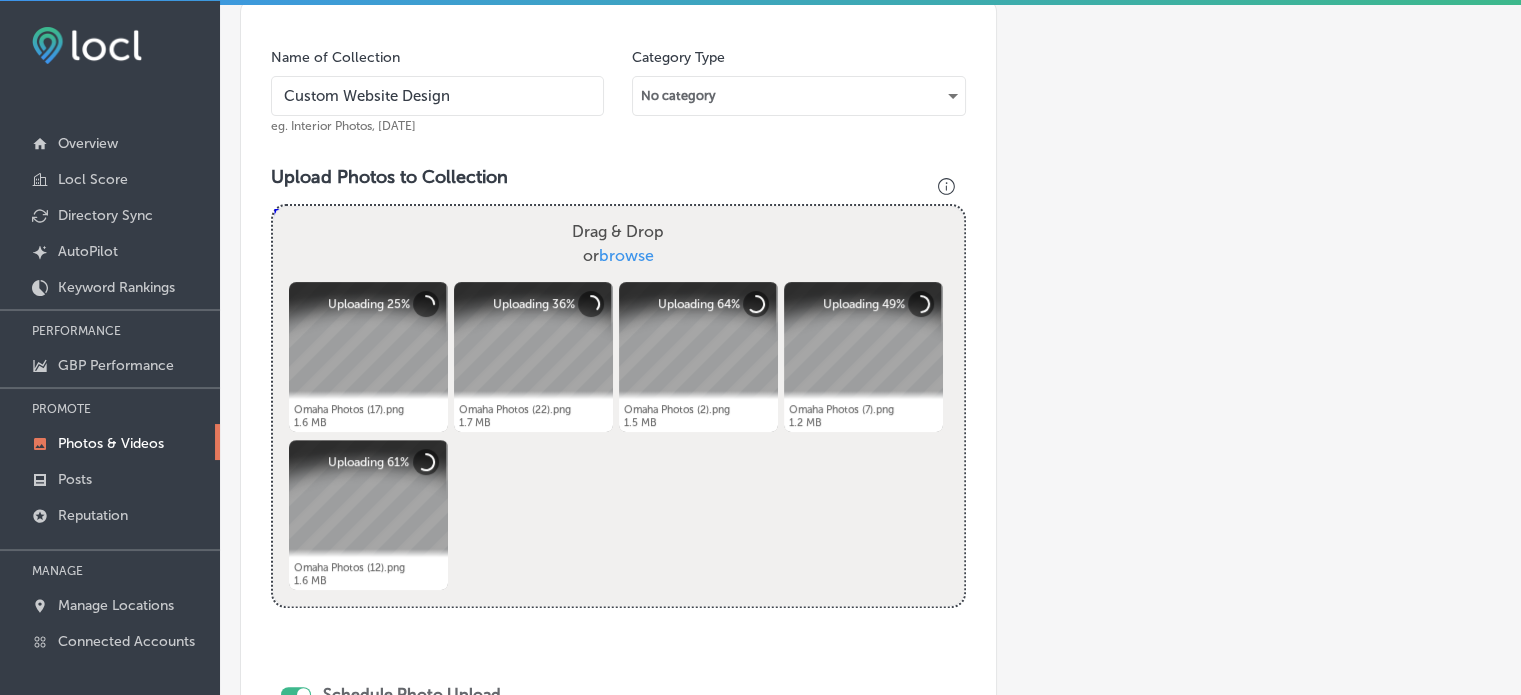 click on "Custom Website Design" at bounding box center (437, 96) 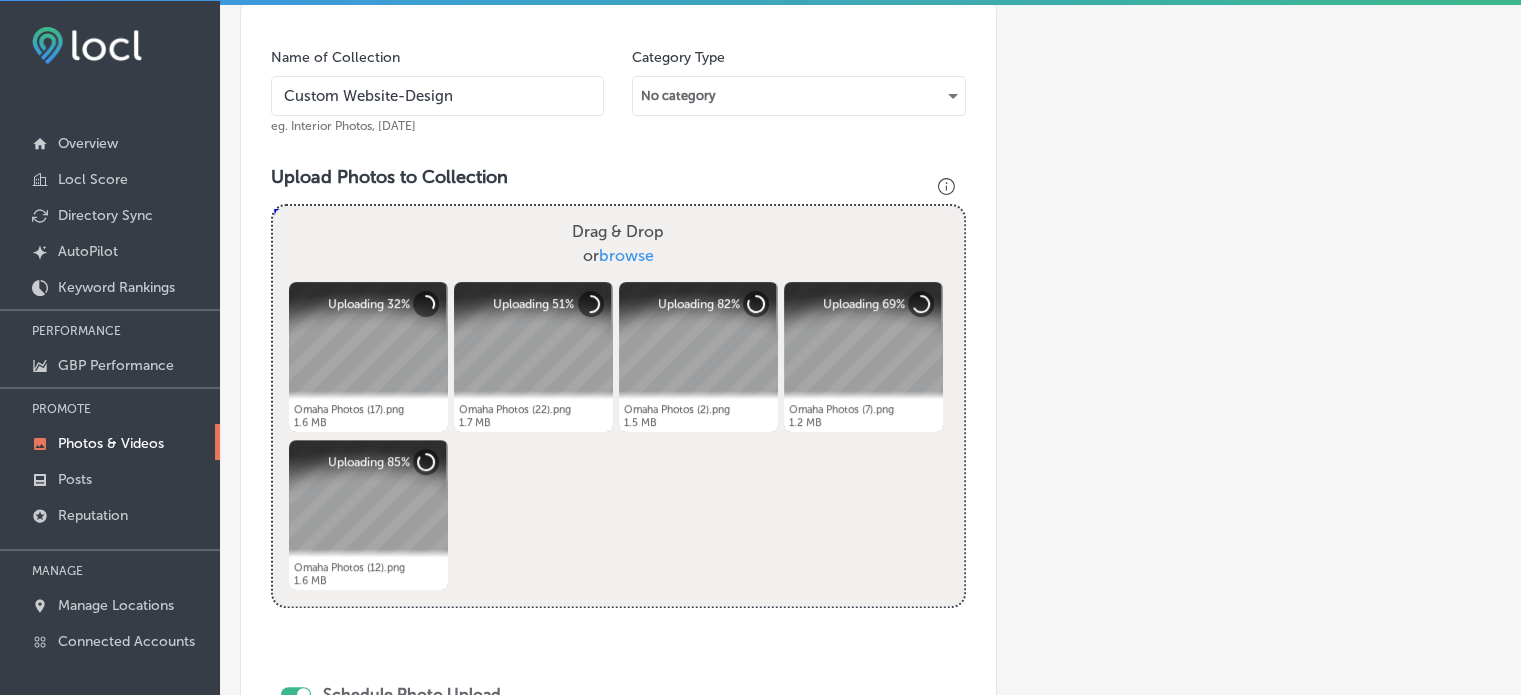 click on "Custom Website-Design" at bounding box center (437, 96) 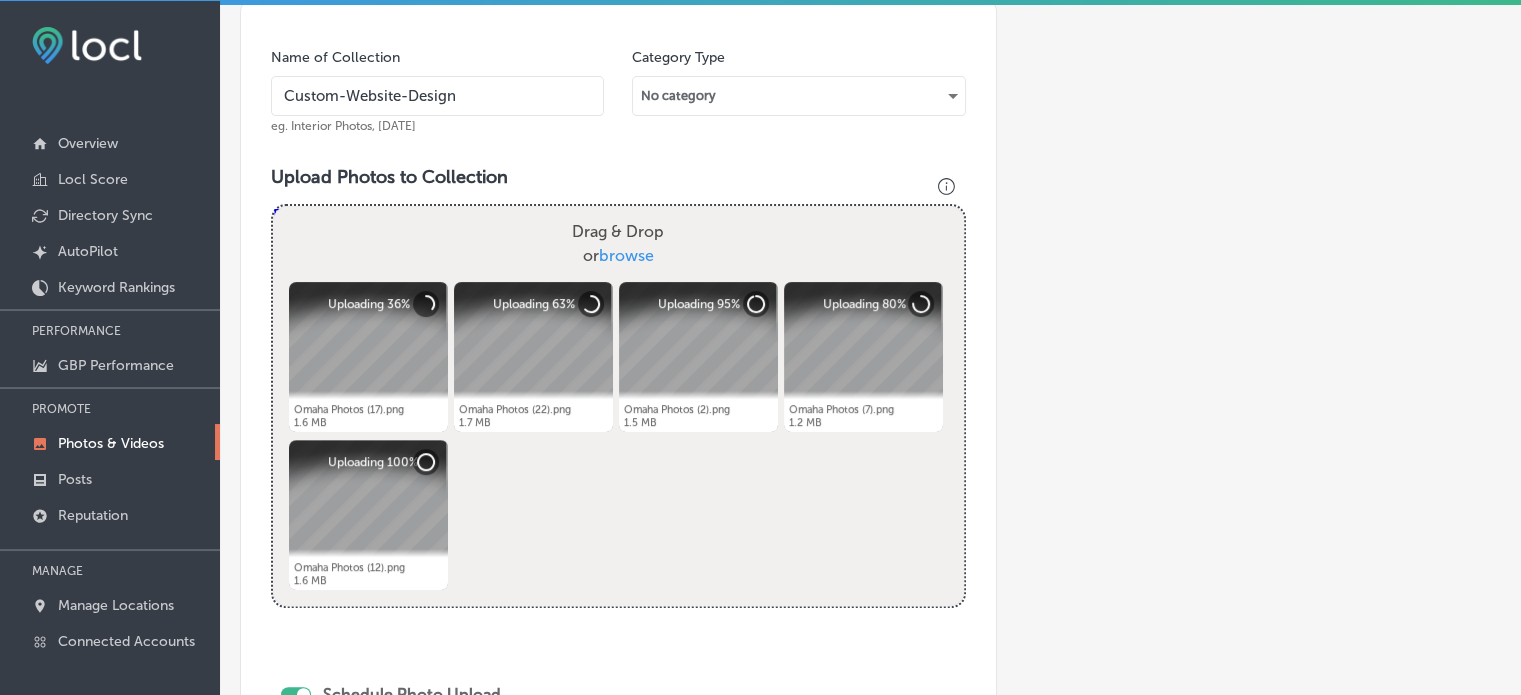 type on "Custom-Website-Design" 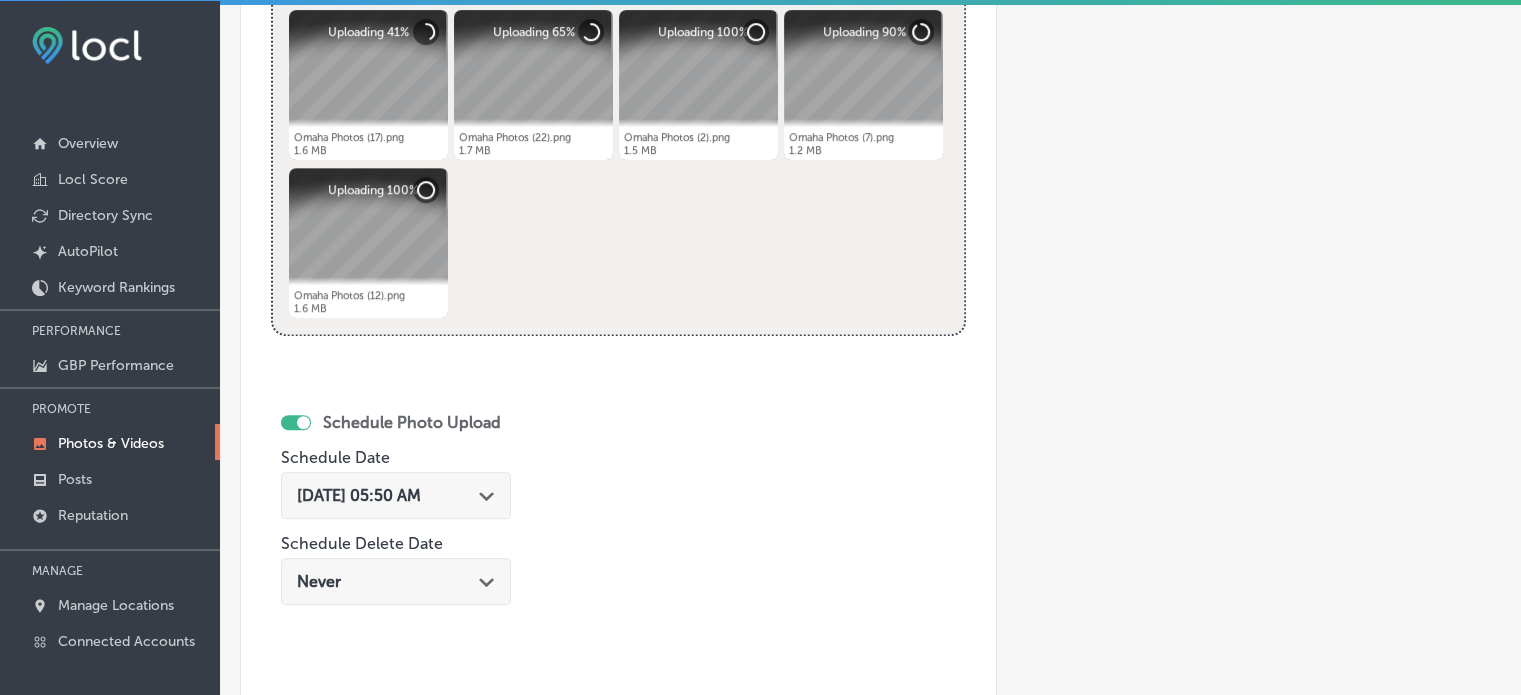 scroll, scrollTop: 850, scrollLeft: 0, axis: vertical 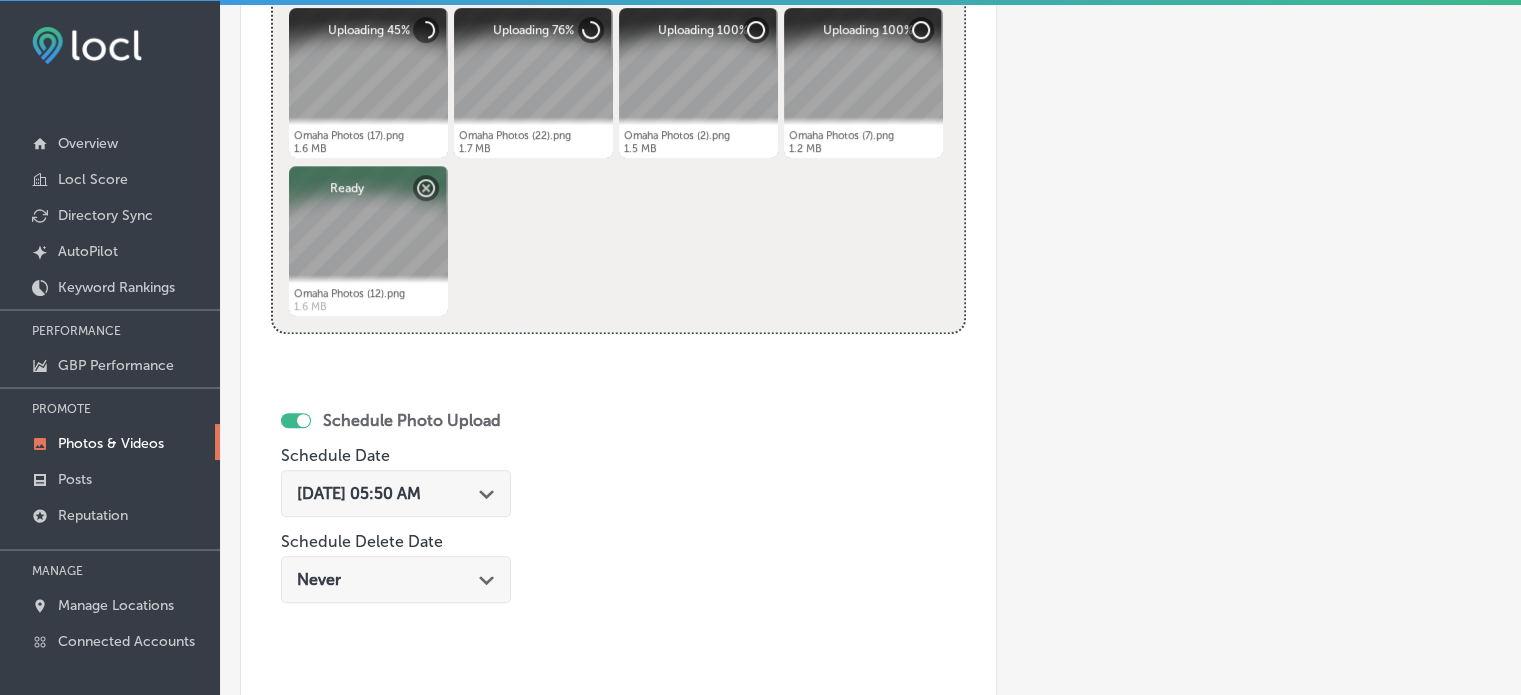 click on "Jul 18, 2025 05:50 AM
Path
Created with Sketch." at bounding box center (396, 493) 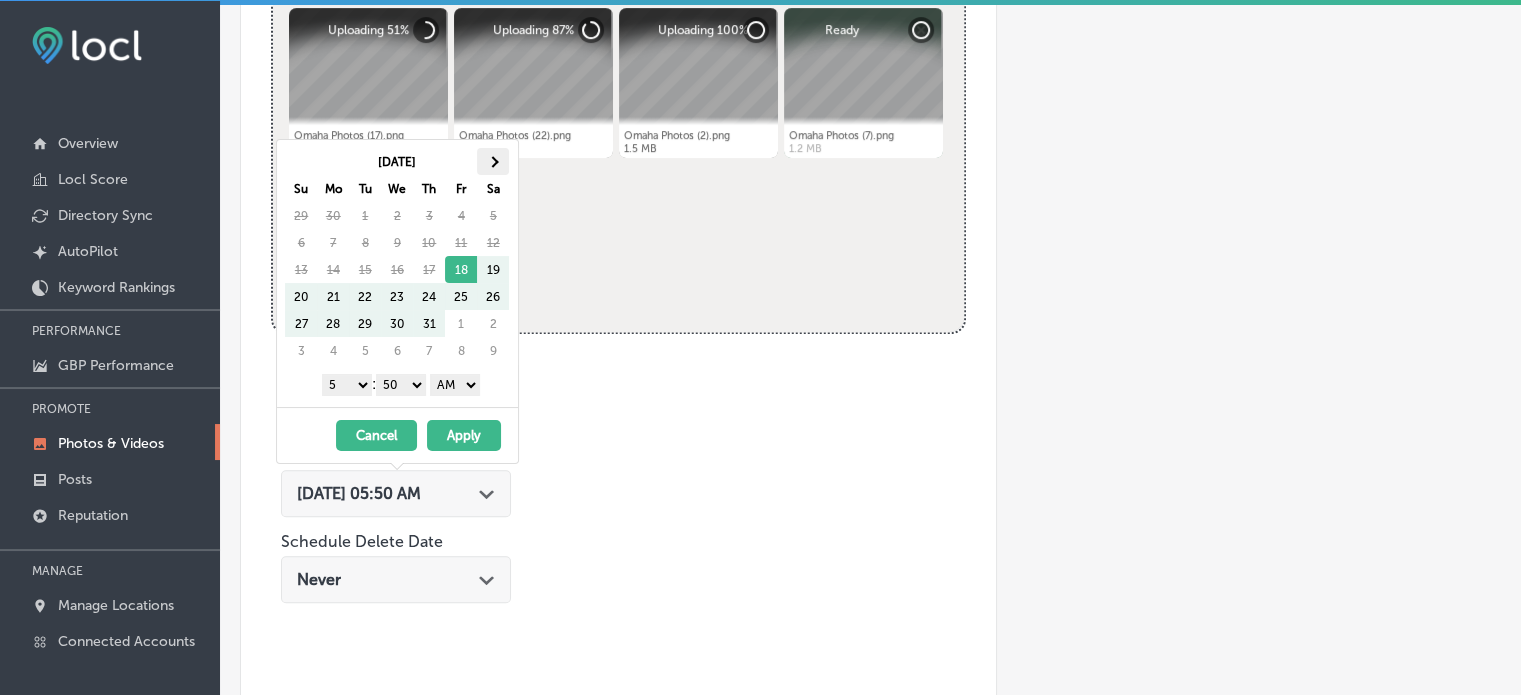 click at bounding box center (493, 161) 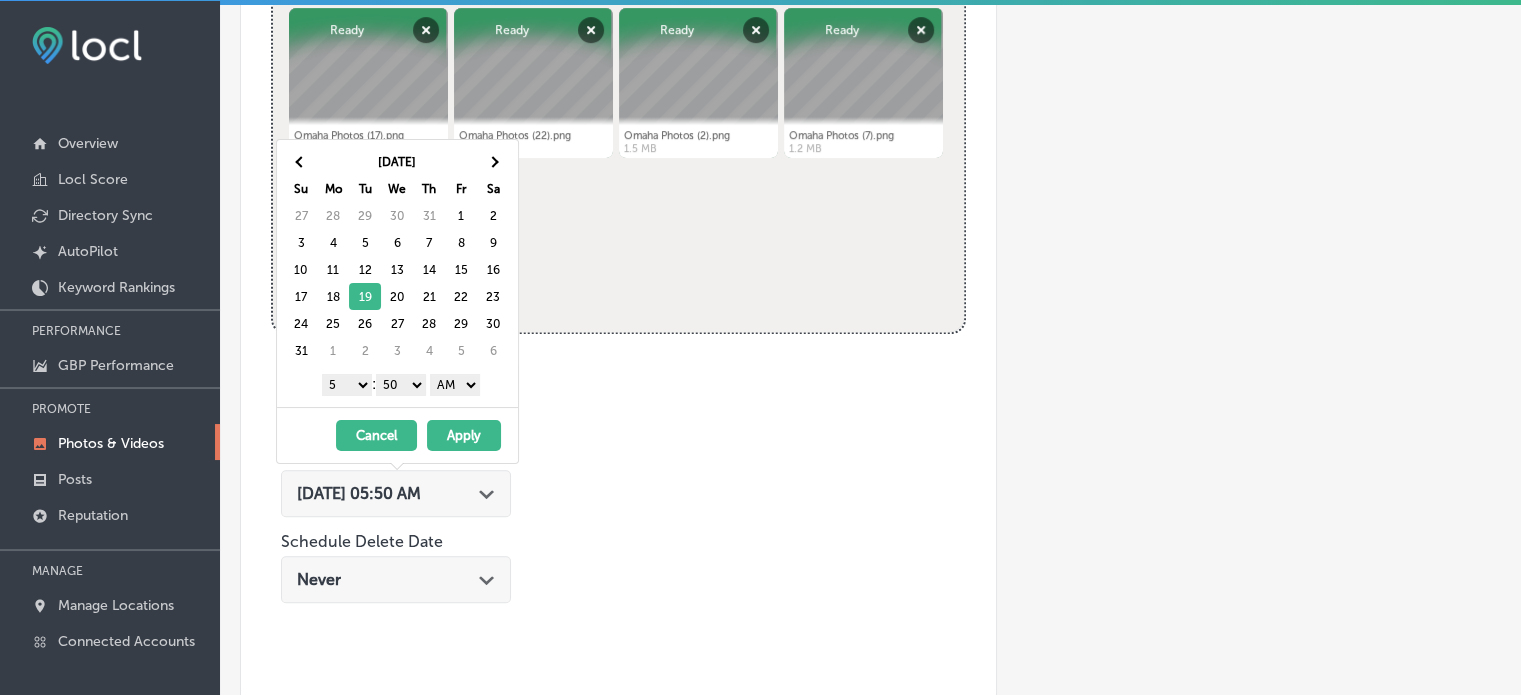 click on "1 2 3 4 5 6 7 8 9 10 11 12" at bounding box center (347, 385) 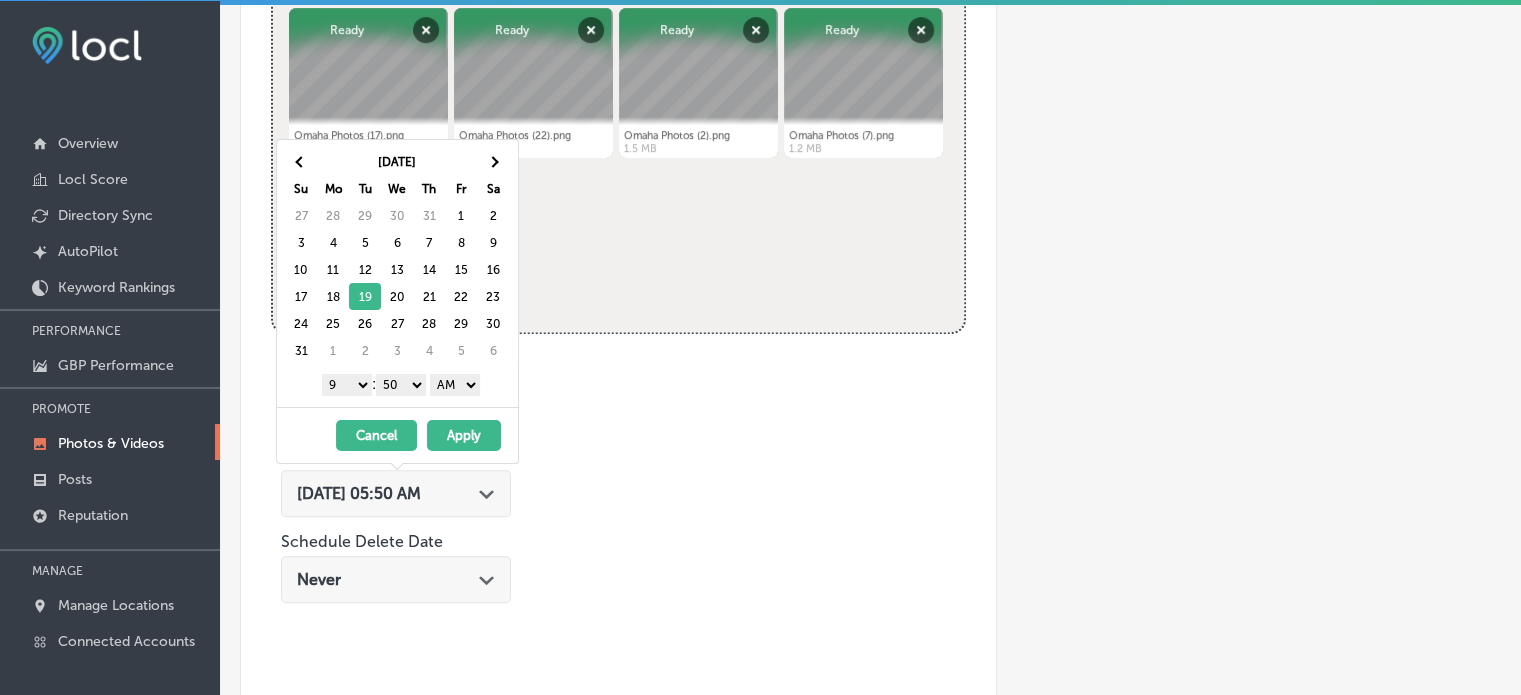 click on "00 10 20 30 40 50" at bounding box center [401, 385] 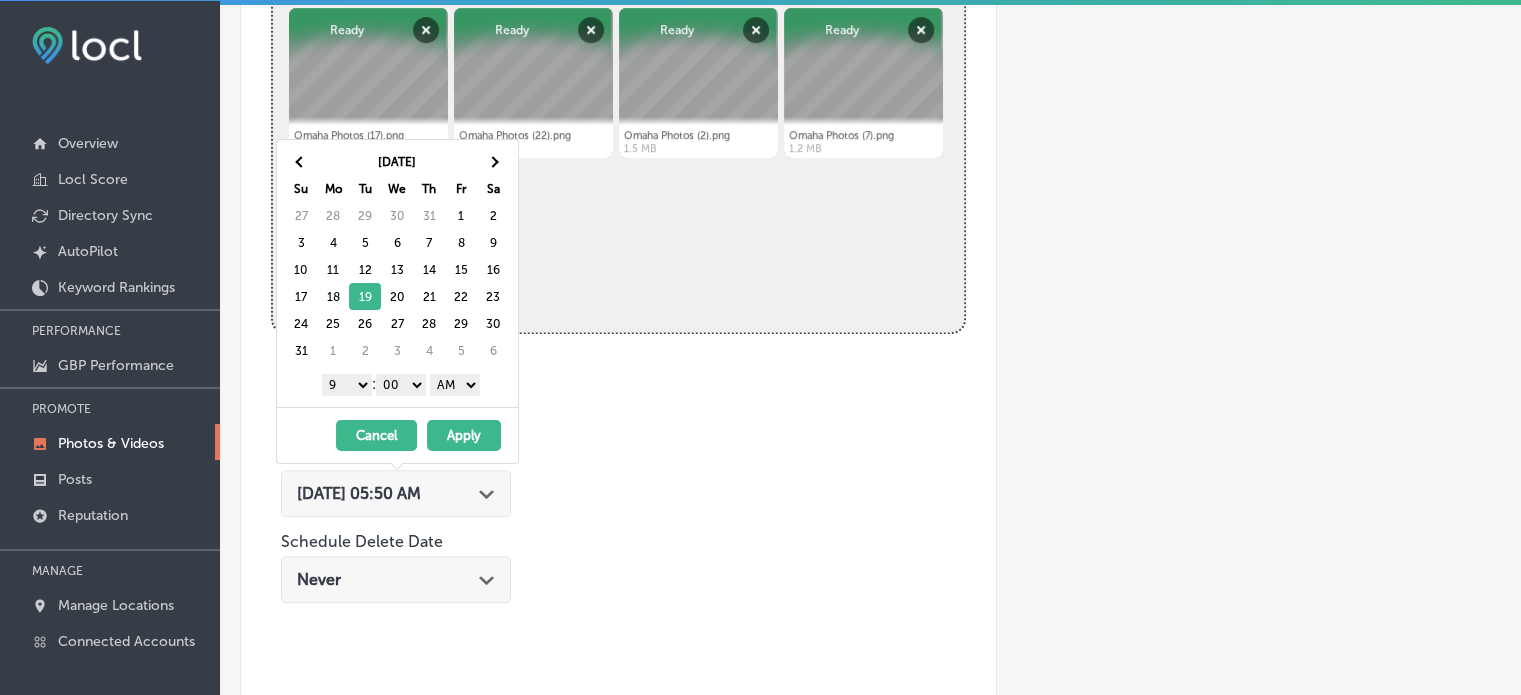 click on "AM PM" at bounding box center [455, 385] 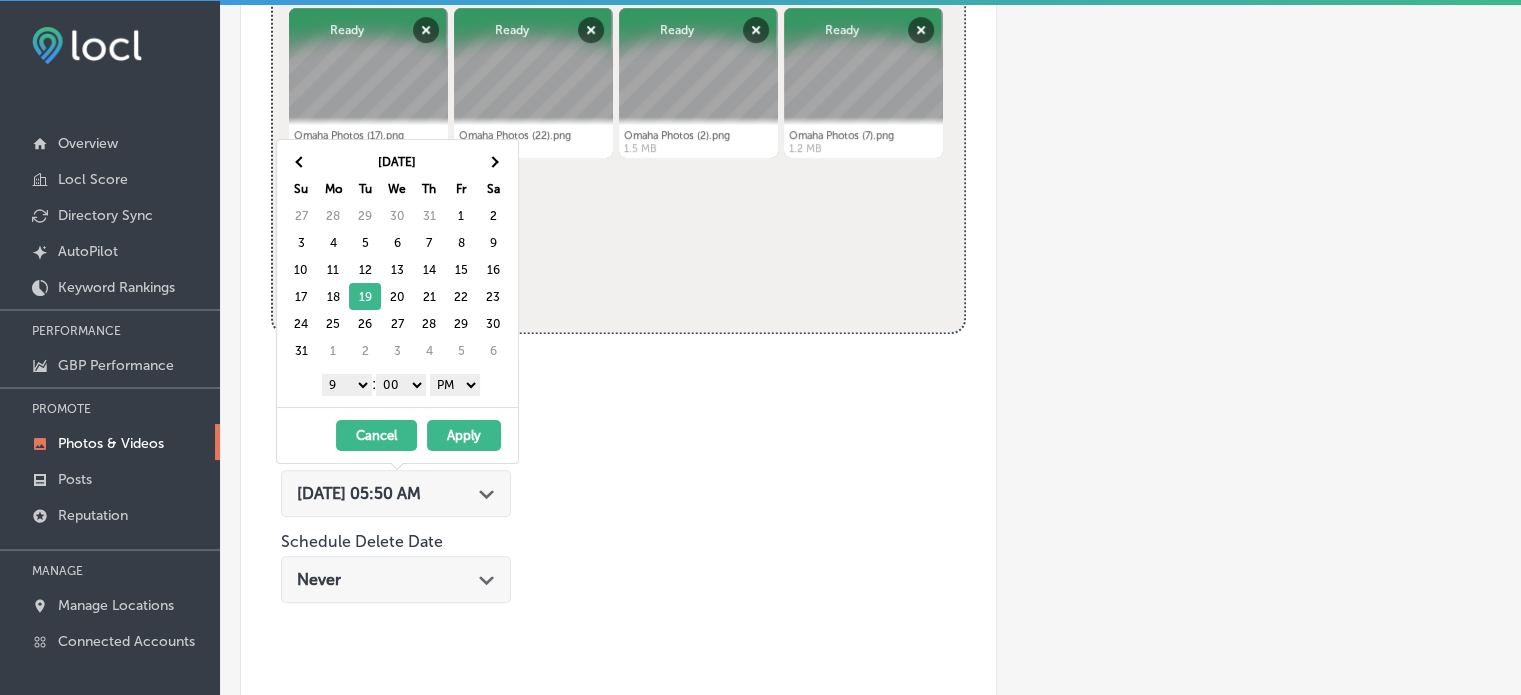 click on "Apply" at bounding box center [464, 435] 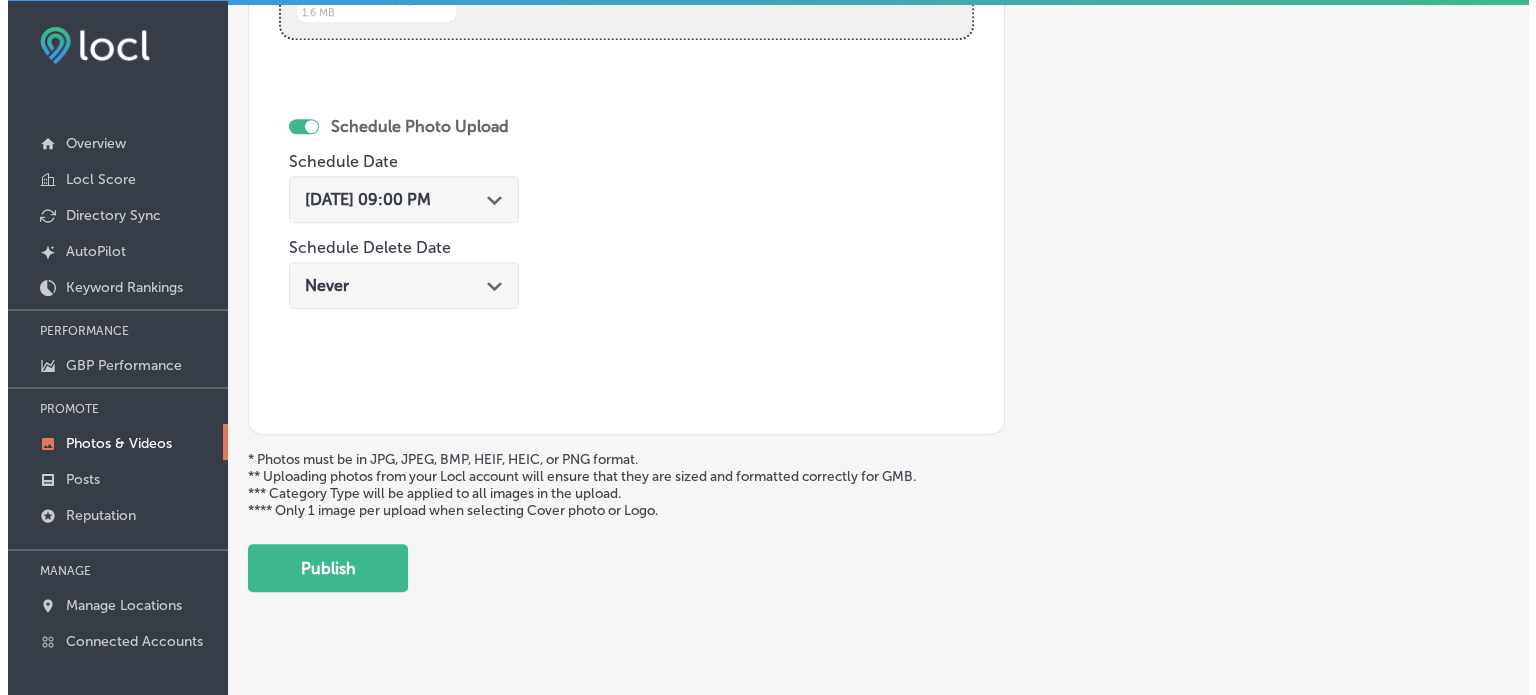 scroll, scrollTop: 1148, scrollLeft: 0, axis: vertical 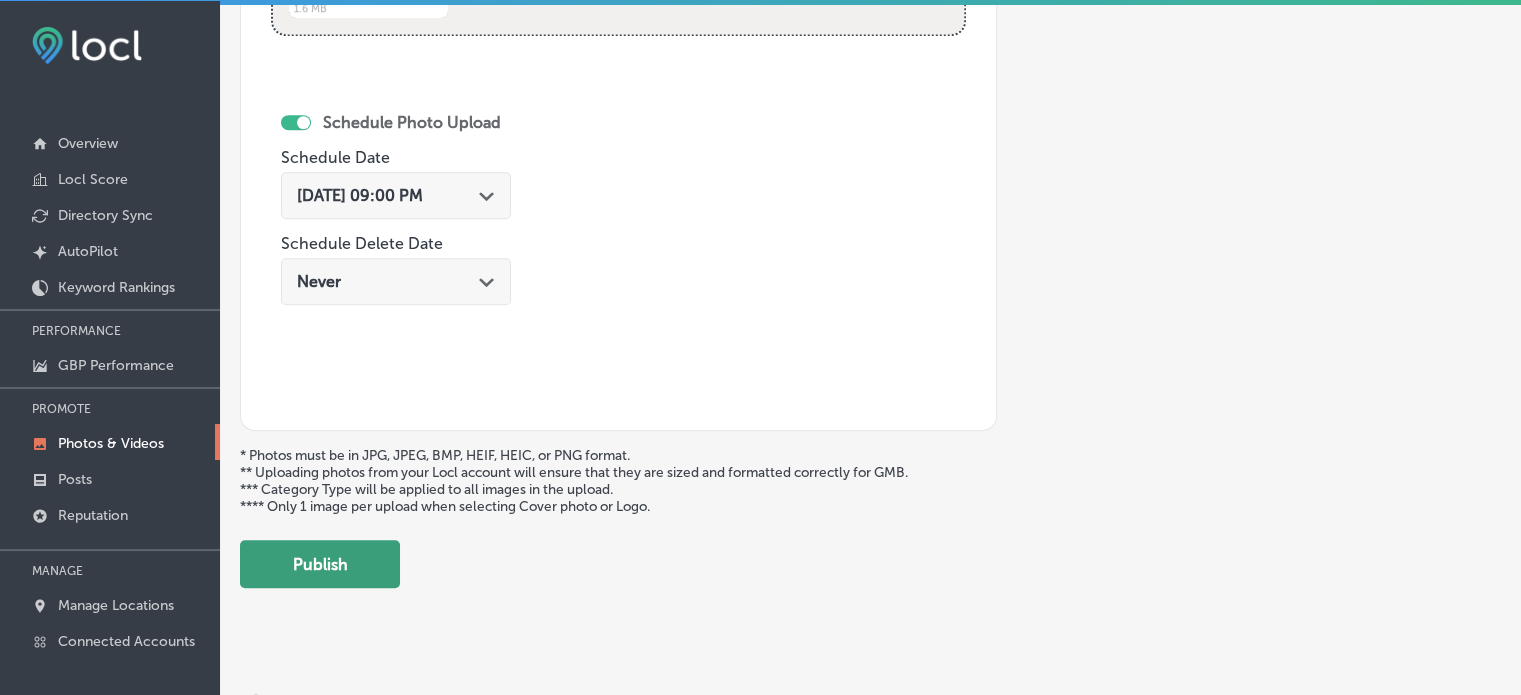 click on "Publish" at bounding box center [320, 564] 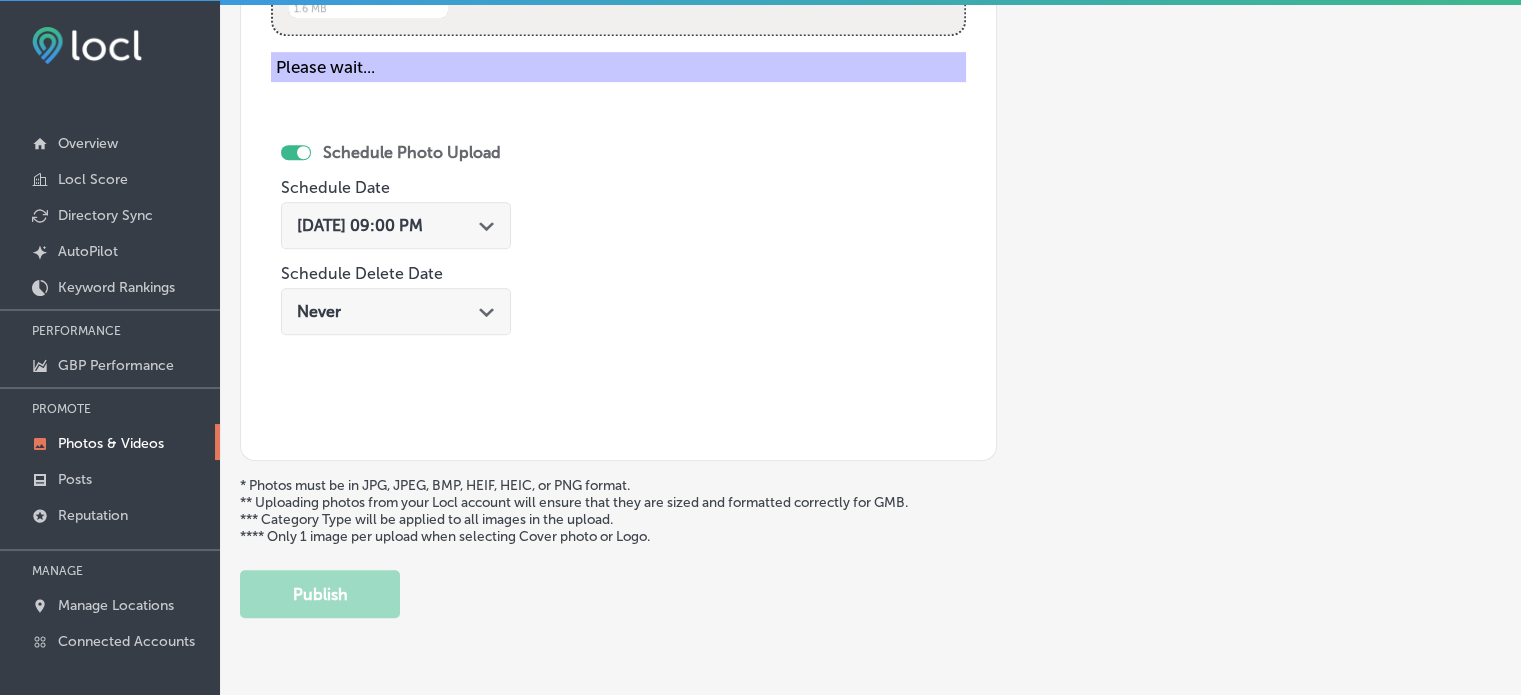 type 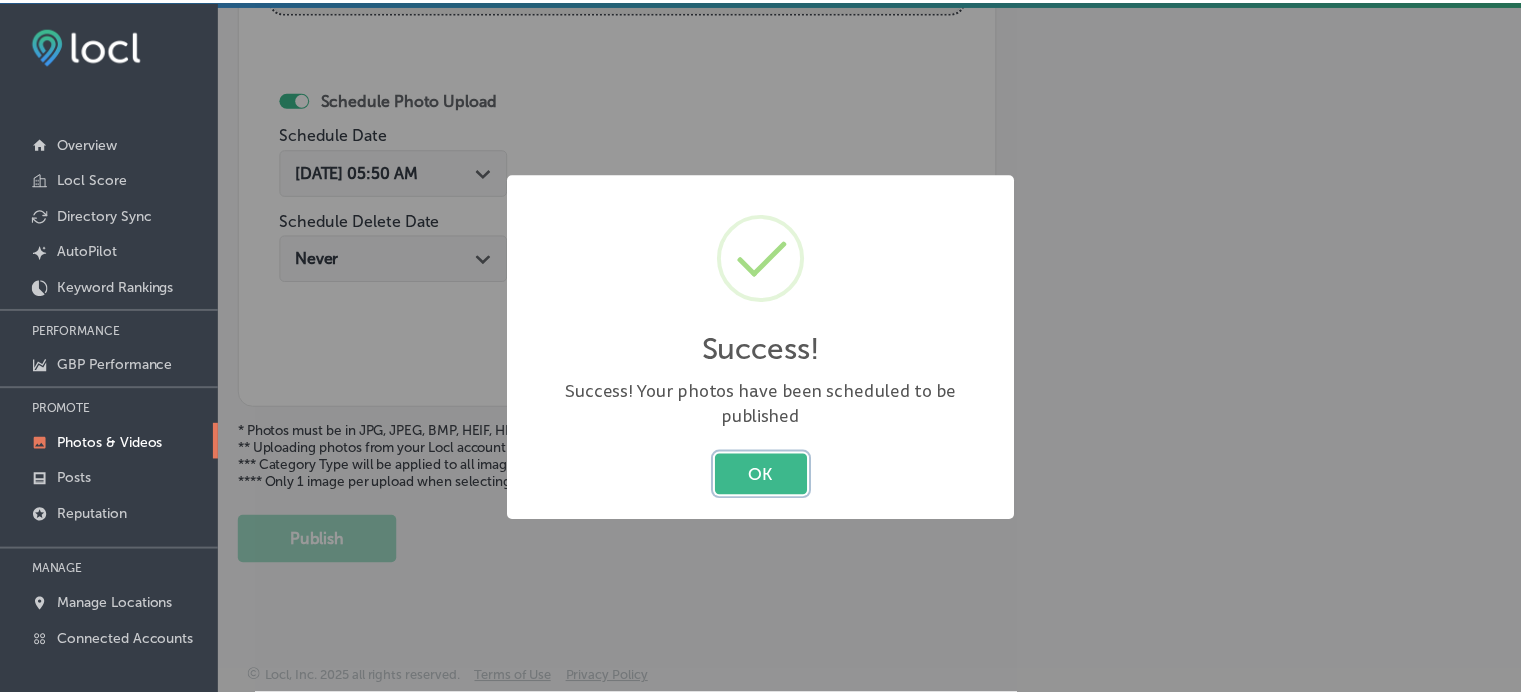 scroll, scrollTop: 841, scrollLeft: 0, axis: vertical 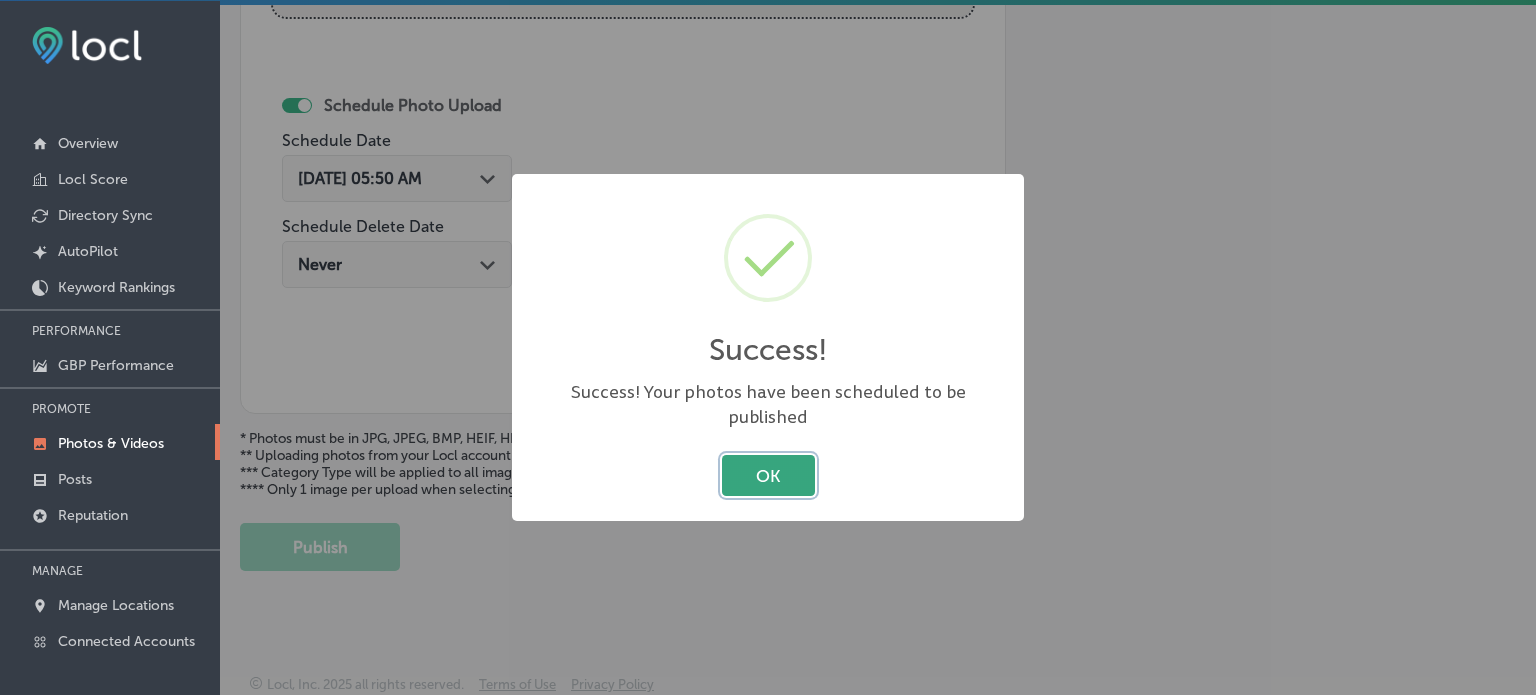 click on "OK" at bounding box center [768, 475] 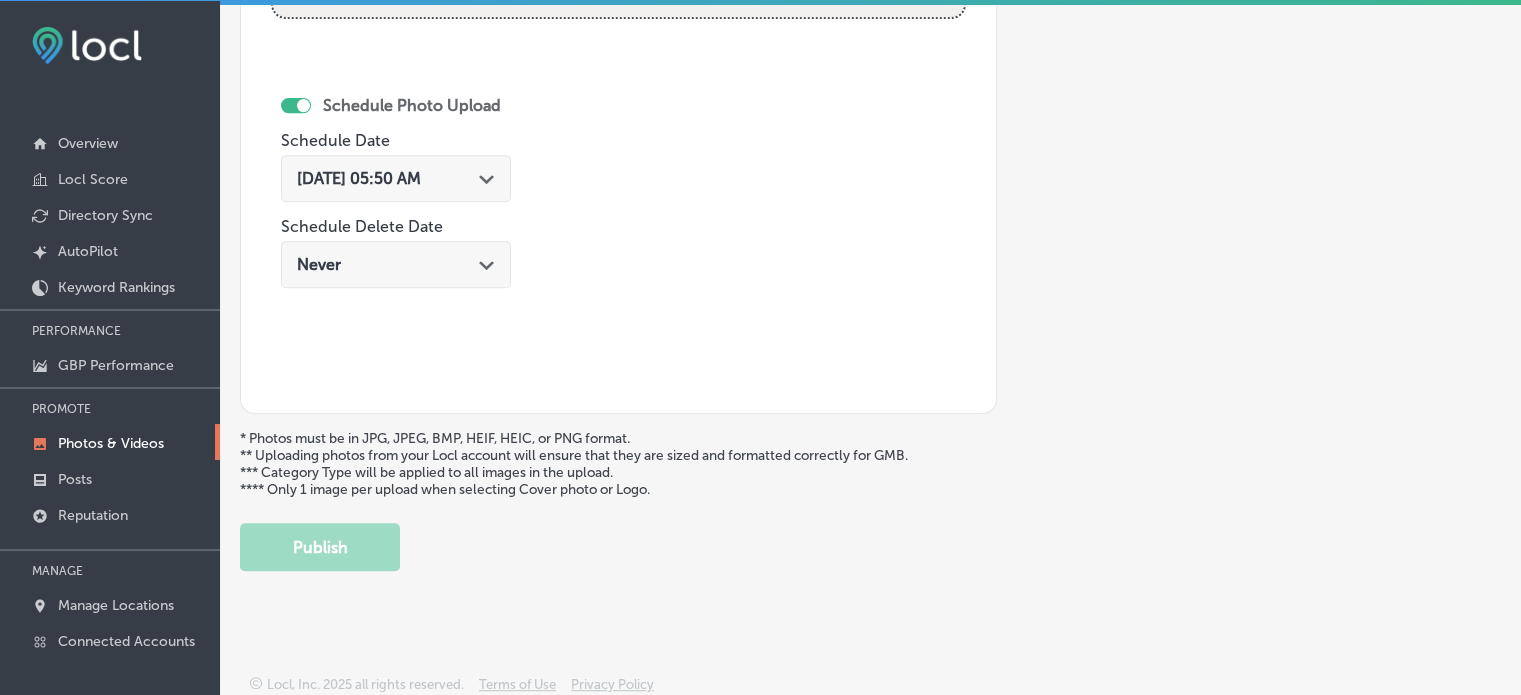 click on "Photos & Videos" at bounding box center (111, 443) 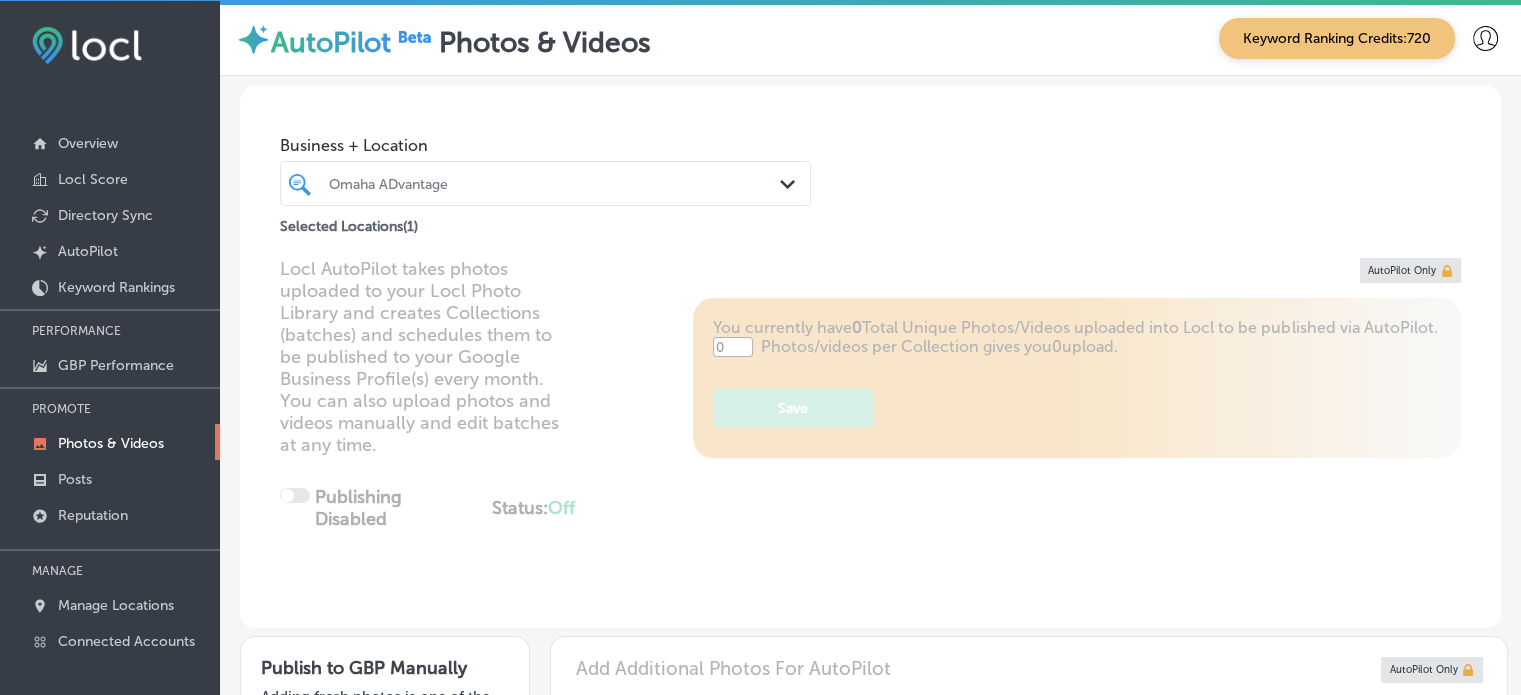 type on "5" 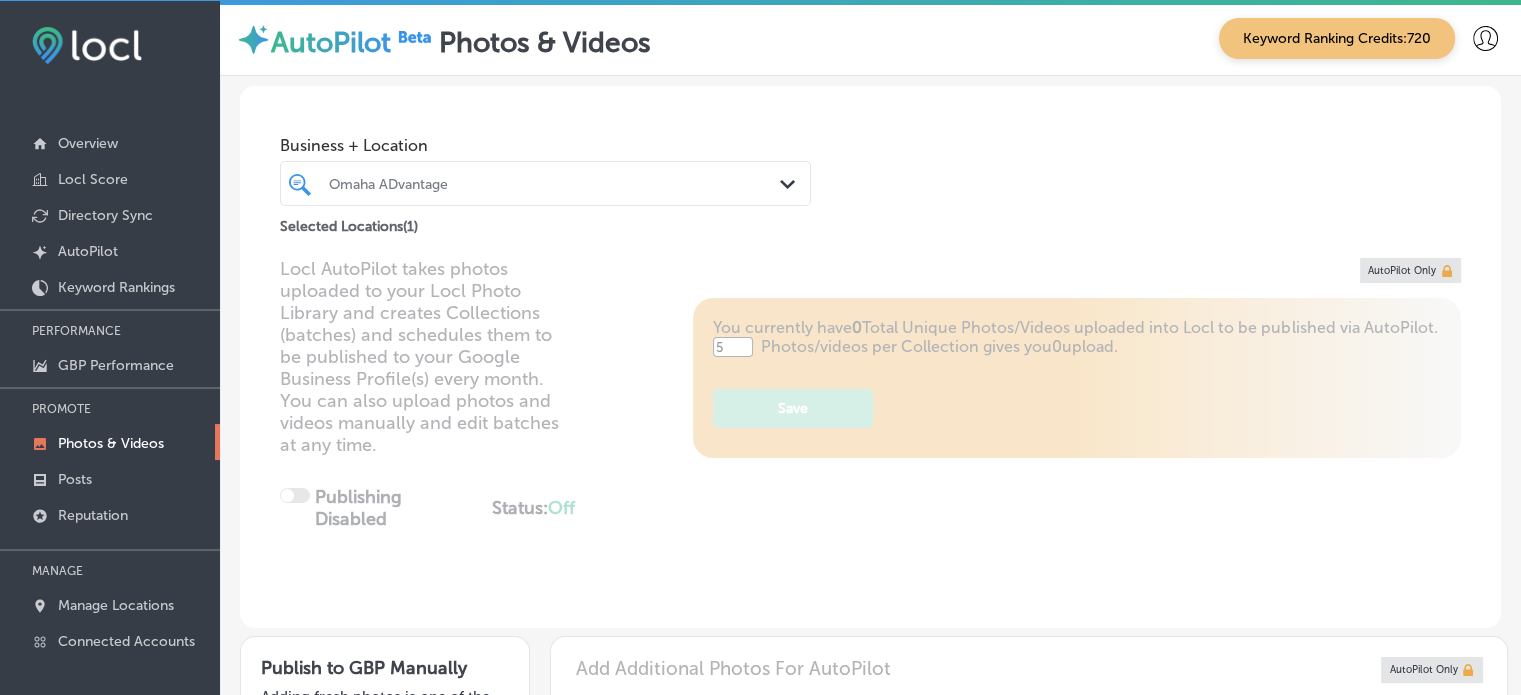 click at bounding box center [524, 183] 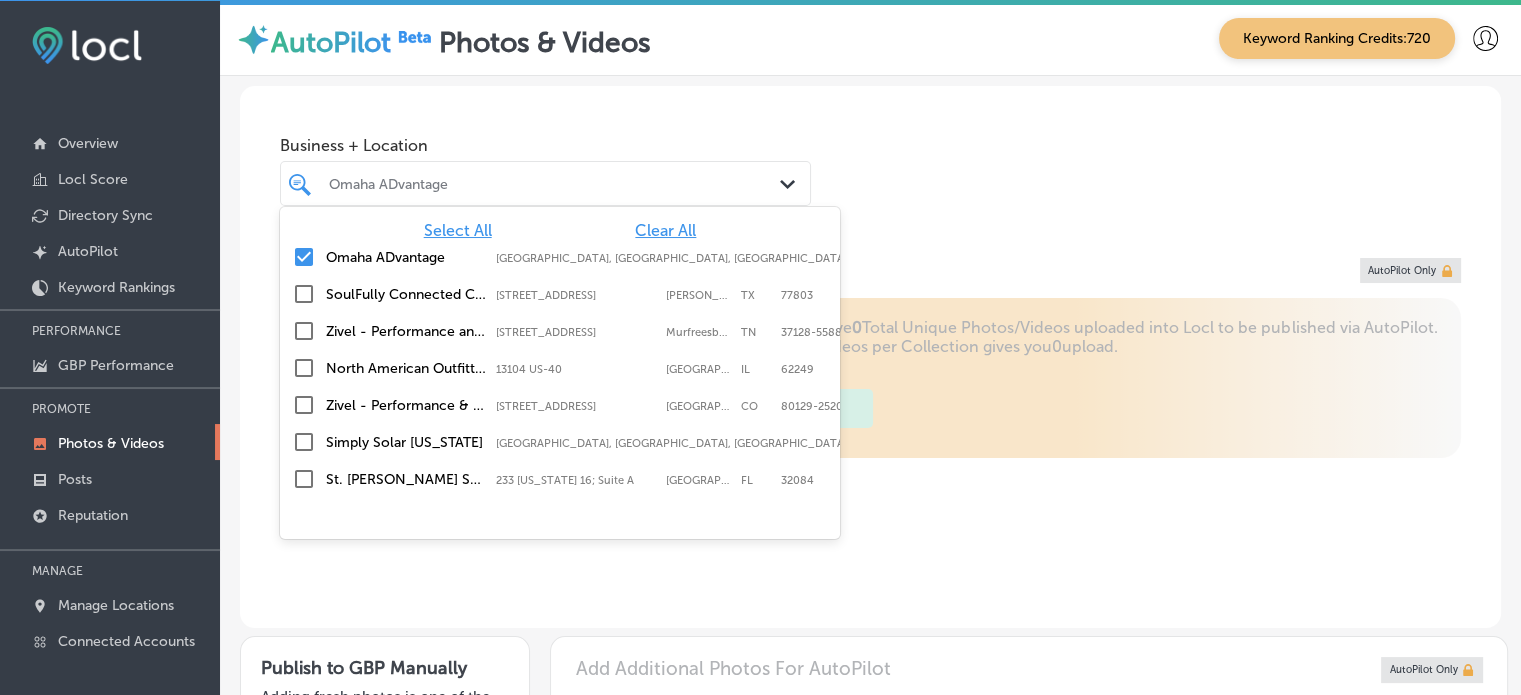 click on "Business + Location      option  focused, 1 of 10. 10 results available. Use Up and Down to choose options, press Enter to select the currently focused option, press Escape to exit the menu, press Tab to select the option and exit the menu.
Omaha ADvantage
Path
Created with Sketch.
Select All Clear All Omaha ADvantage Omaha, NE, USA | Gretna, NE, USA | Valle ... SoulFully Connected Counseling PLLC 401 N. Main Street; Suite 106, Bryan, TX, 77803 401 N. Main Street; Suite 106 Bryan TX 77803 Zivel - Performance and Recovery 1144 Fortress Blvd Suite E, Murfreesboro, TN, 37128-5588 1144 Fortress Blvd Suite E Murfreesboro TN 37128-5588 North American Outfitters 13104 US-40, Highland,, IL, 62249 13104 US-40 Highland, IL 62249 Zivel - Performance & Recovery Highlands Ranch 9325 Dorchester St; Ste. 121, Highlands Ranch, CO, 80129-2520 9325 Dorchester St; Ste. 121 Highlands Ranch CO 80129-2520 ... St. Augustine" at bounding box center (870, 162) 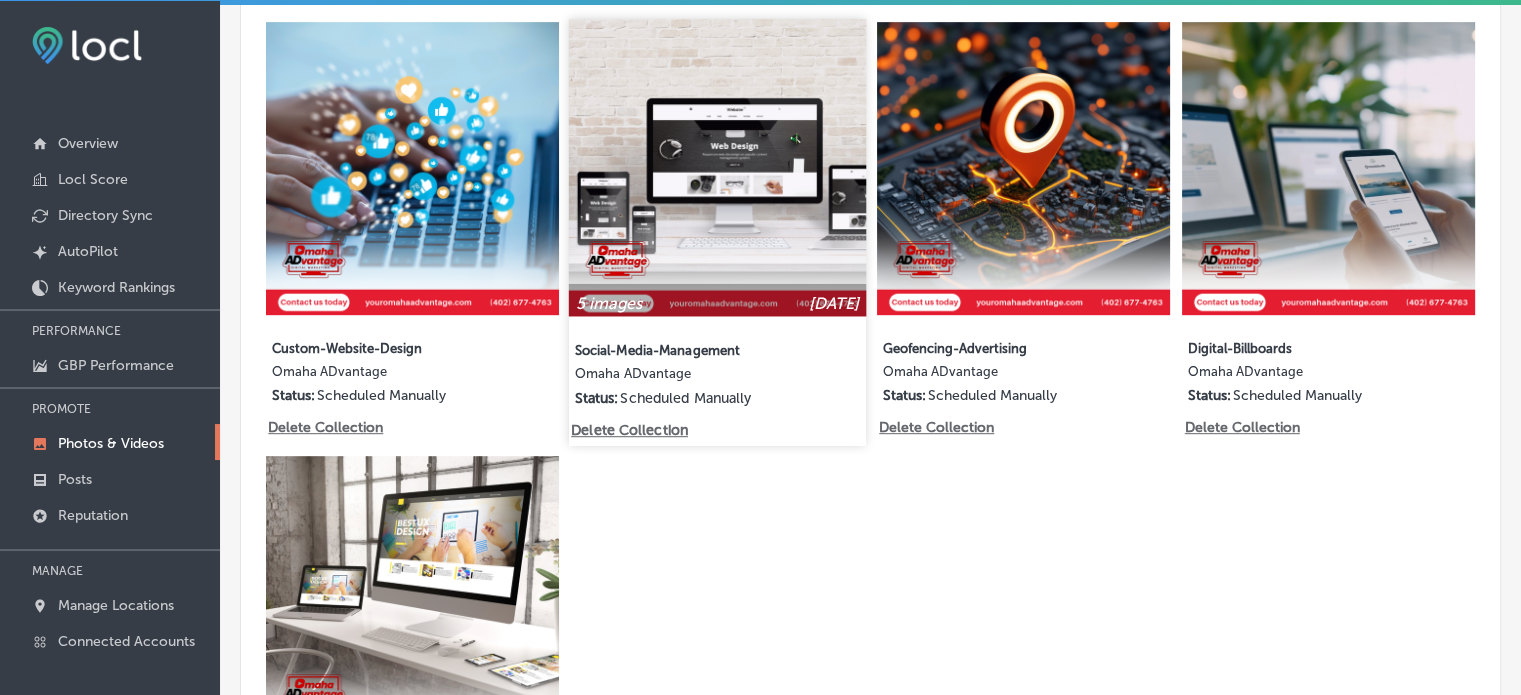 scroll, scrollTop: 995, scrollLeft: 0, axis: vertical 